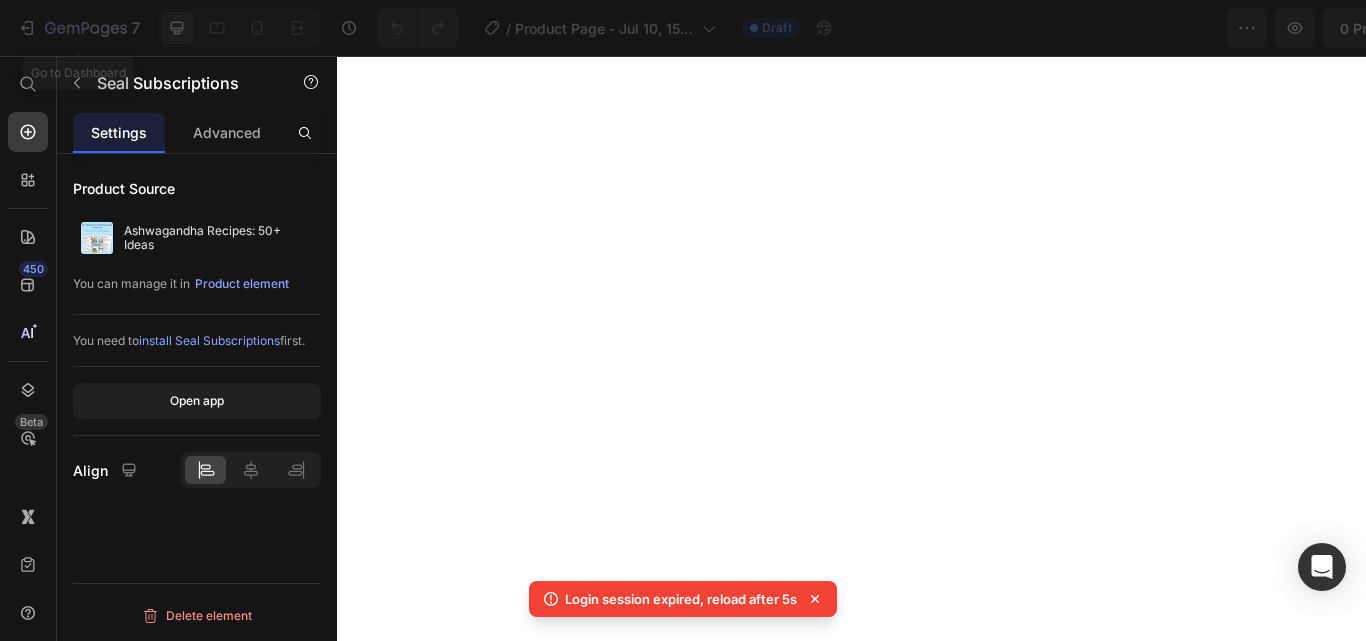 click on "7" 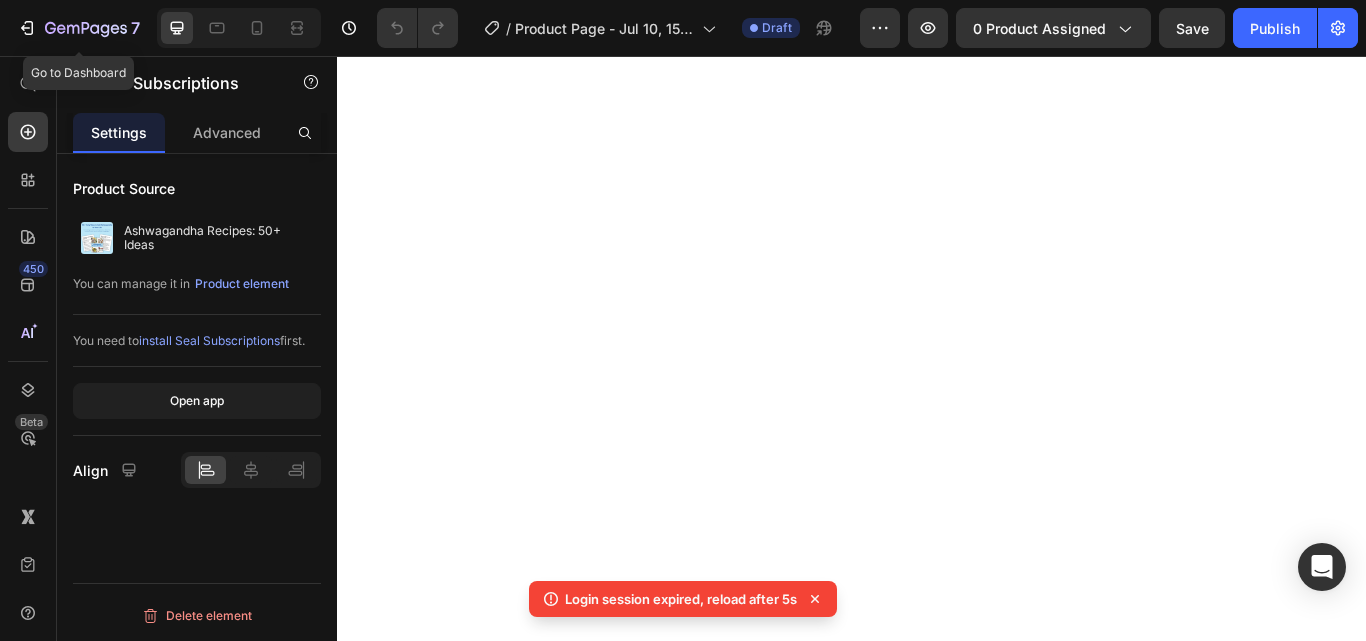 scroll, scrollTop: 0, scrollLeft: 0, axis: both 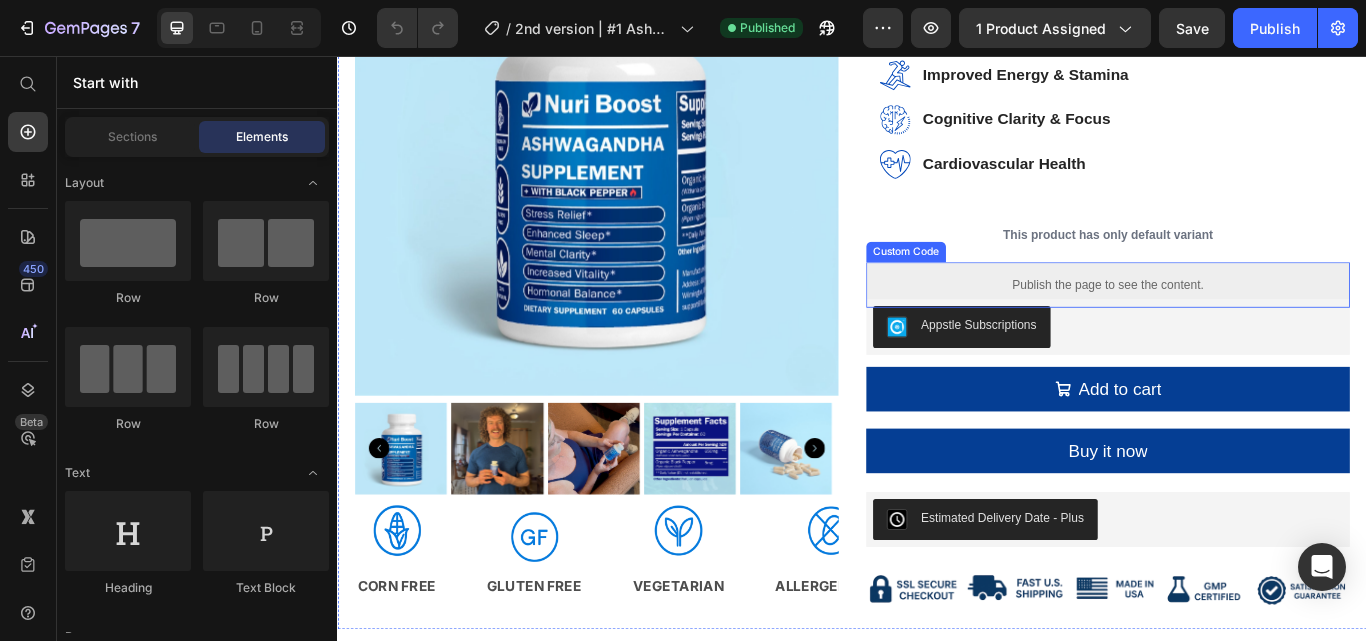 click on "Publish the page to see the content." at bounding box center (1235, 323) 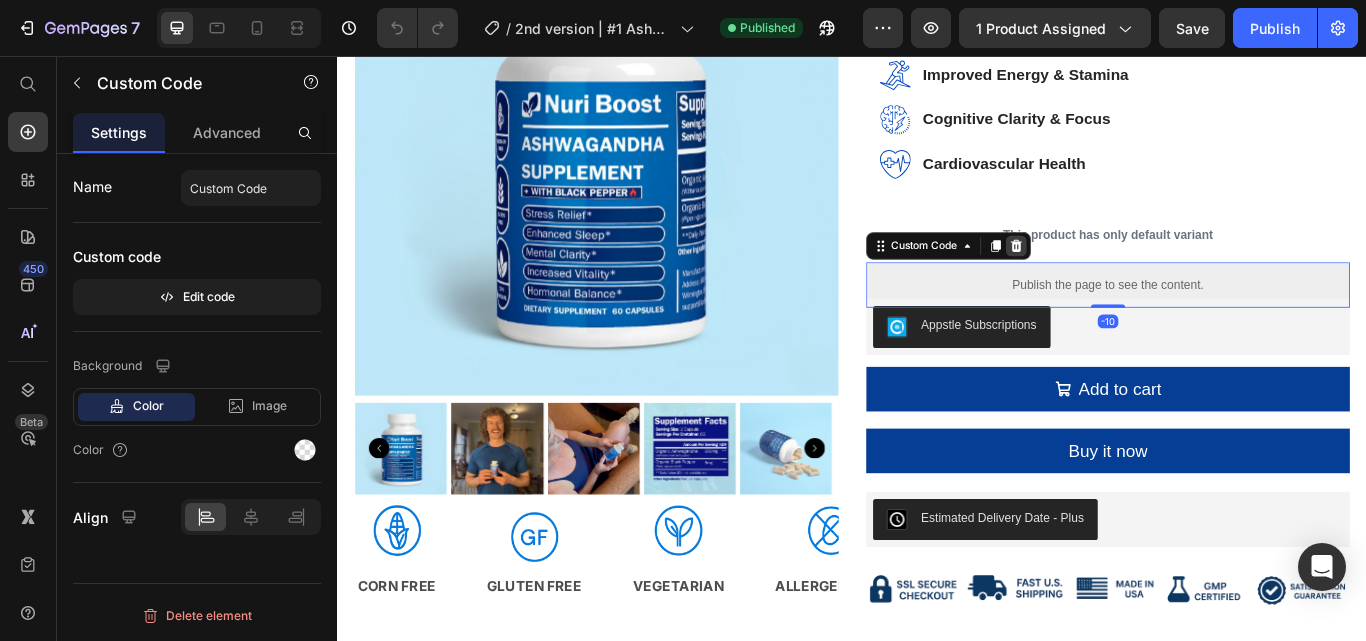 click at bounding box center [1128, 278] 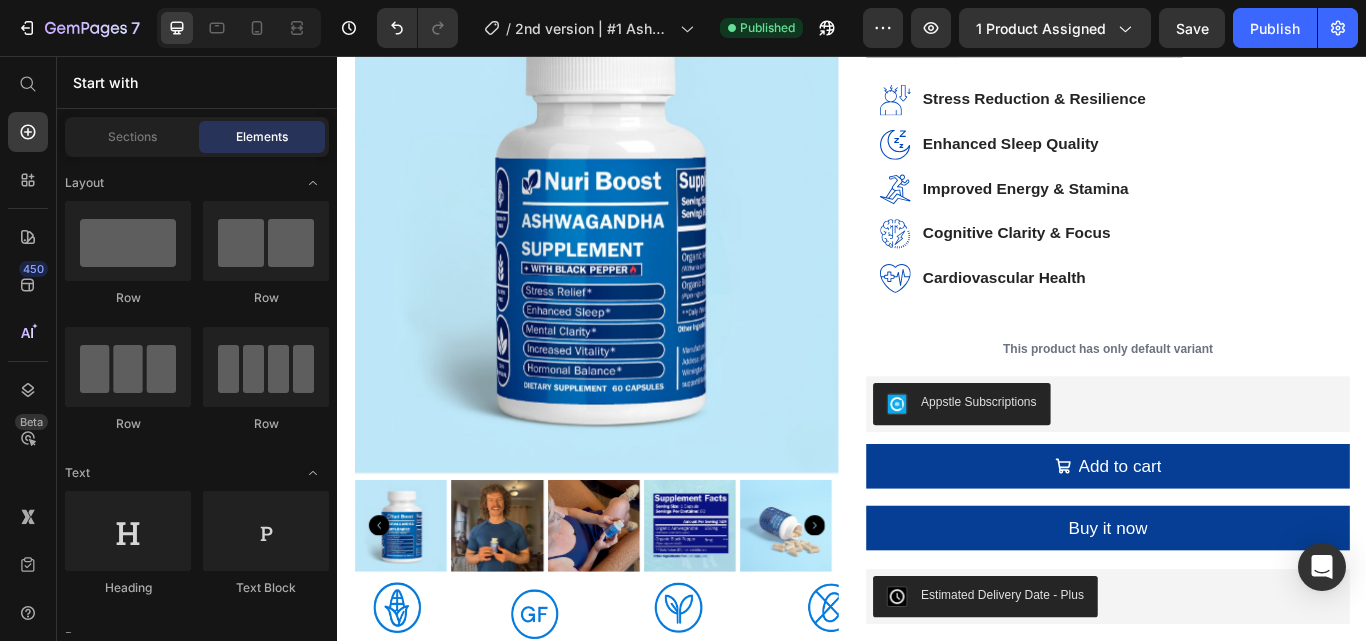 scroll, scrollTop: 350, scrollLeft: 0, axis: vertical 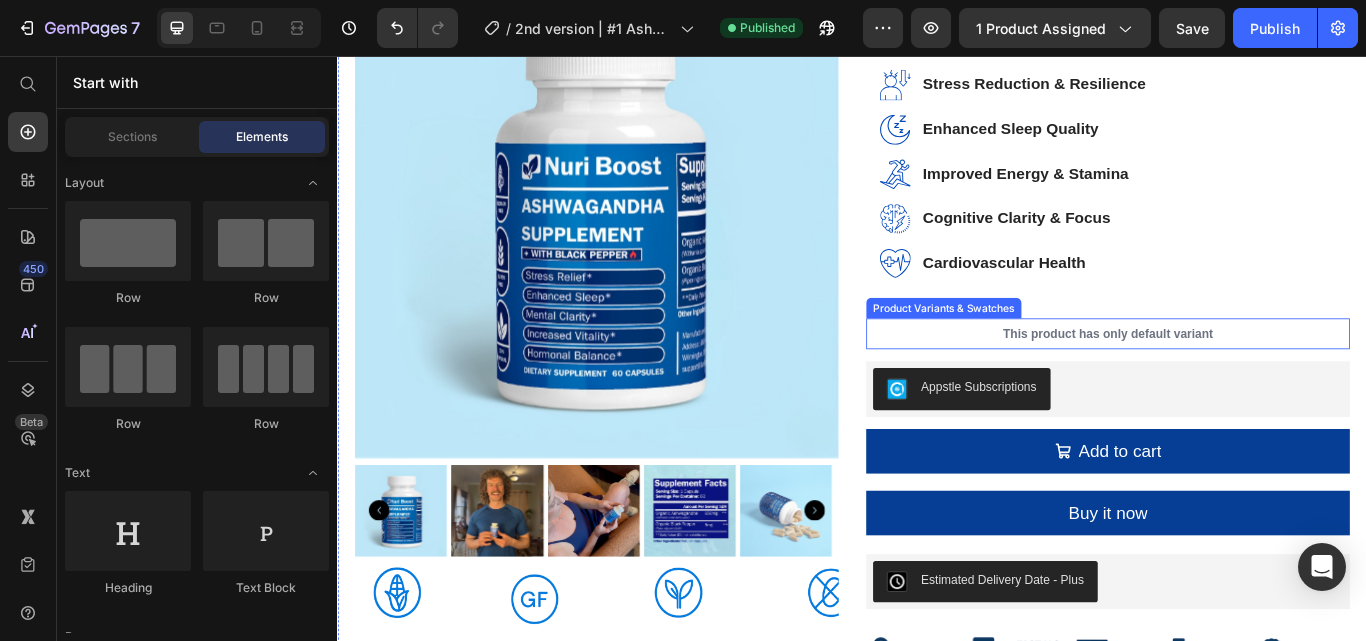 click on "This product has only default variant" at bounding box center [1235, 381] 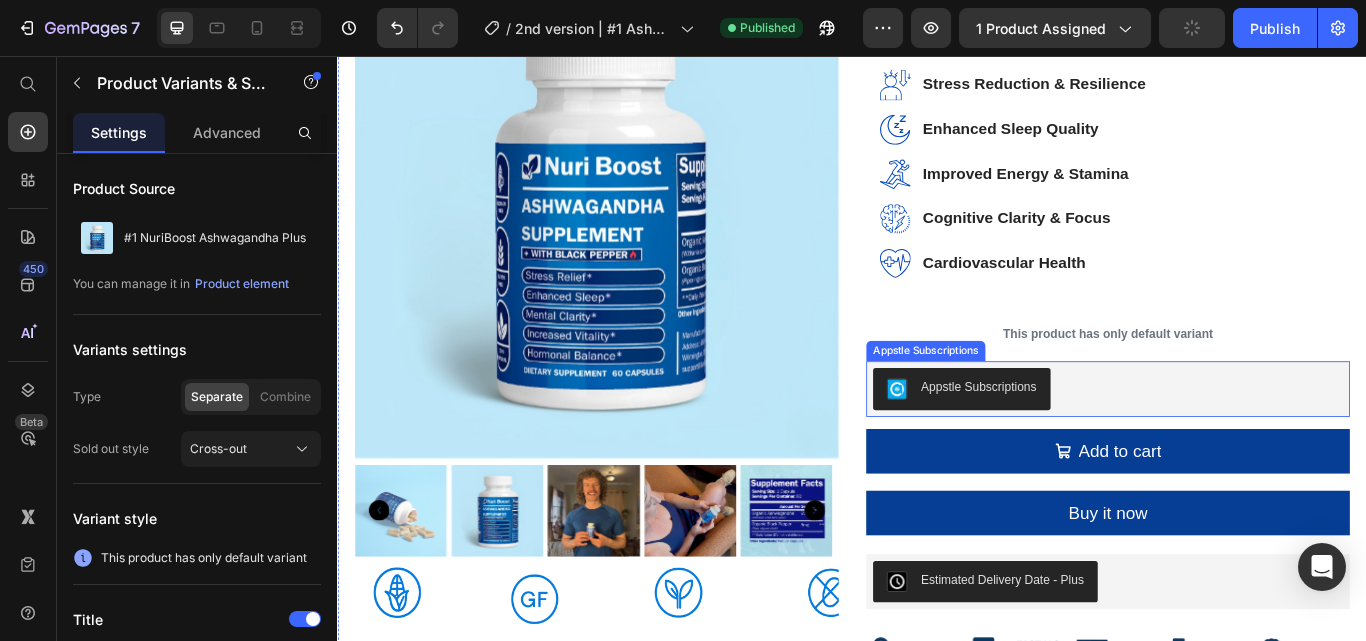 click on "Appstle Subscriptions" at bounding box center [1235, 445] 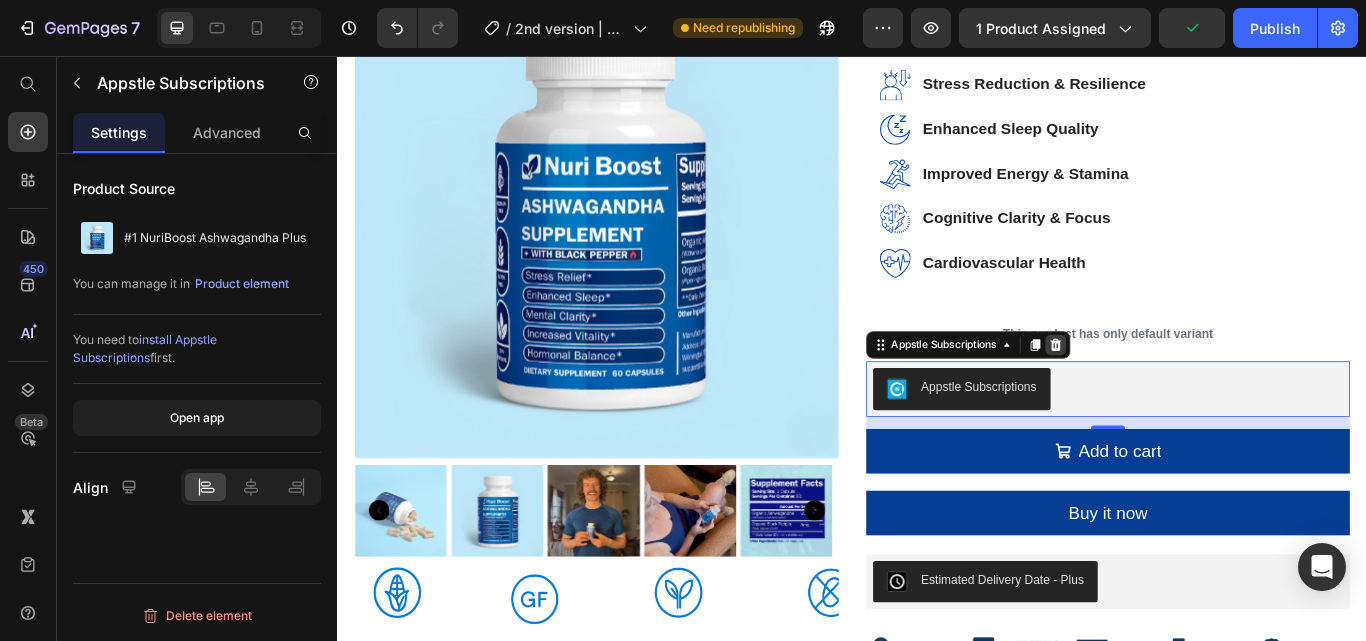click 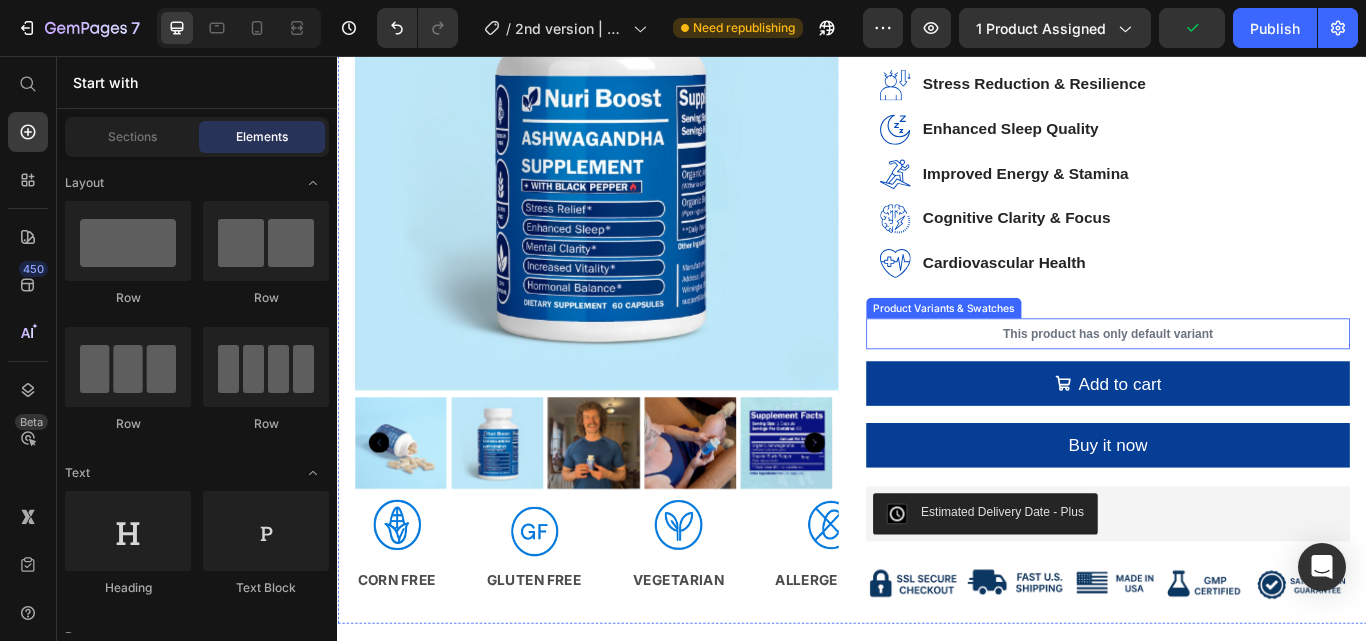 click on "This product has only default variant" at bounding box center [1235, 381] 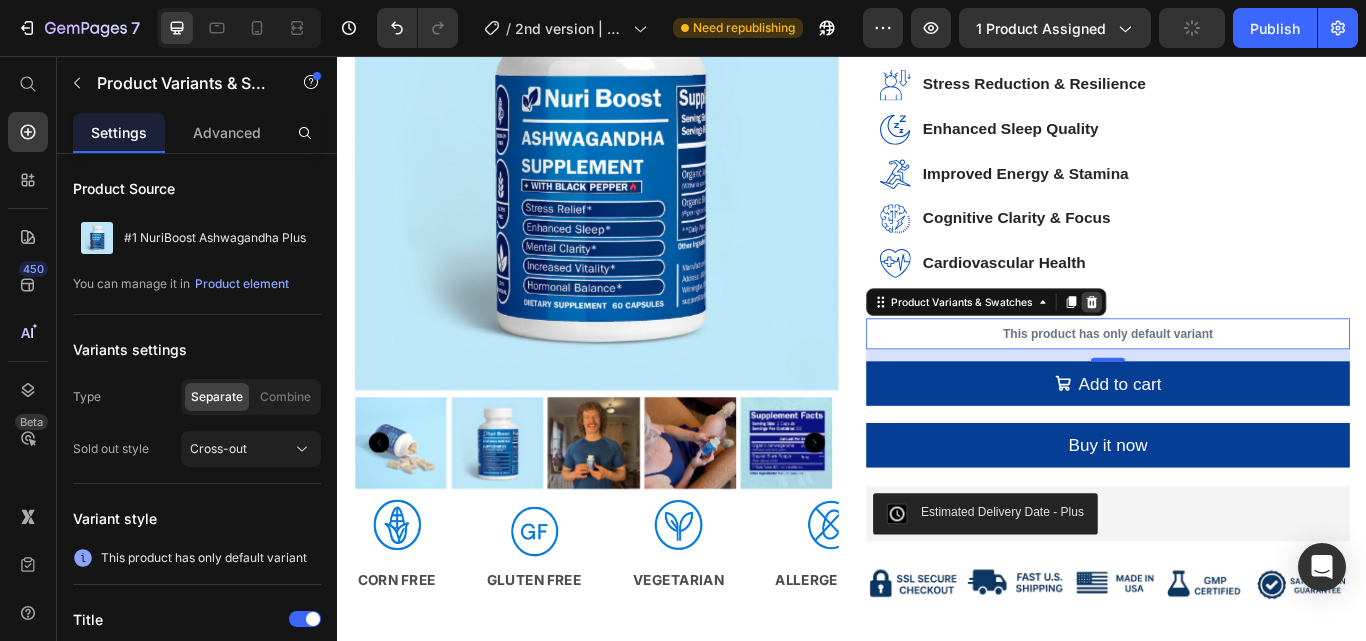 click 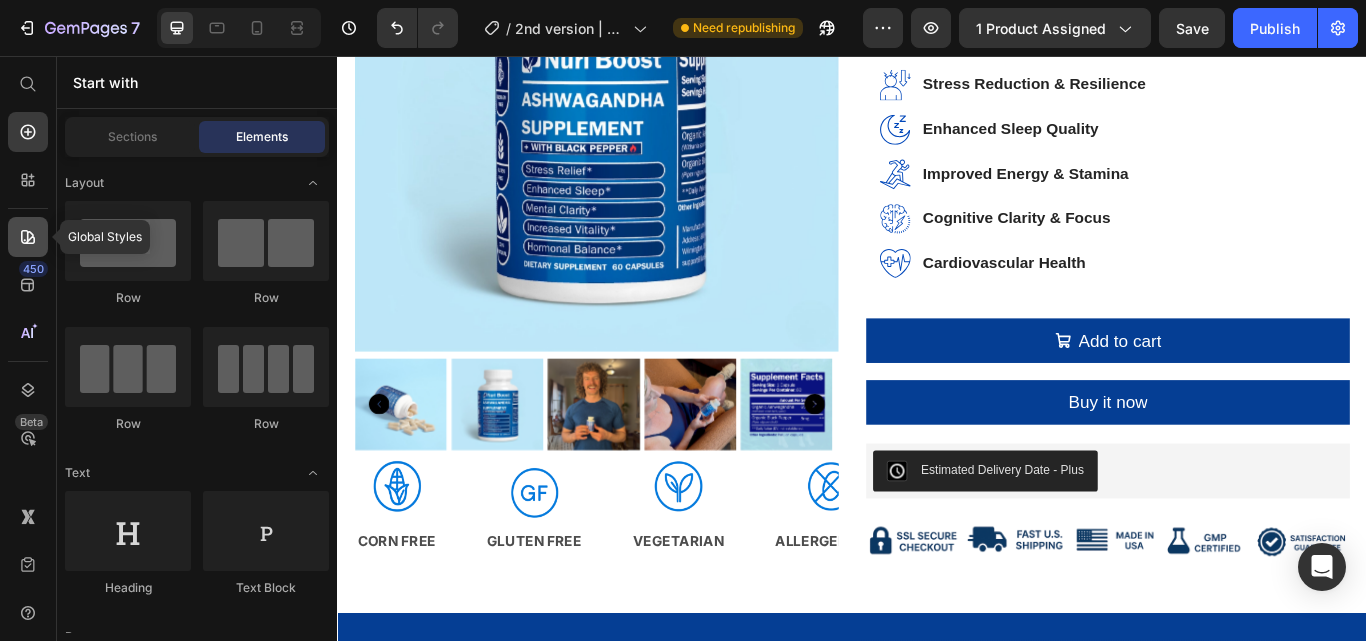 click 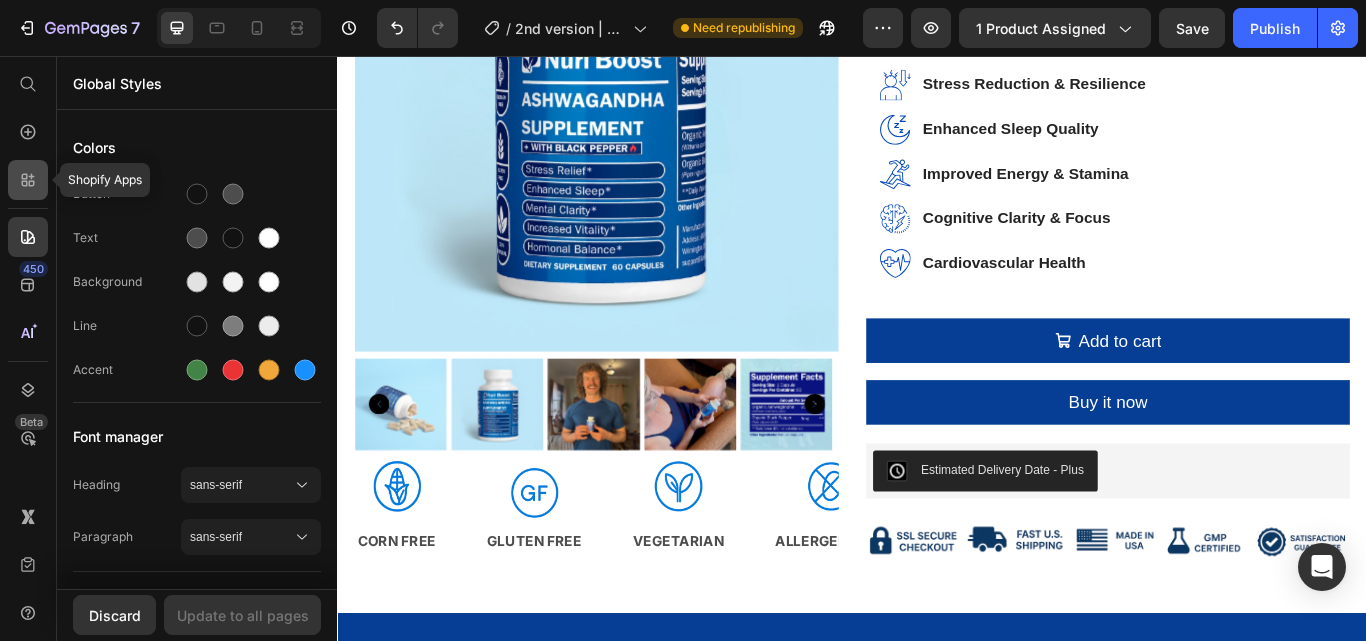 click 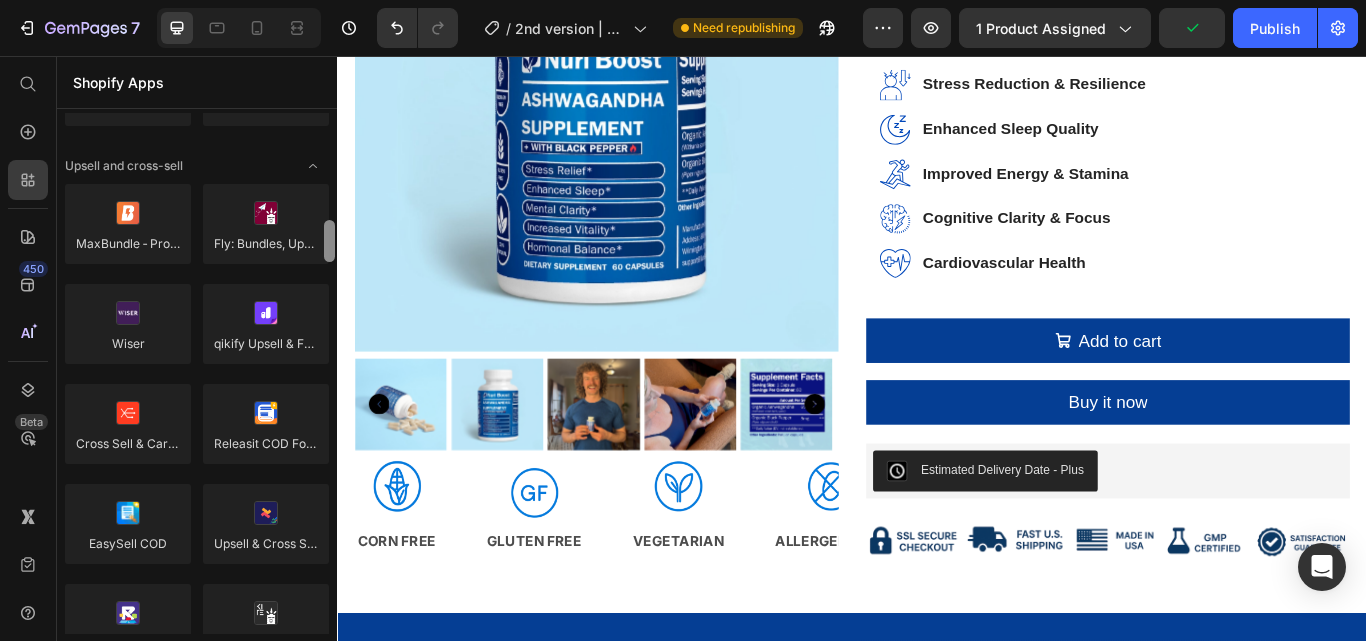 scroll, scrollTop: 848, scrollLeft: 0, axis: vertical 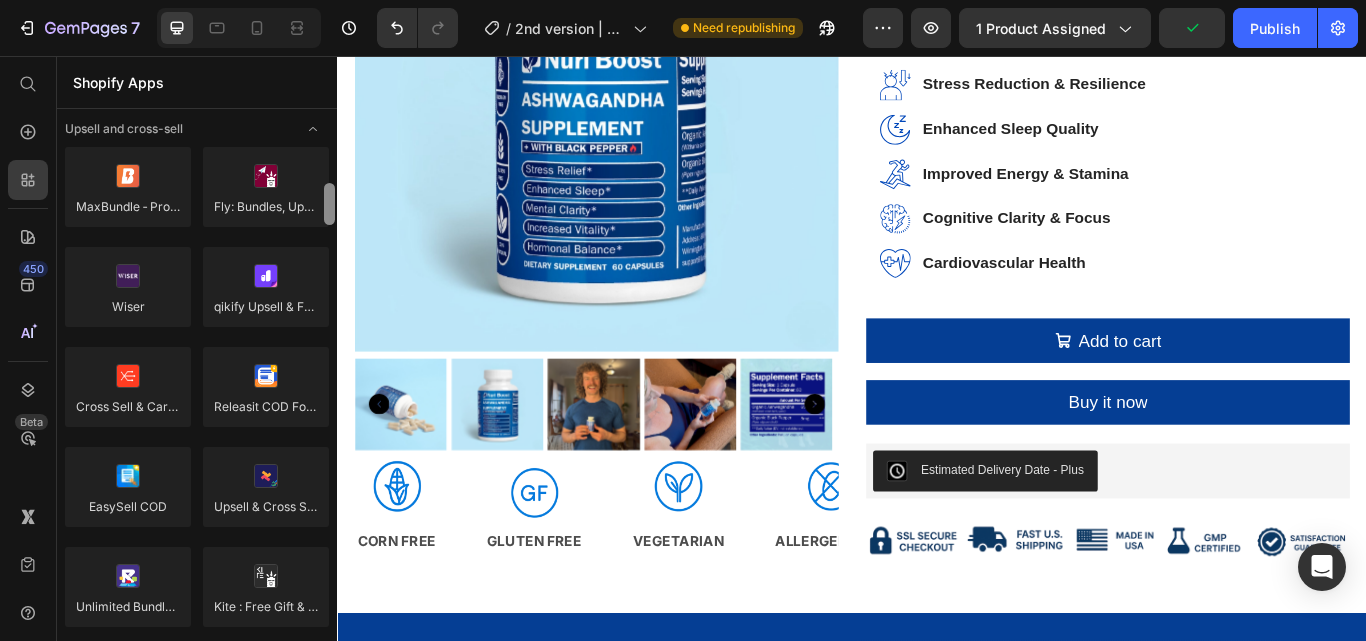 drag, startPoint x: 328, startPoint y: 133, endPoint x: 336, endPoint y: 203, distance: 70.45566 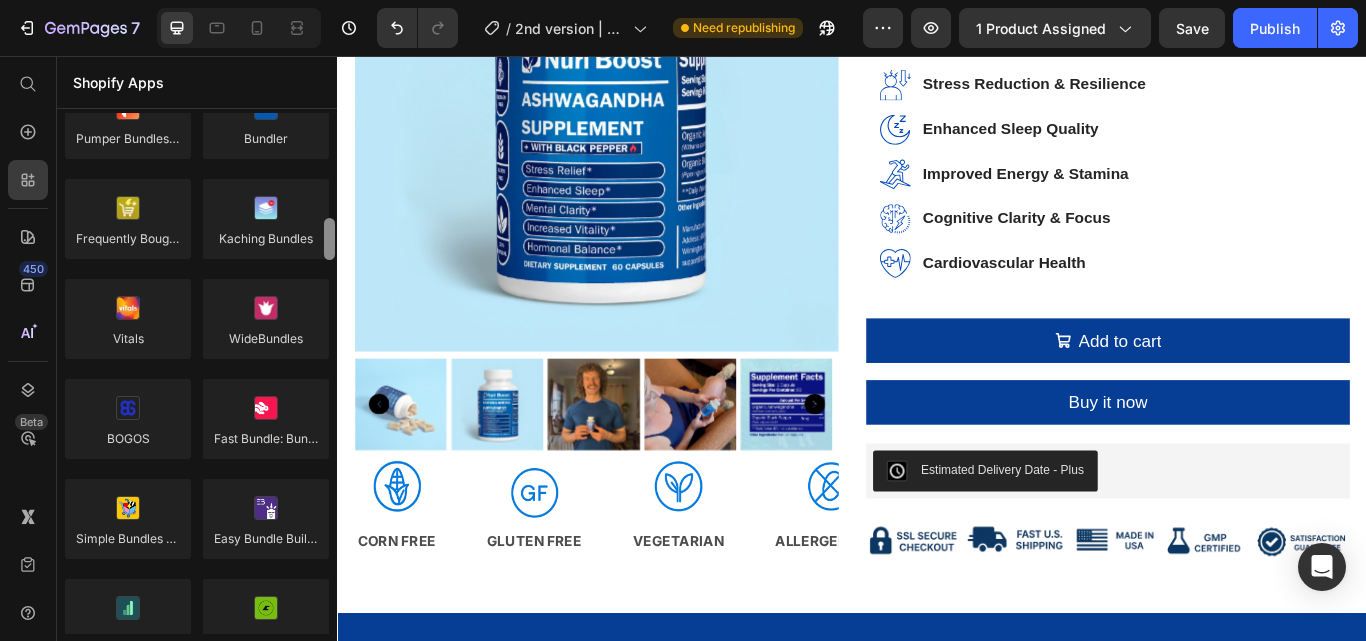 scroll, scrollTop: 1478, scrollLeft: 0, axis: vertical 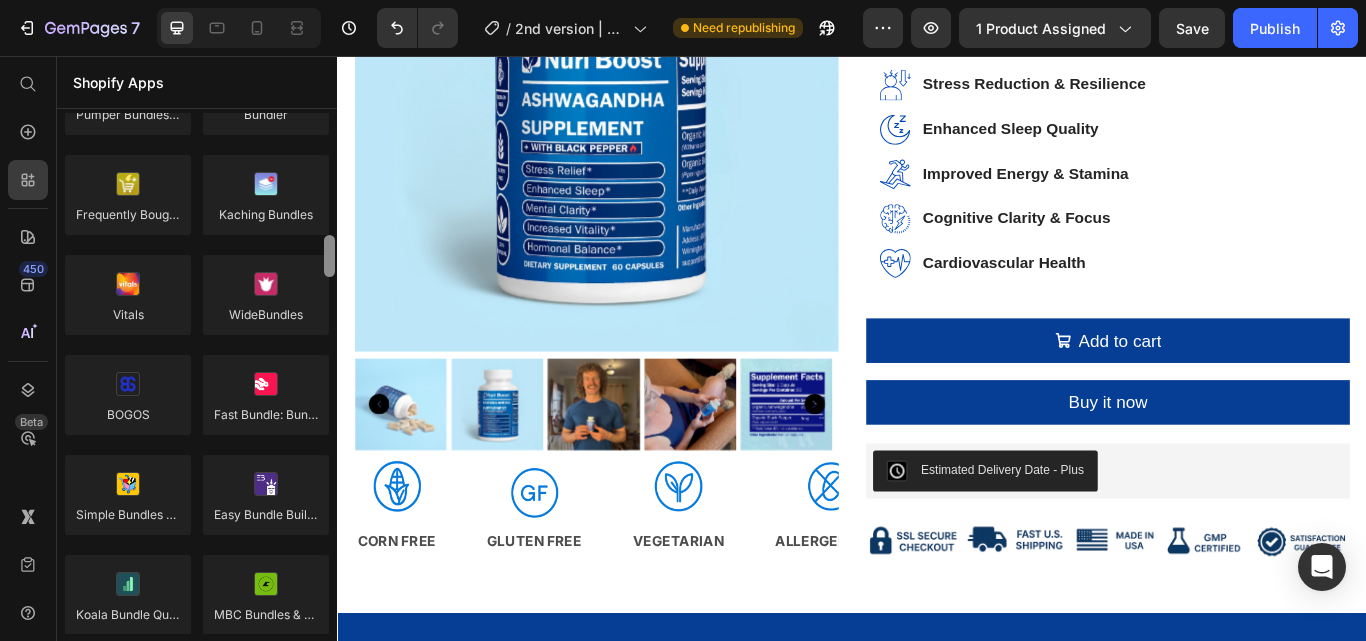 drag, startPoint x: 330, startPoint y: 203, endPoint x: 330, endPoint y: 255, distance: 52 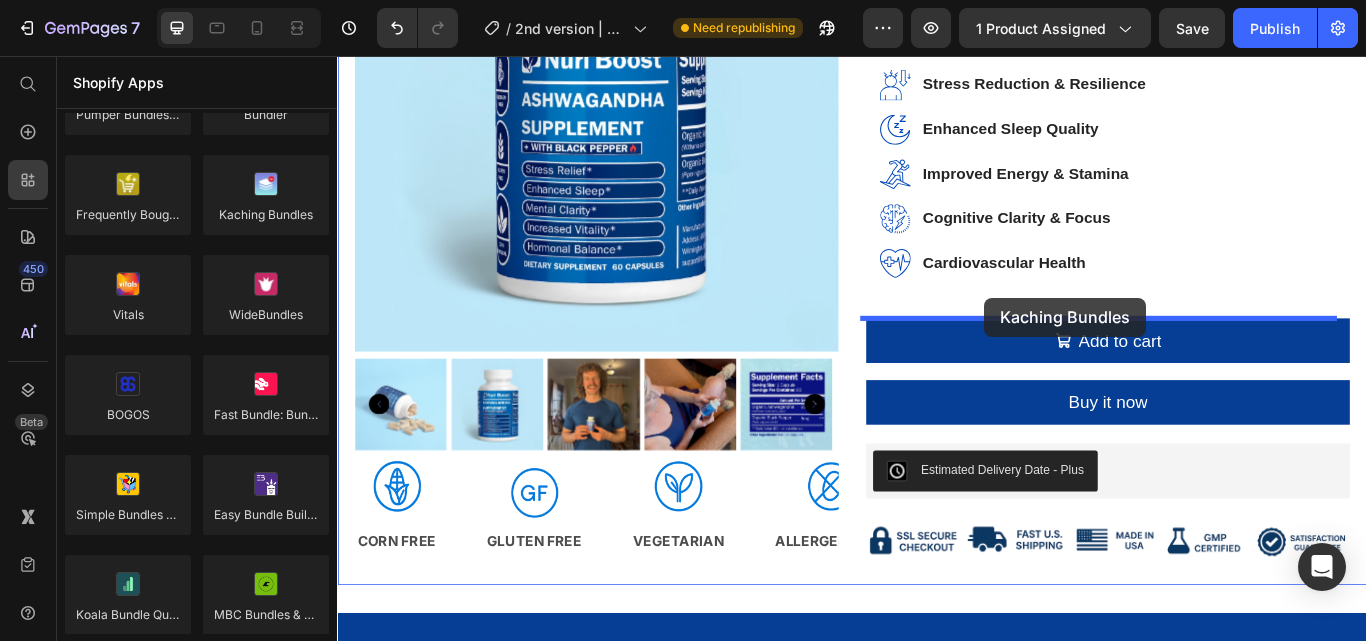 drag, startPoint x: 590, startPoint y: 249, endPoint x: 1091, endPoint y: 339, distance: 509.01965 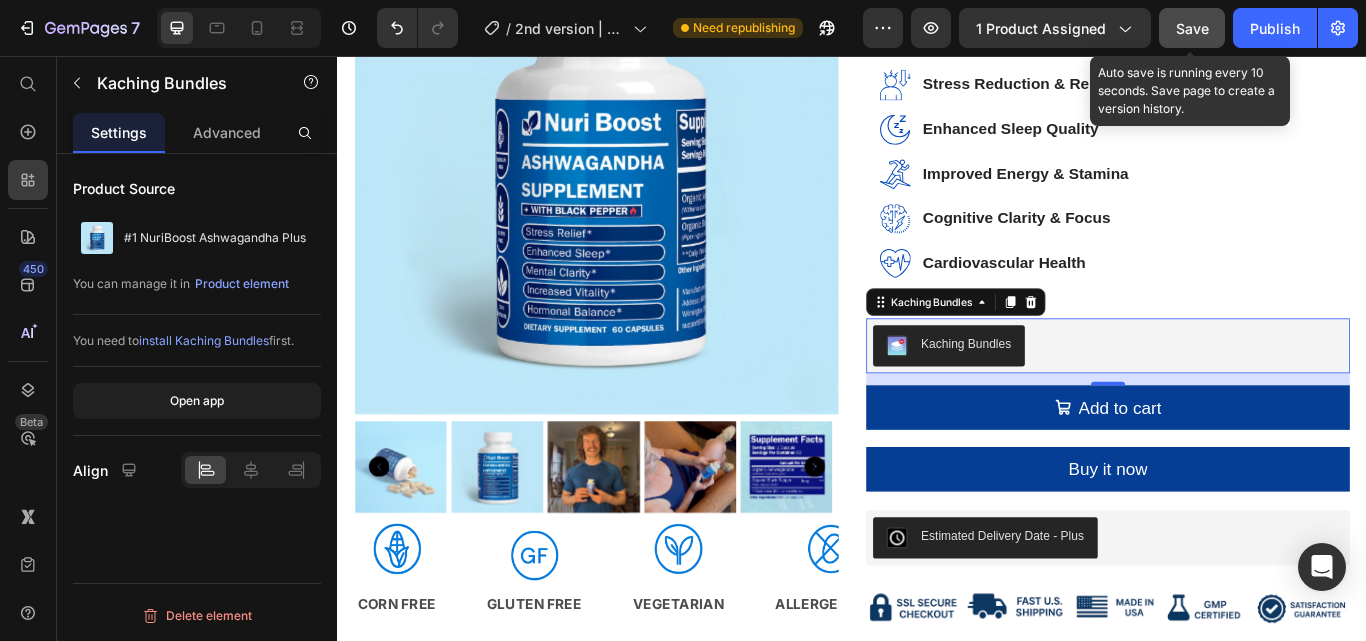 click on "Save" at bounding box center [1192, 28] 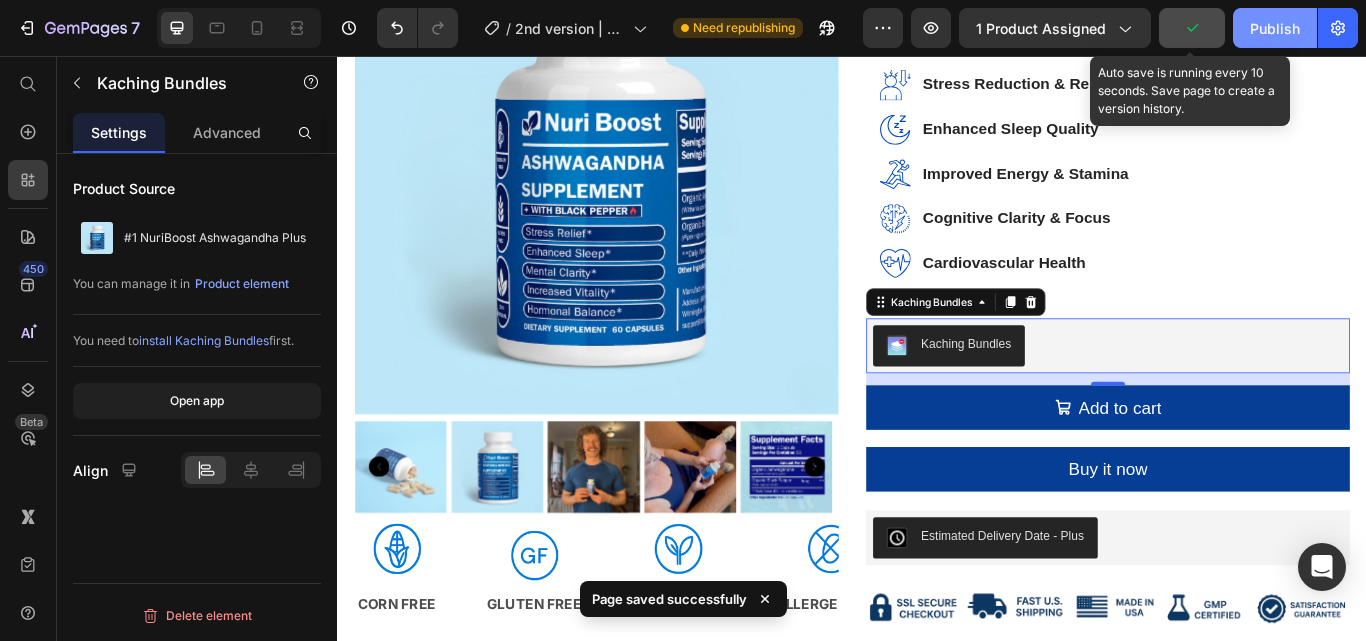click on "Publish" at bounding box center [1275, 28] 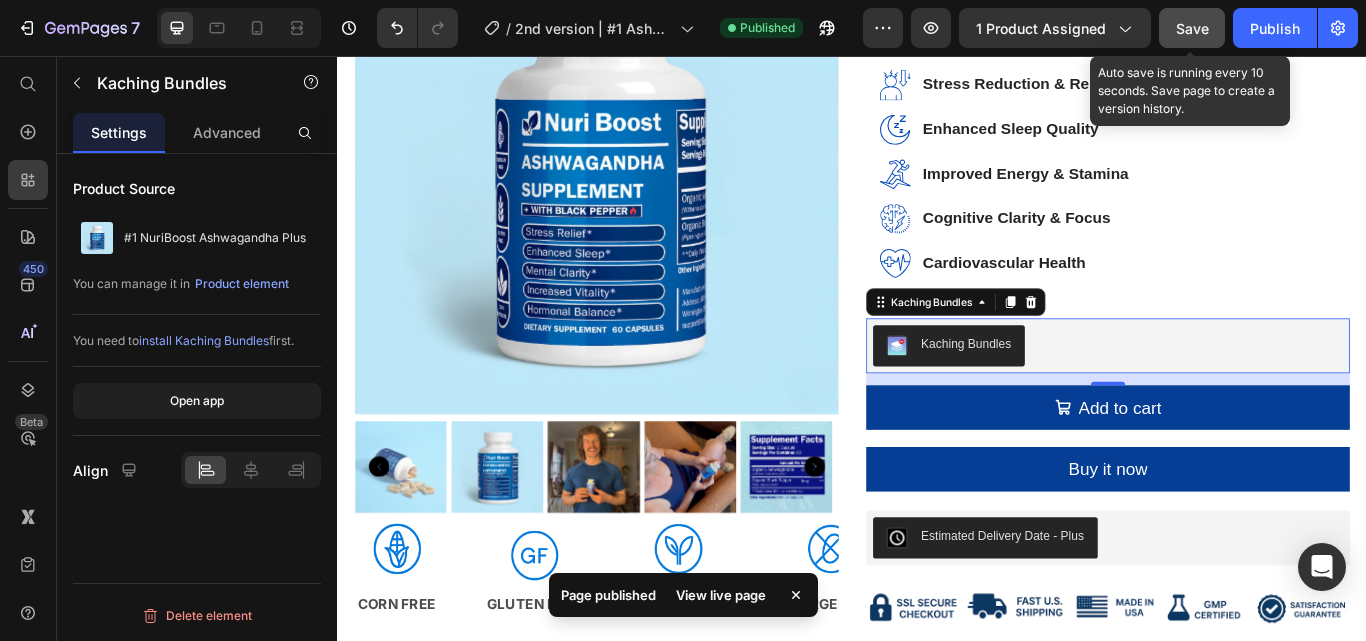click on "View live page" at bounding box center [721, 595] 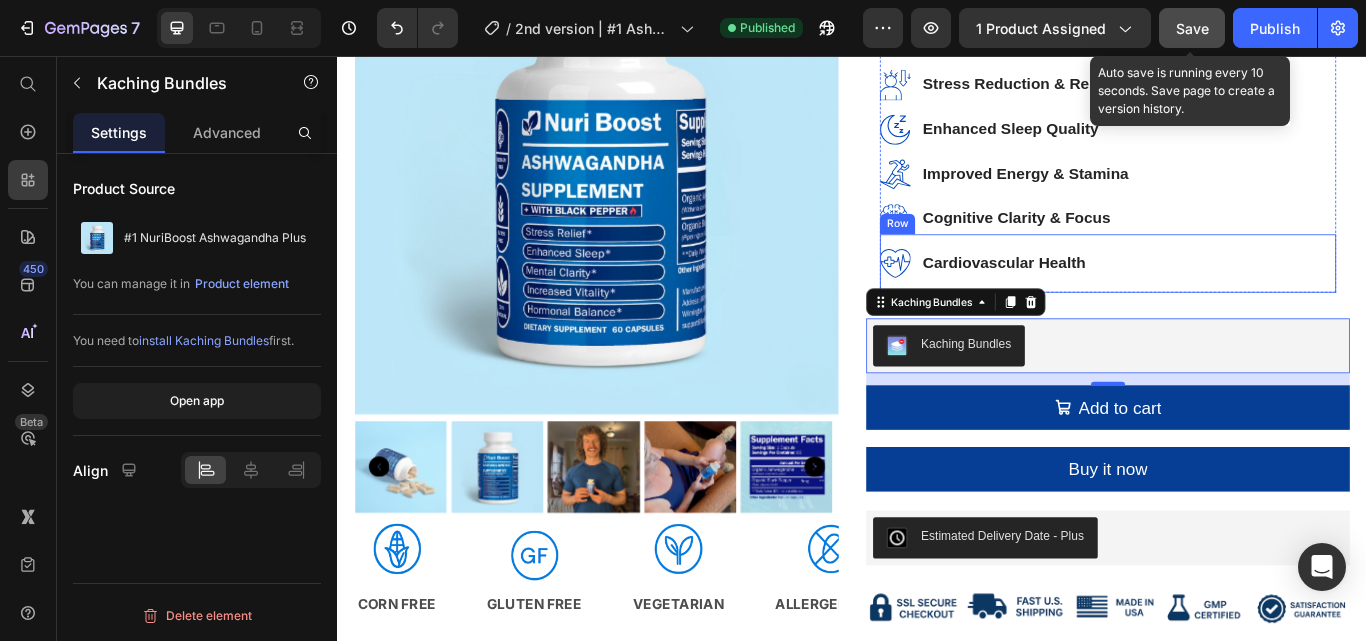 click on "Icon Cardiovascular Health Heading Row" at bounding box center (1235, 299) 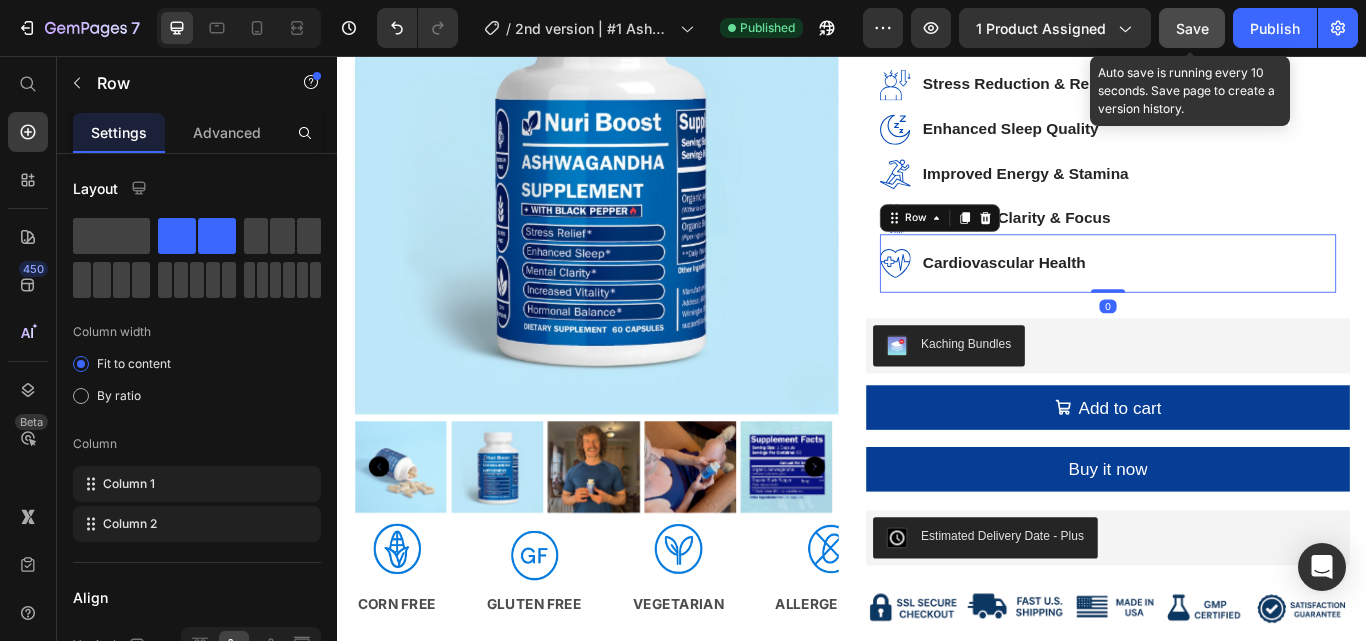 drag, startPoint x: 1218, startPoint y: 328, endPoint x: 1218, endPoint y: 313, distance: 15 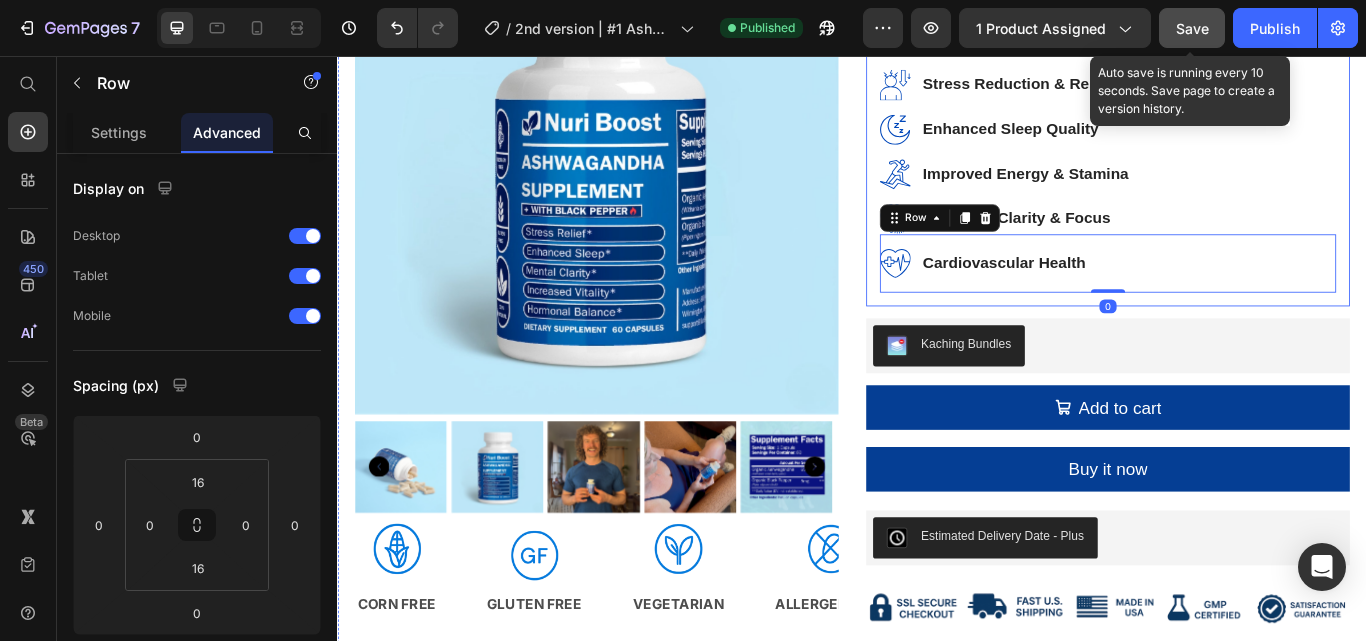 click on "Benefits Ingredients How to Use Icon Stress Reduction & Resilience Heading Row Icon Enhanced Sleep Quality Heading Row Icon Improved Energy & Stamina Heading Row Icon Cognitive Clarity & Focus Heading Row Icon Cardiovascular Health Heading Row   0 Row Organic Ashwagandha Root A powerful adaptogen used in Ayurveda to reduce stress, boost focus, and support energy and hormone balance.* Text Block Organic Black Pepper Extract Enhances absorption and effectiveness of Ashwagandha for better results.* Text Block Pullulan Capsules Vegan, allergen-free capsules made from plants easy to digest and gentle on the stomach.* Text Block Take  1 capsule twice daily, once before breakfast and once before dinner, with an 8 oz glass of water . For best results, use consistently to support stress relief, better sleep, and overall wellness.* Text Block Tab" at bounding box center (1235, 167) 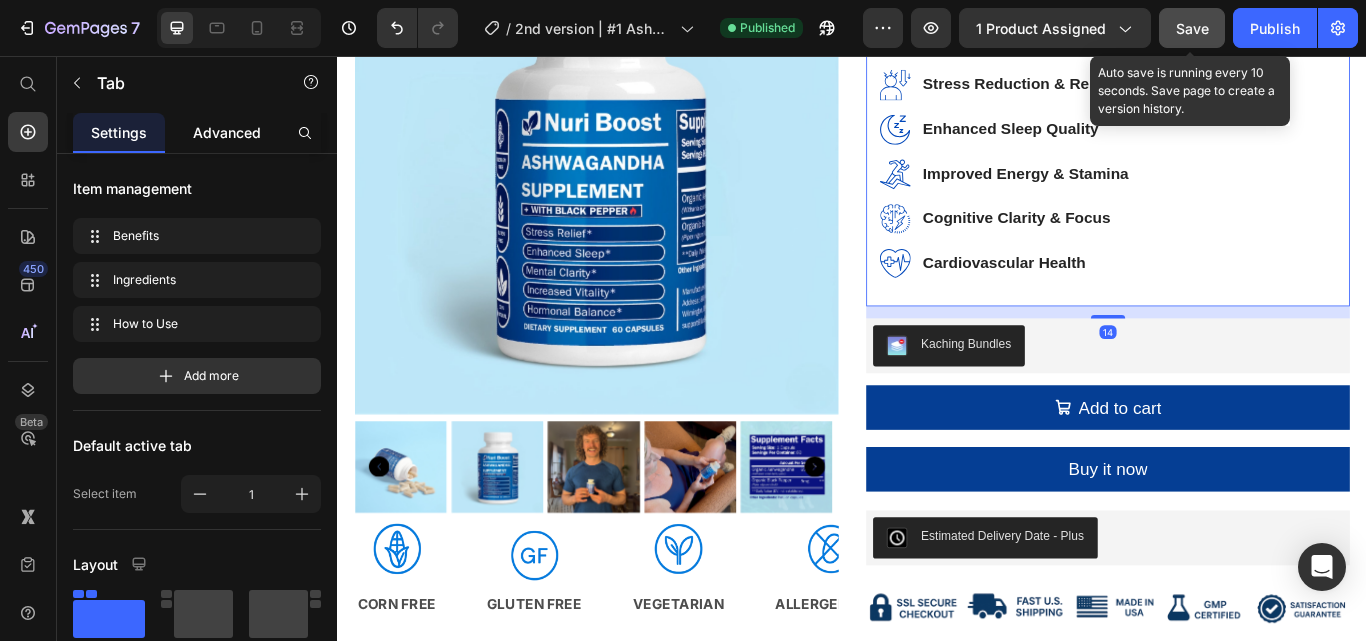 click on "Advanced" at bounding box center [227, 132] 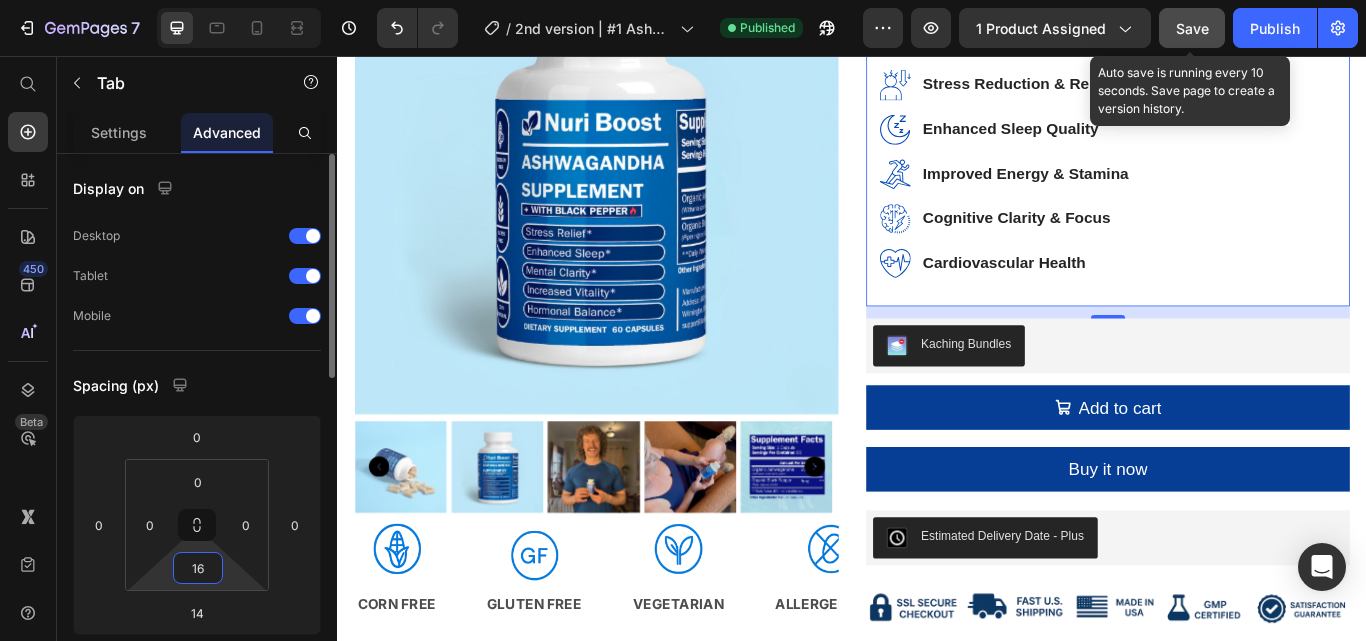 click on "16" at bounding box center [198, 568] 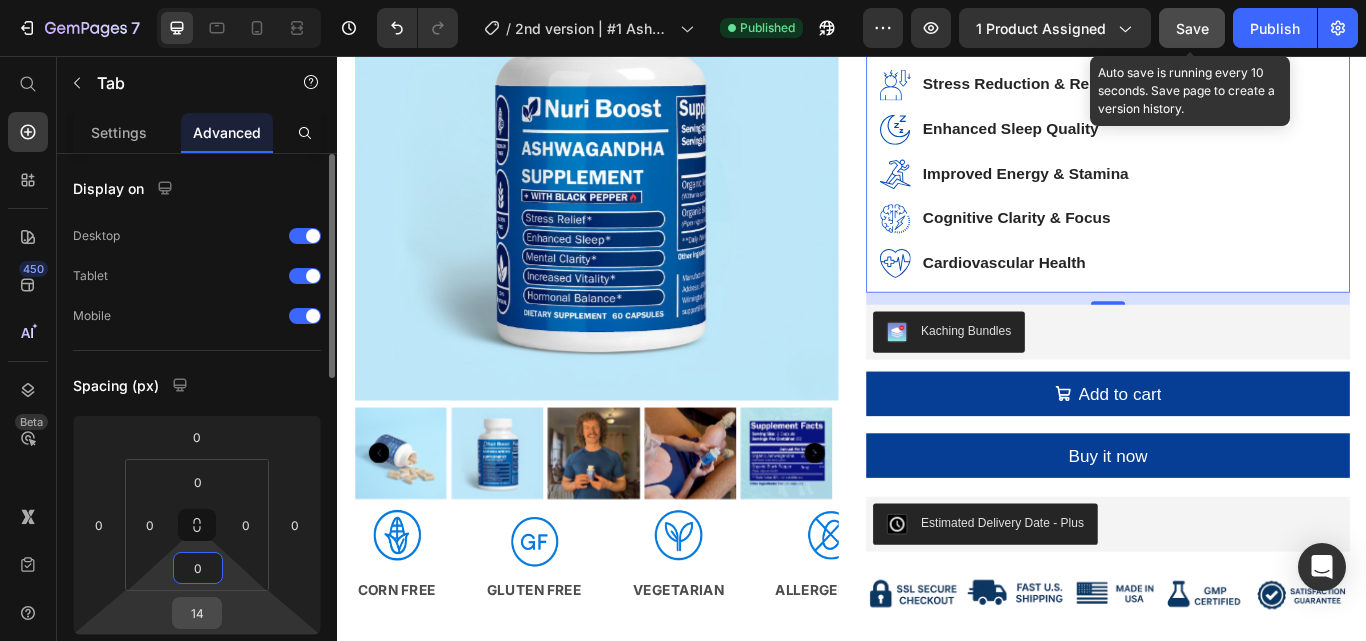 type on "0" 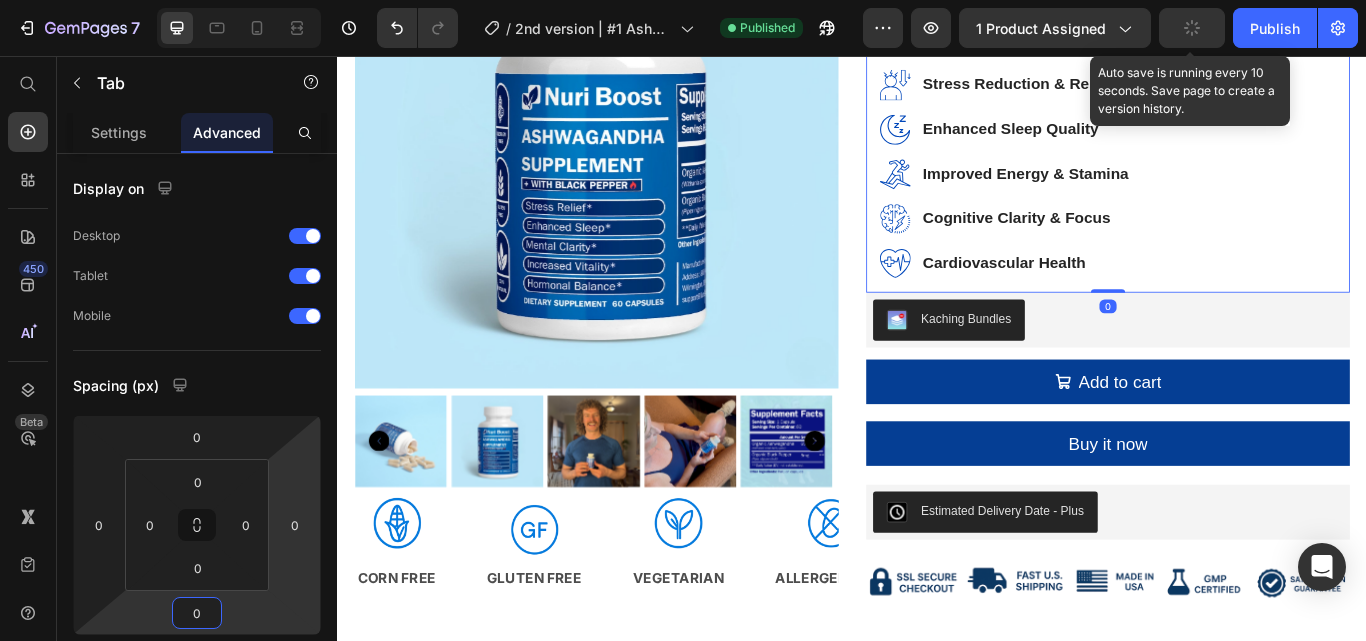 type on "0" 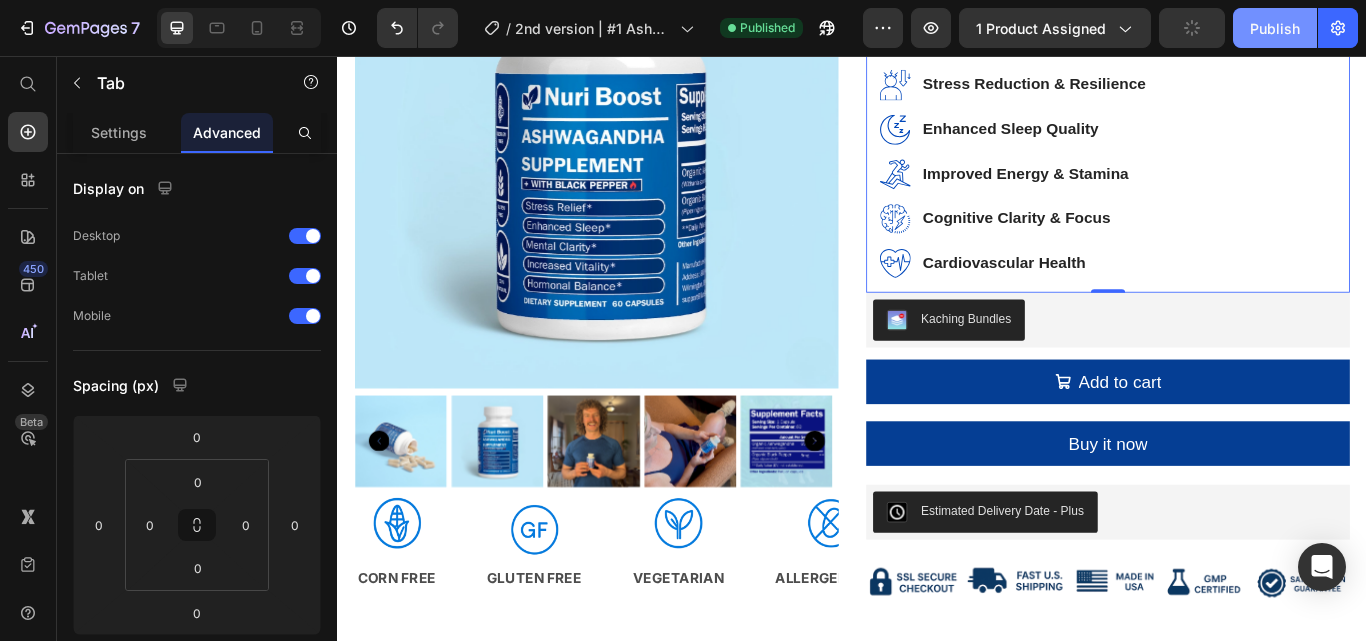 click on "Publish" at bounding box center (1275, 28) 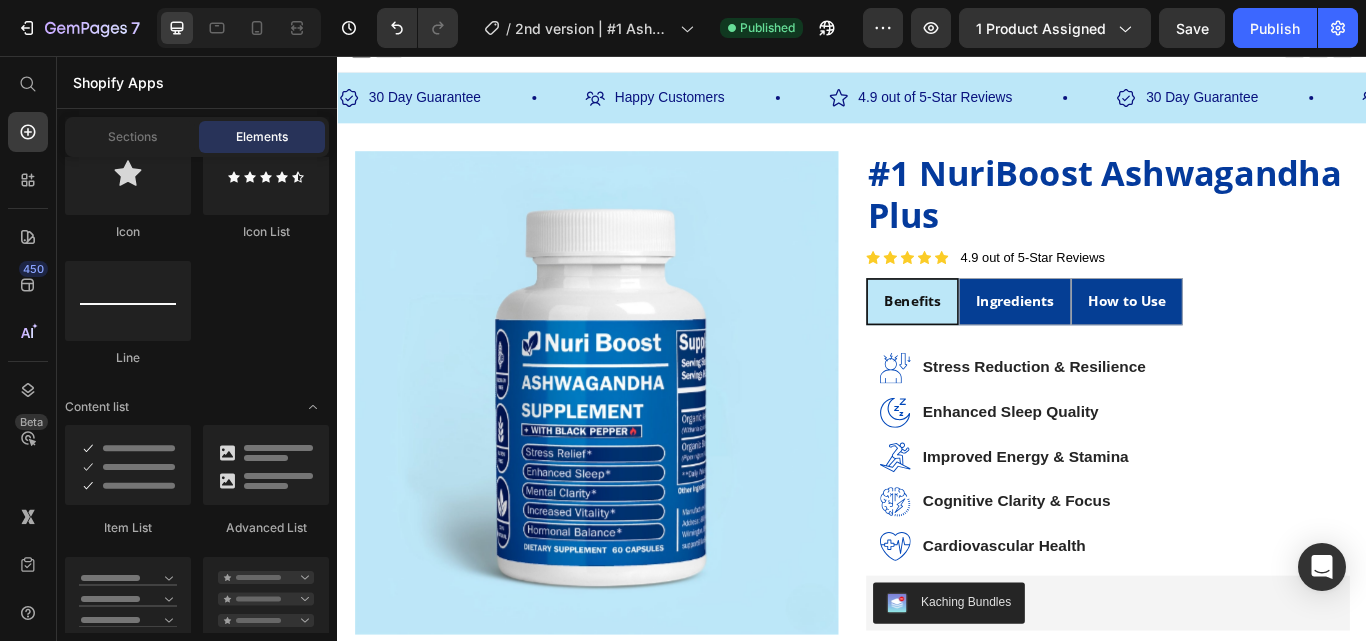 scroll, scrollTop: 0, scrollLeft: 0, axis: both 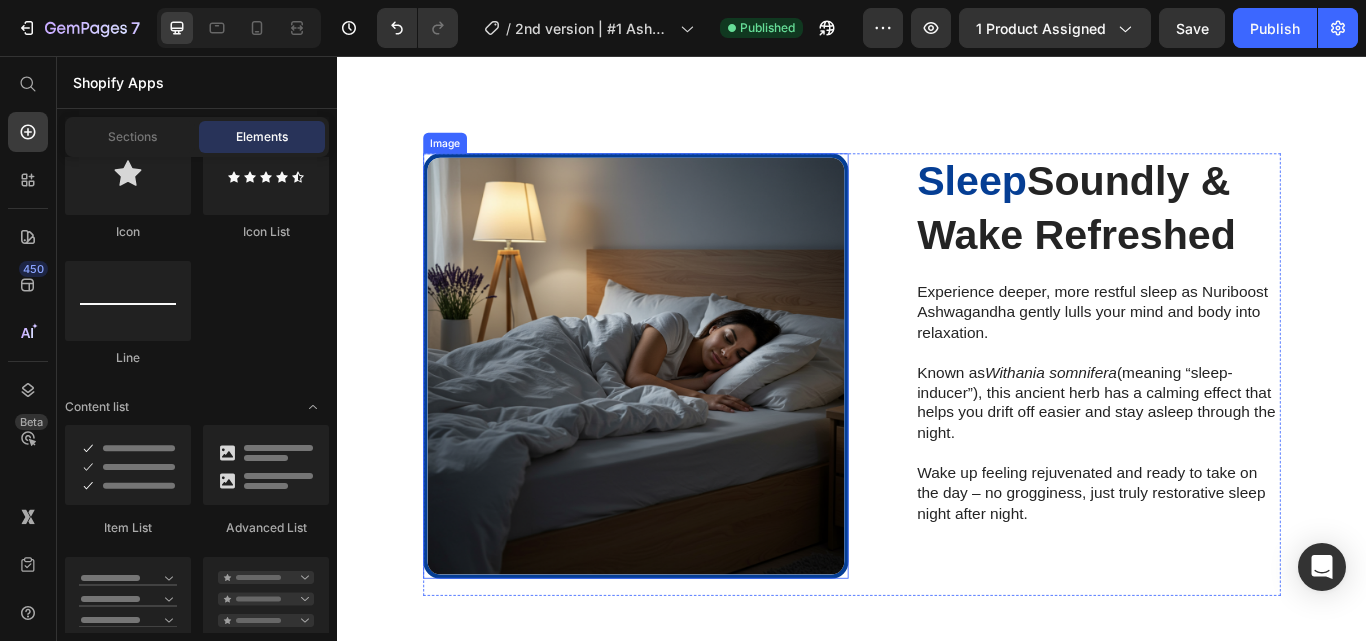 click at bounding box center (685, 418) 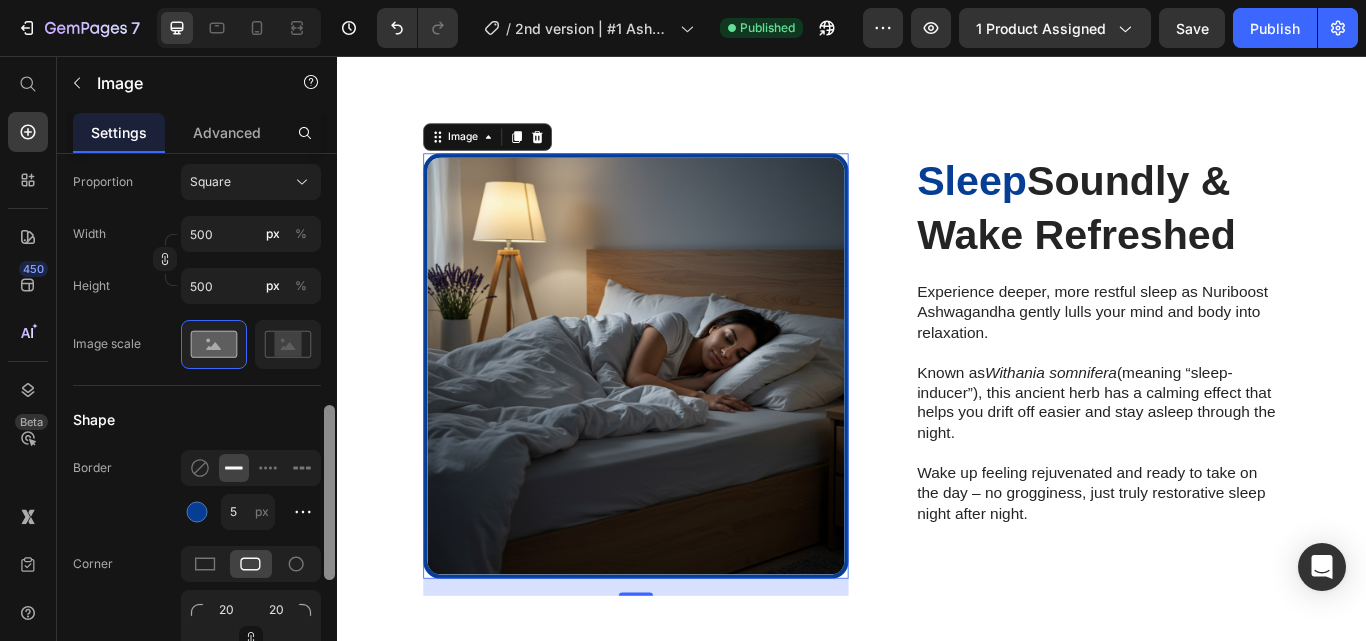 scroll, scrollTop: 683, scrollLeft: 0, axis: vertical 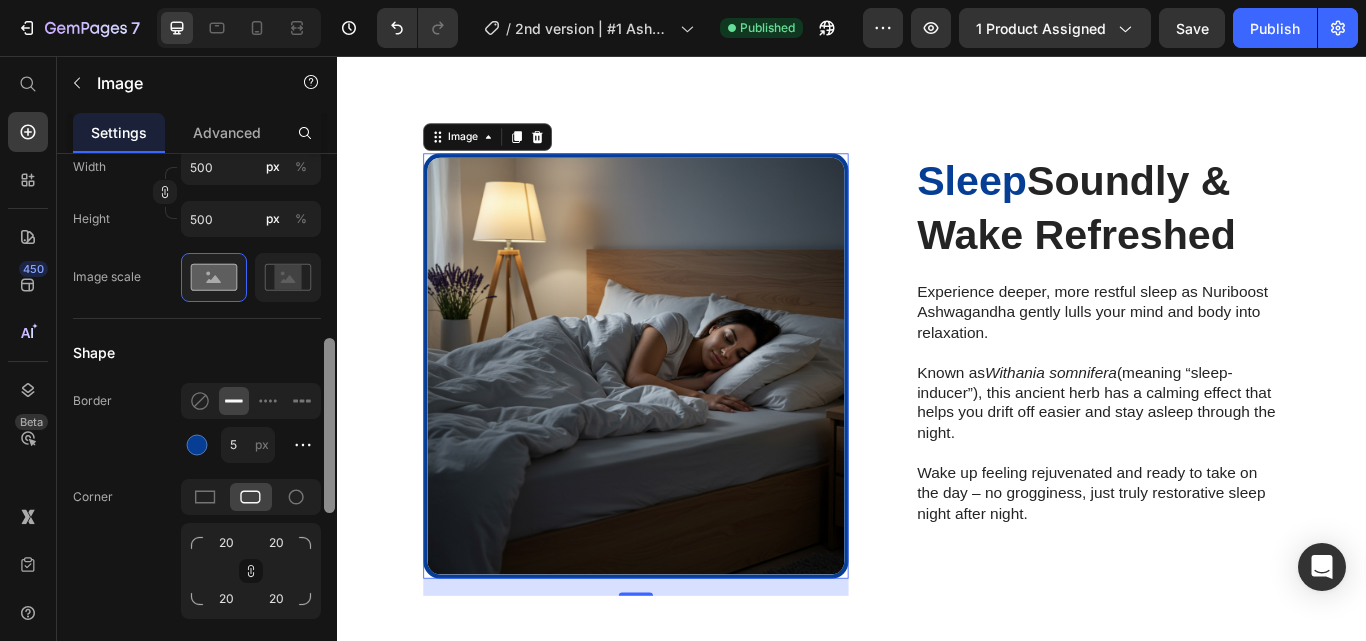 drag, startPoint x: 332, startPoint y: 198, endPoint x: 325, endPoint y: 419, distance: 221.11082 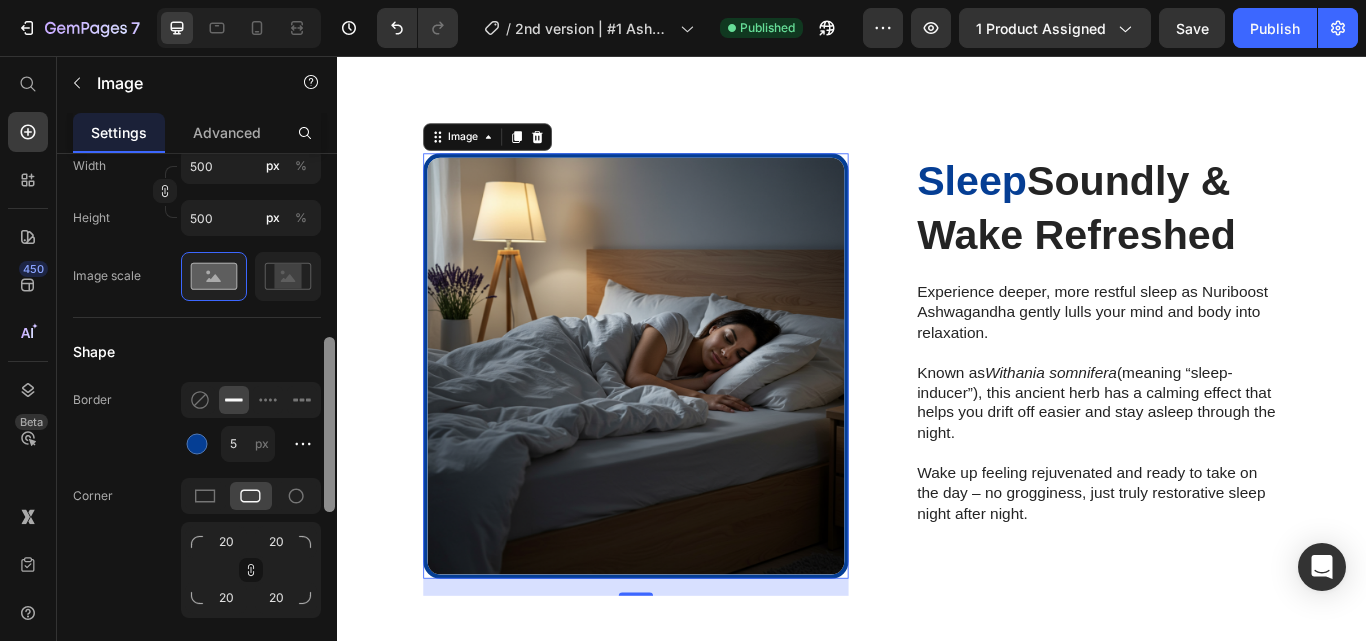 click at bounding box center [329, 424] 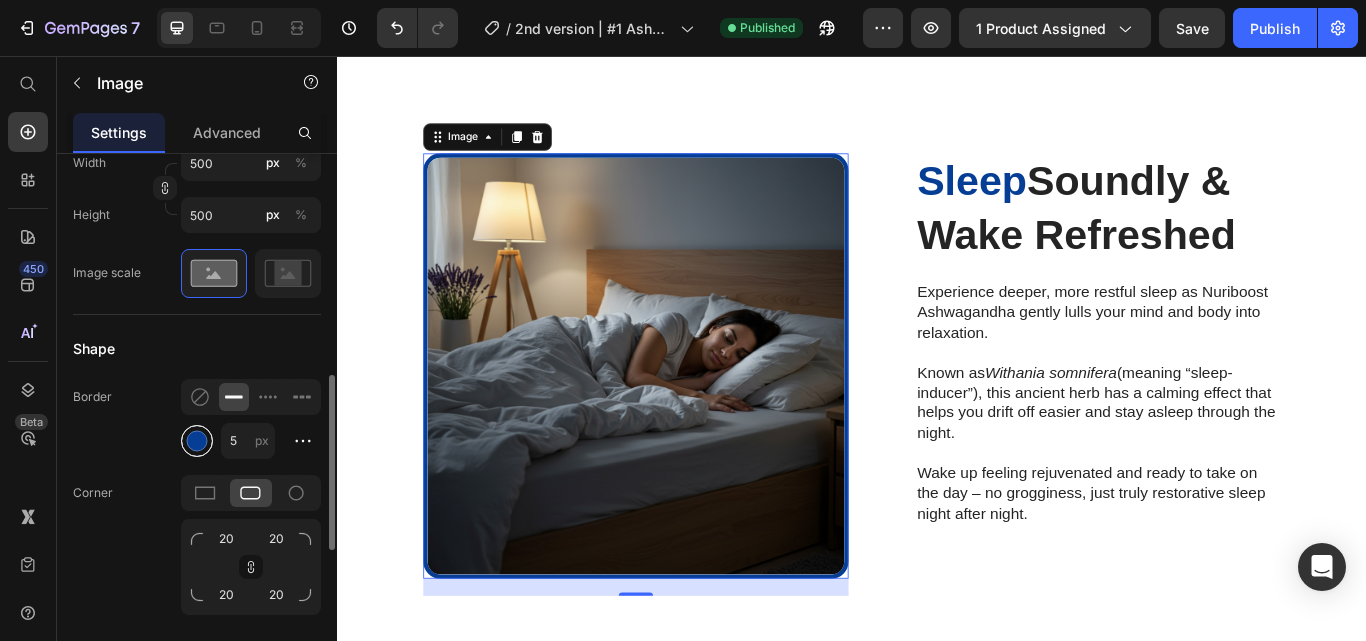 click at bounding box center (197, 440) 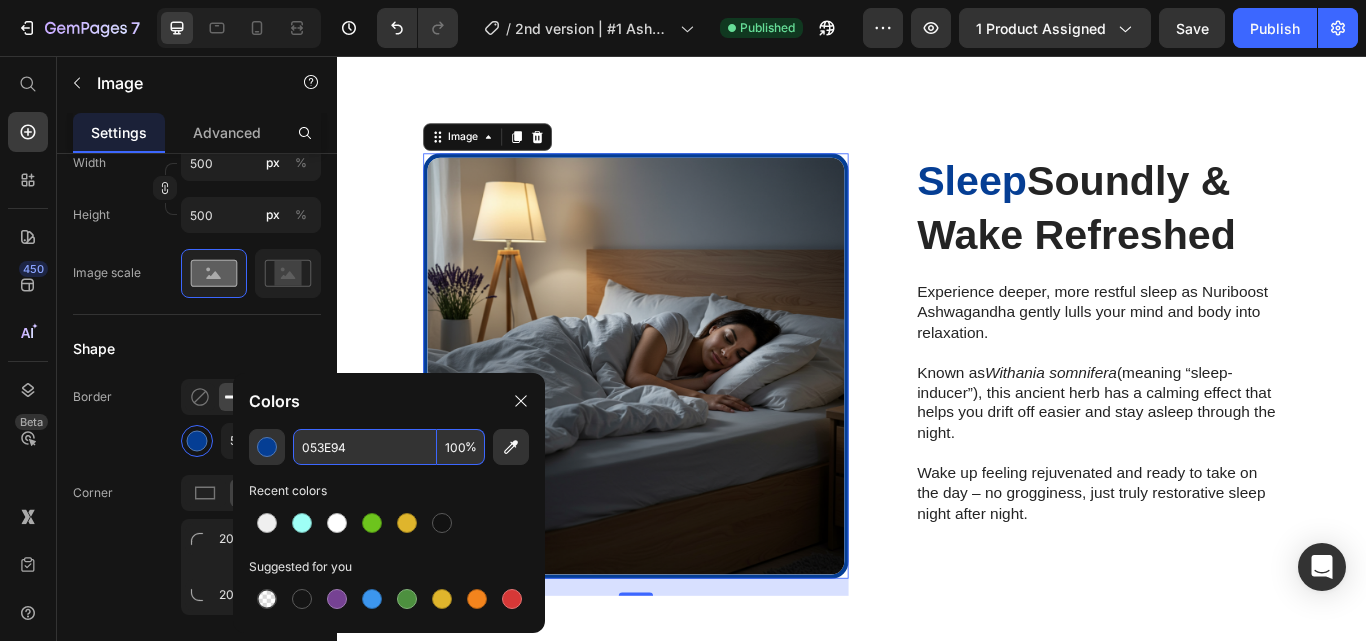 click on "053E94" at bounding box center (365, 447) 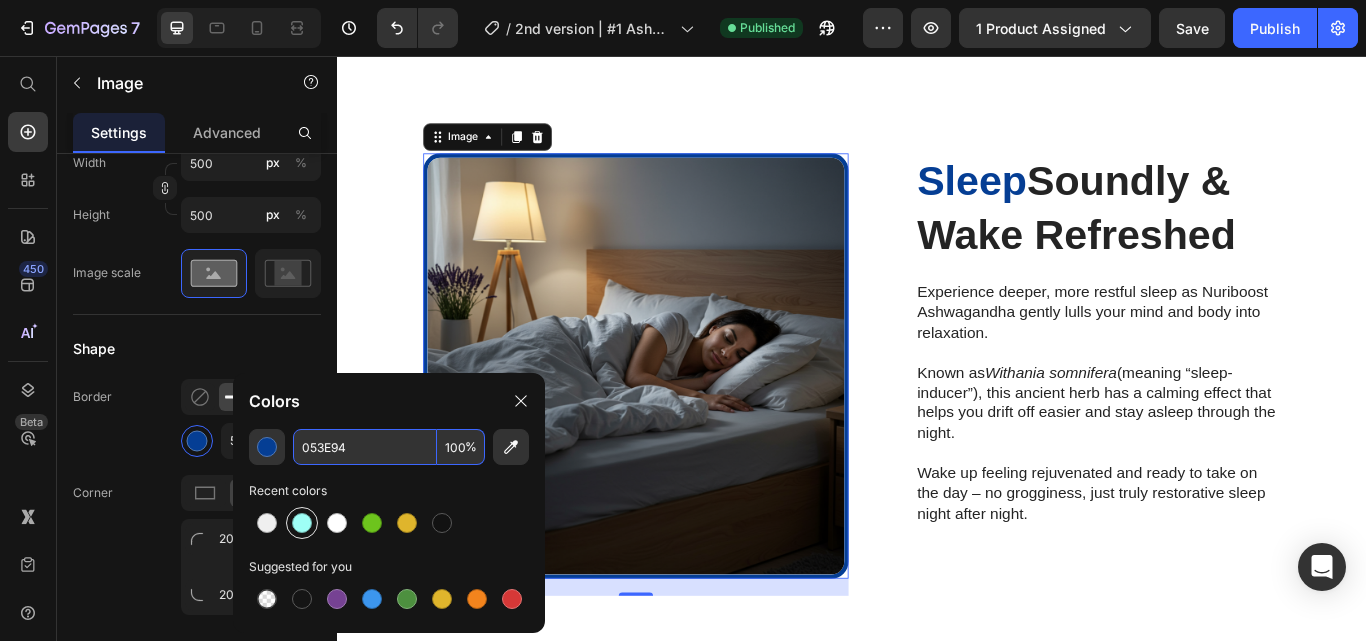 click at bounding box center (302, 523) 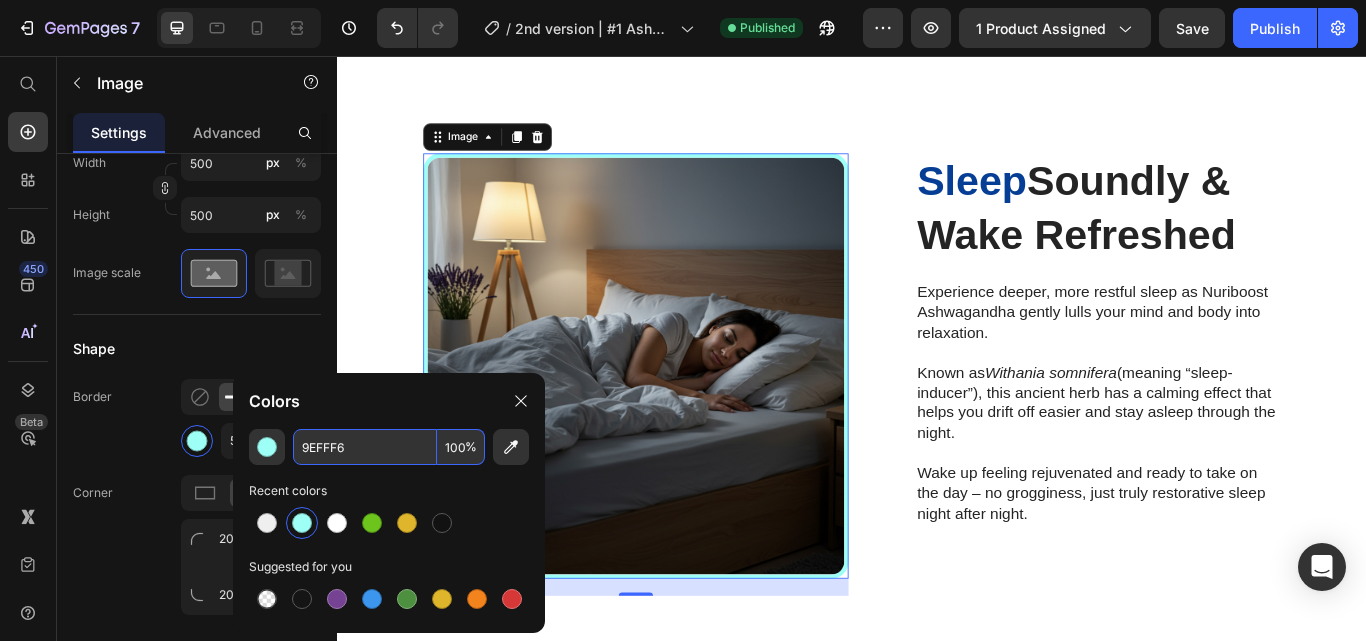 click on "9EFFF6" at bounding box center (365, 447) 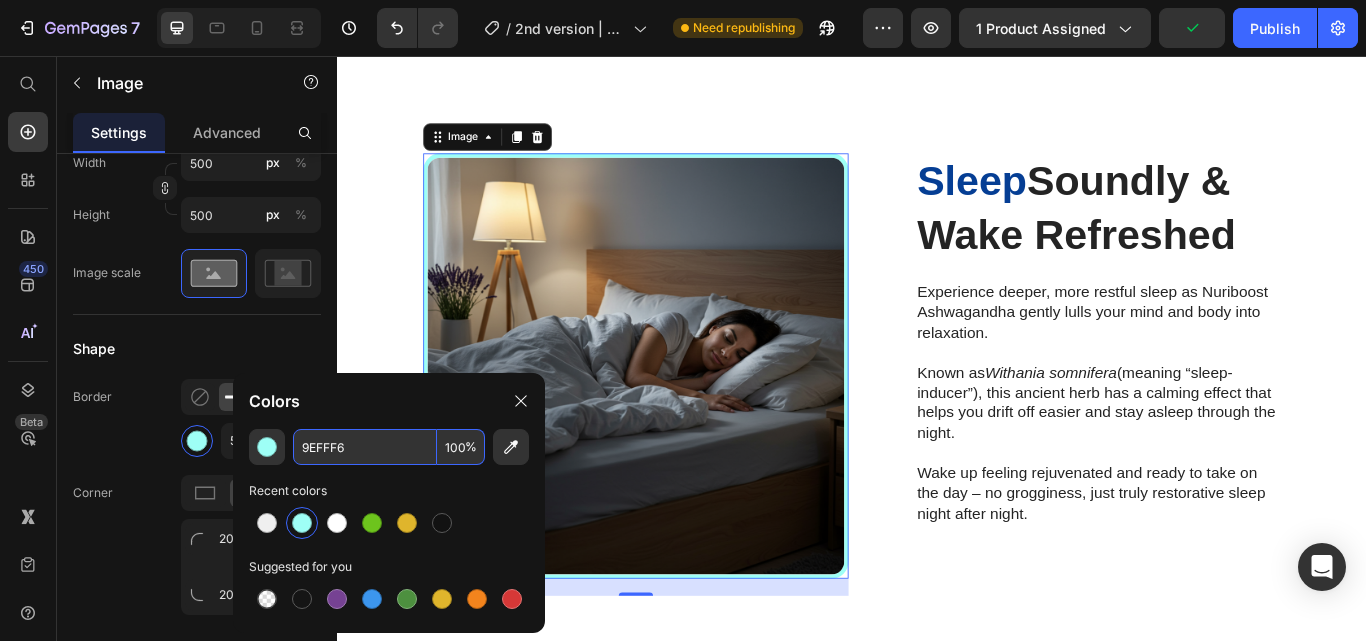 paste on "053E94" 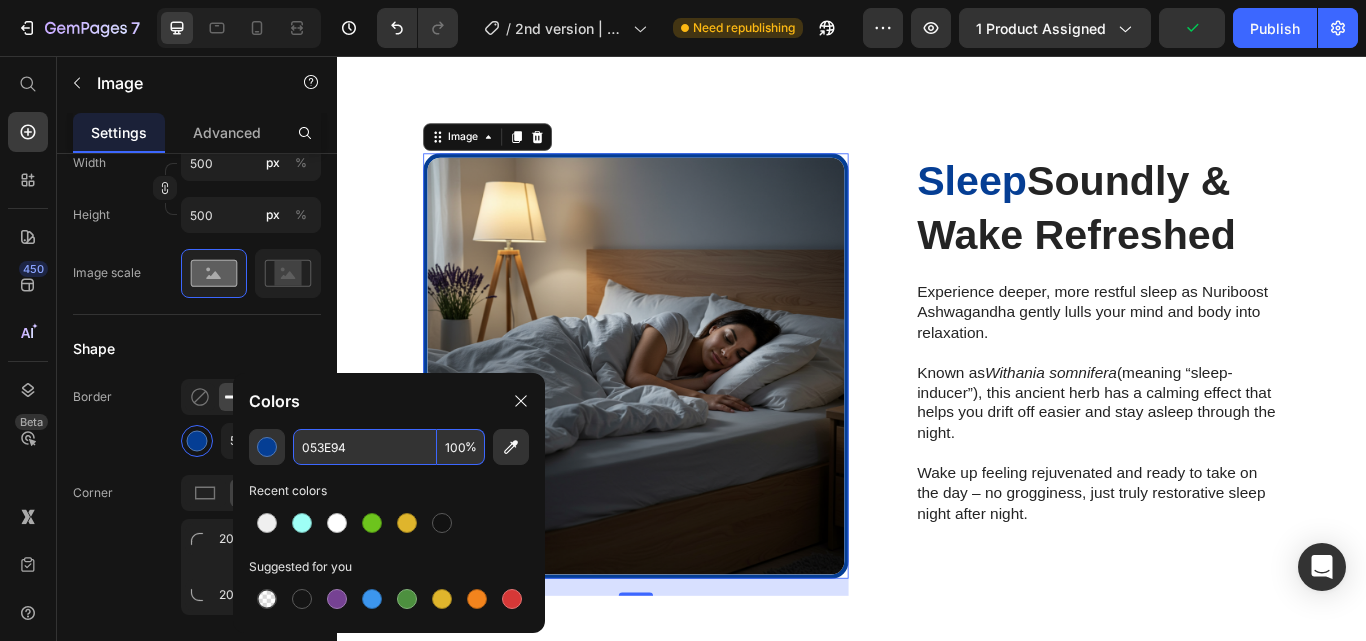 type on "053E94" 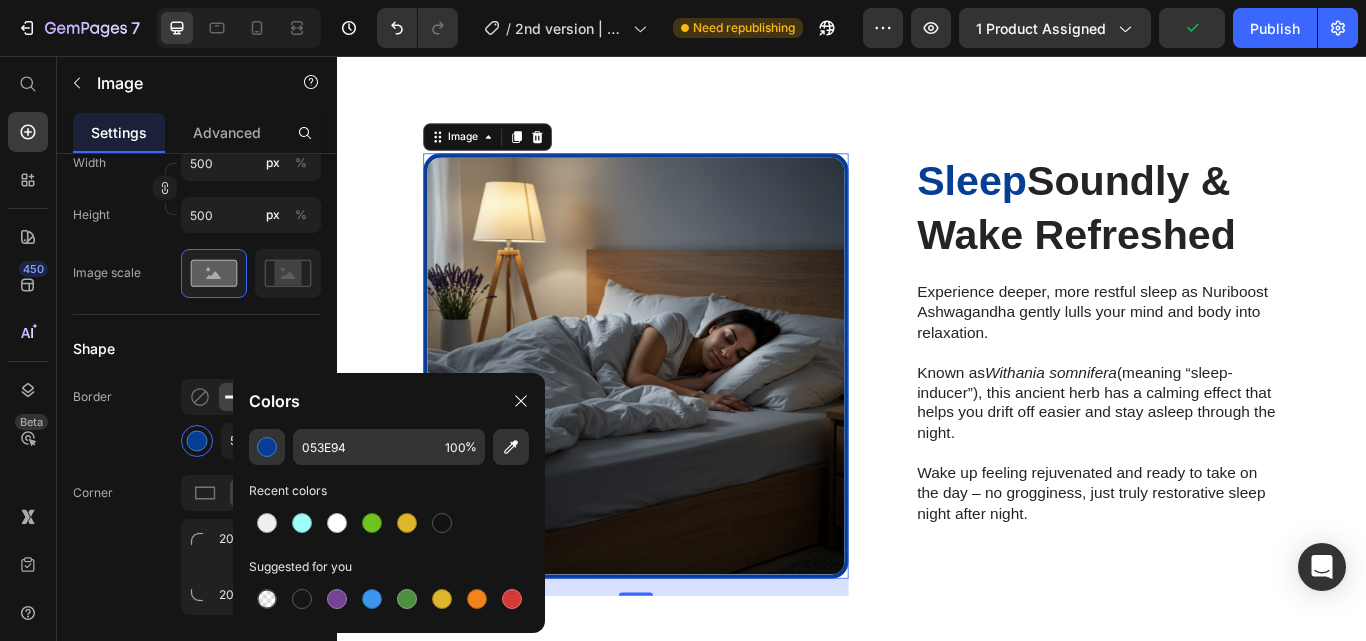 click on "Colors" 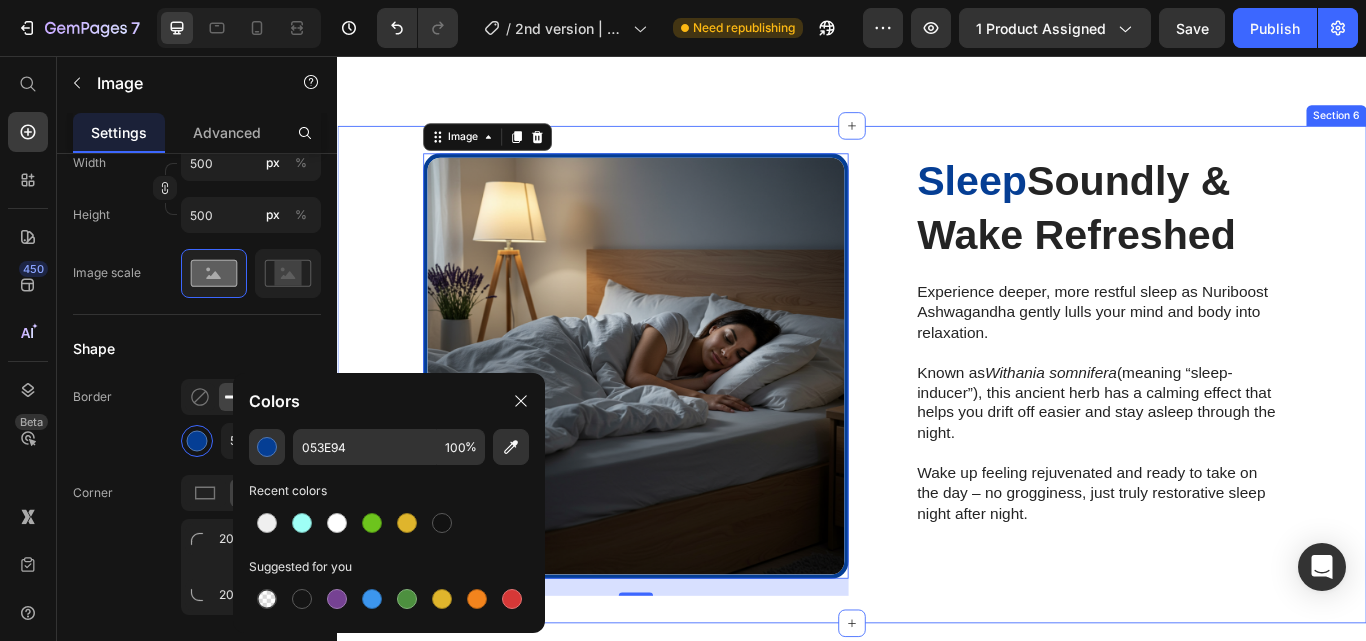 click on "Image   20 Sleep  Soundly & Wake Refreshed Heading Image Experience deeper, more restful sleep as Nuriboost Ashwagandha gently lulls your mind and body into relaxation.    Known as  Withania somnifera  (meaning “sleep-inducer”), this ancient herb has a calming effect that helps you drift off easier and stay asleep through the night.    Wake up feeling rejuvenated and ready to take on the day – no grogginess, just truly restorative sleep night after night. Text Block Row Row Section 6" at bounding box center [937, 428] 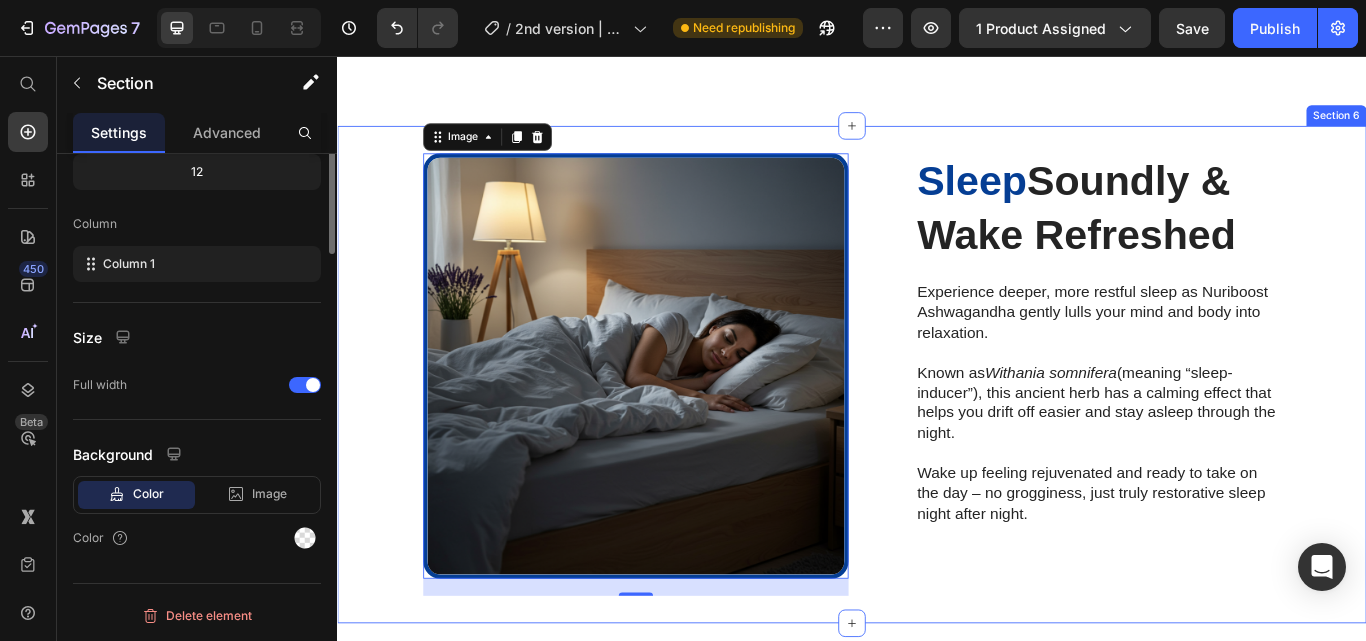 scroll, scrollTop: 0, scrollLeft: 0, axis: both 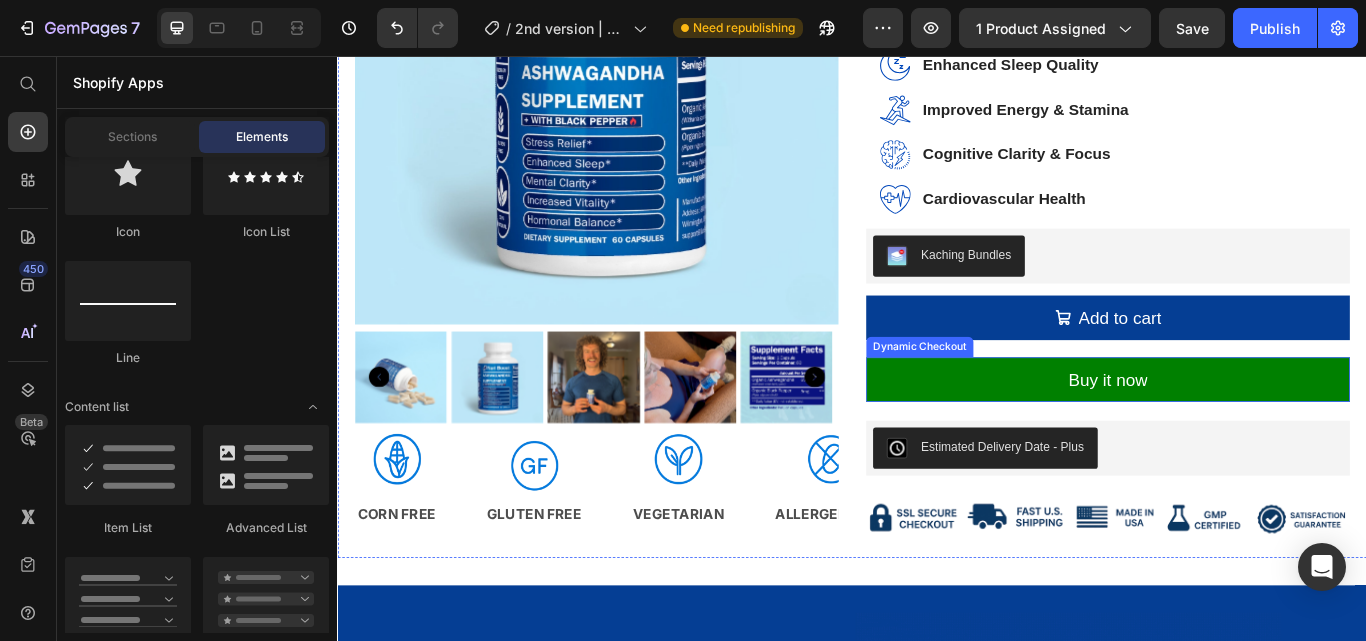 click on "Buy it now" at bounding box center (1235, 434) 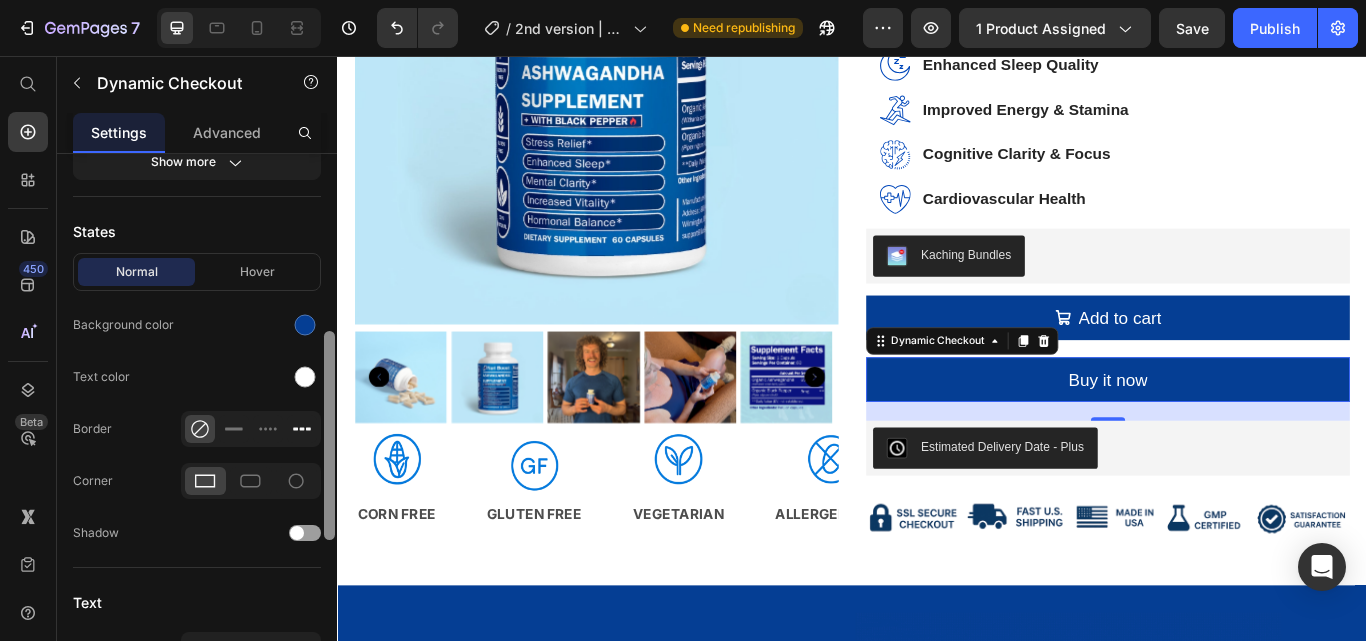 scroll, scrollTop: 567, scrollLeft: 0, axis: vertical 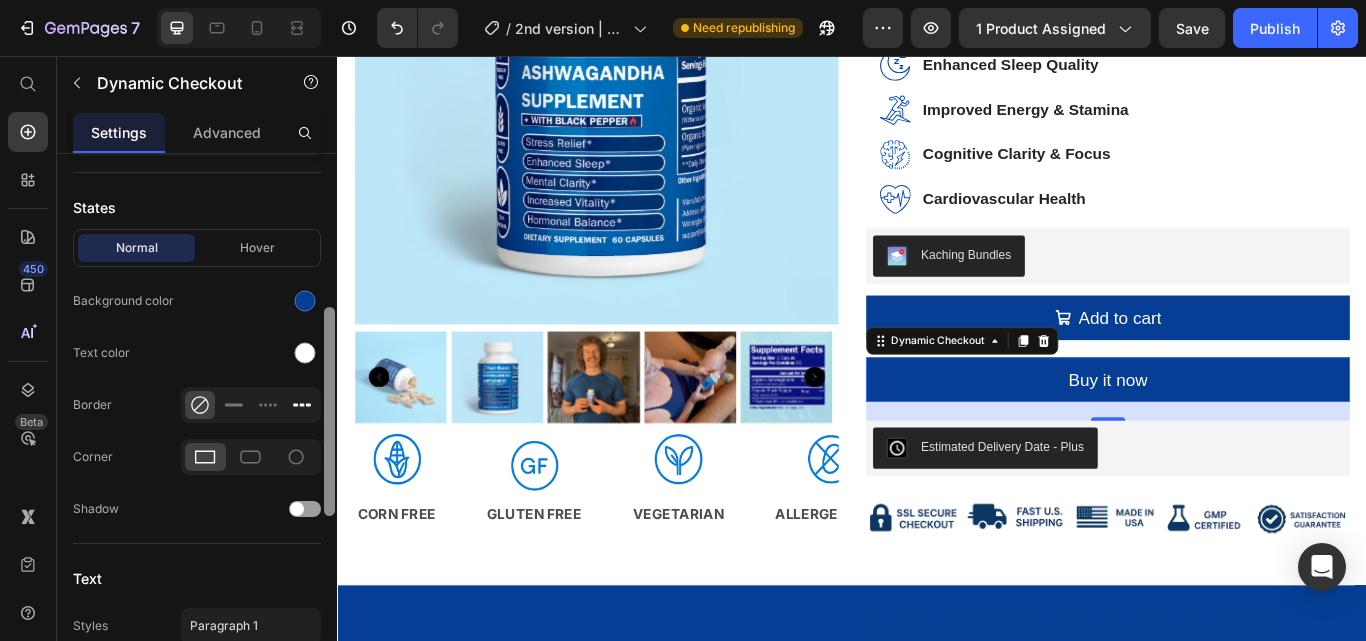 drag, startPoint x: 327, startPoint y: 185, endPoint x: 315, endPoint y: 403, distance: 218.33003 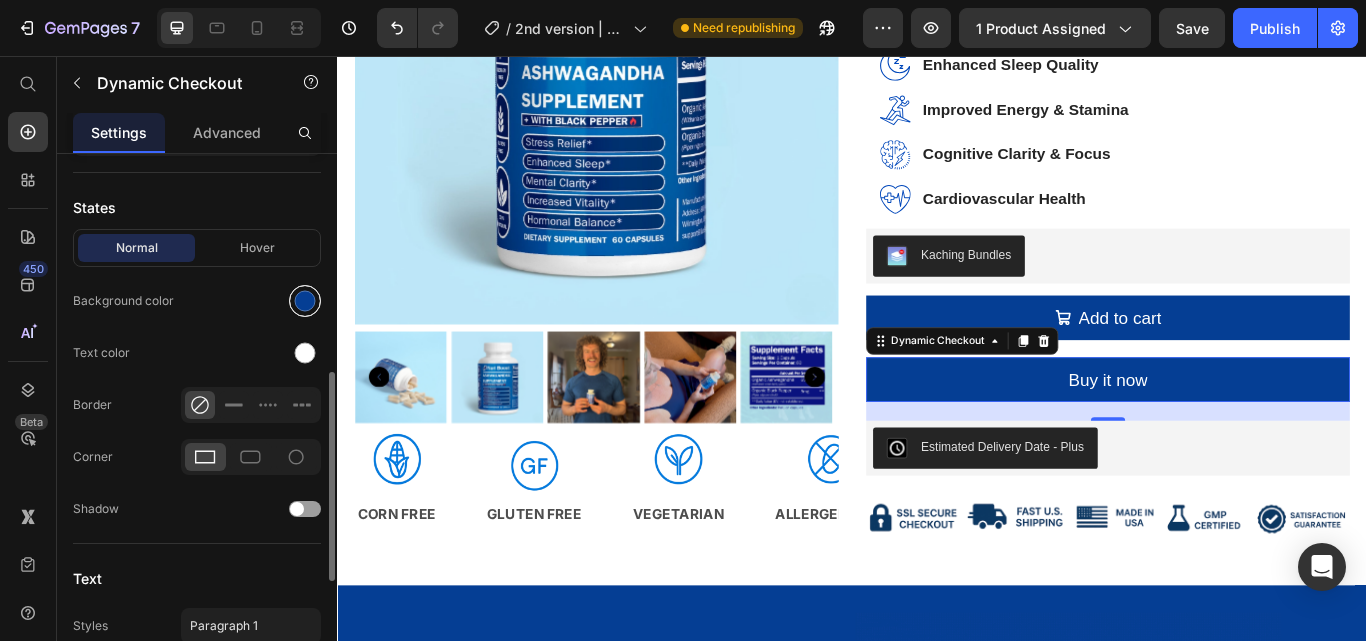 click at bounding box center (305, 301) 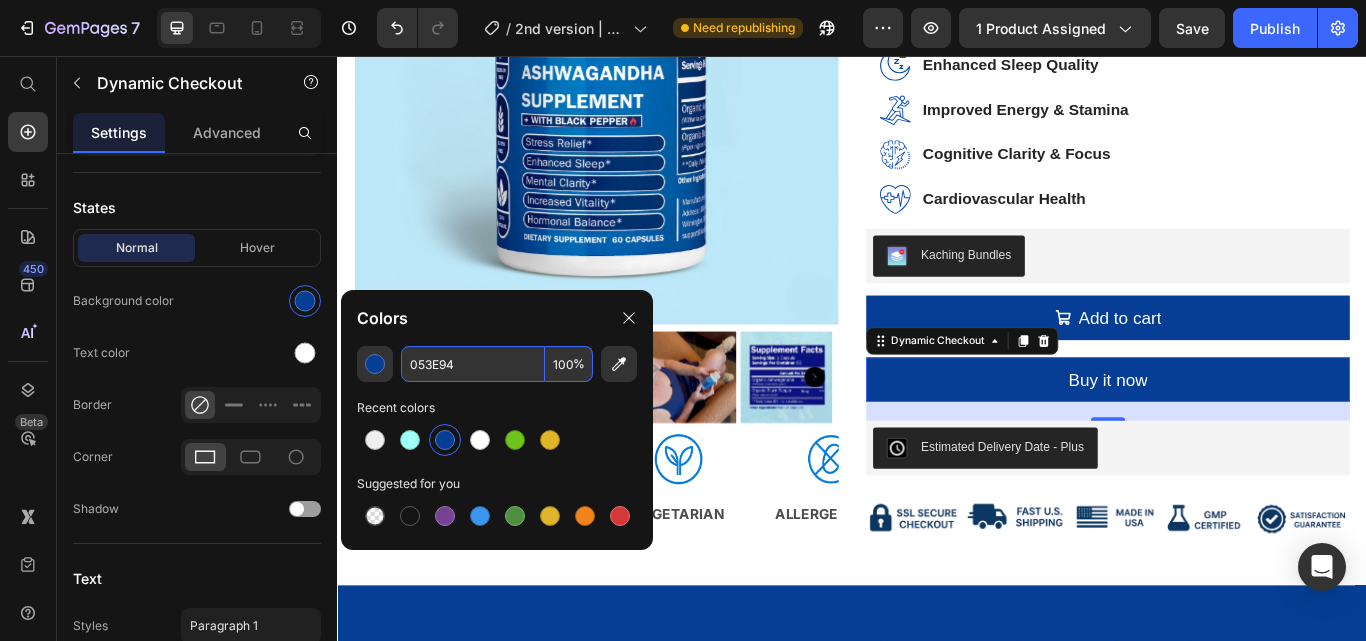 click on "053E94" at bounding box center (473, 364) 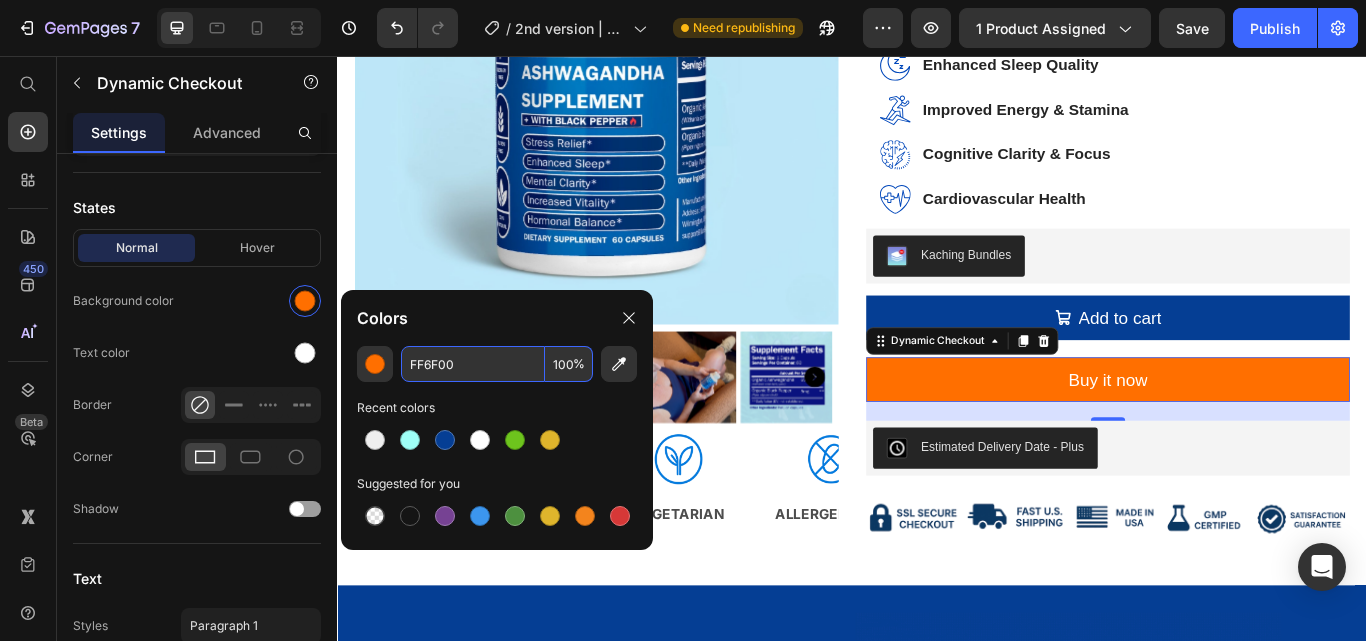 type on "FF6F00" 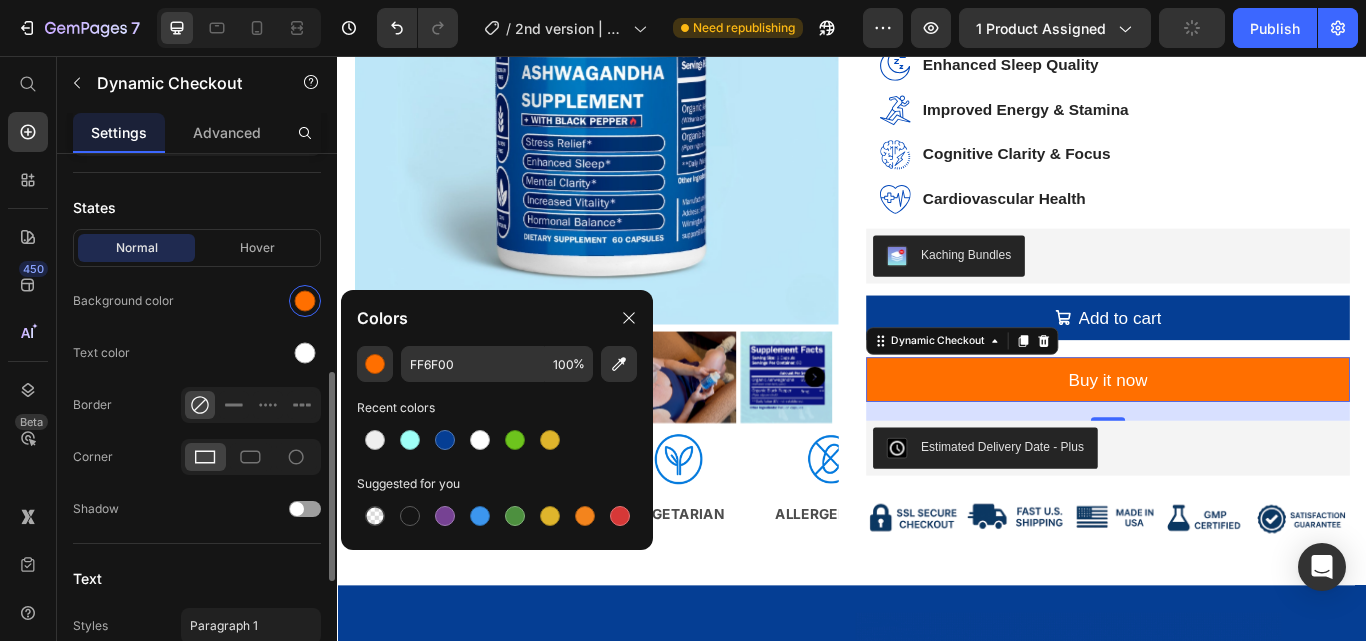 click on "Normal Hover Background color Text color Border Corner Shadow" 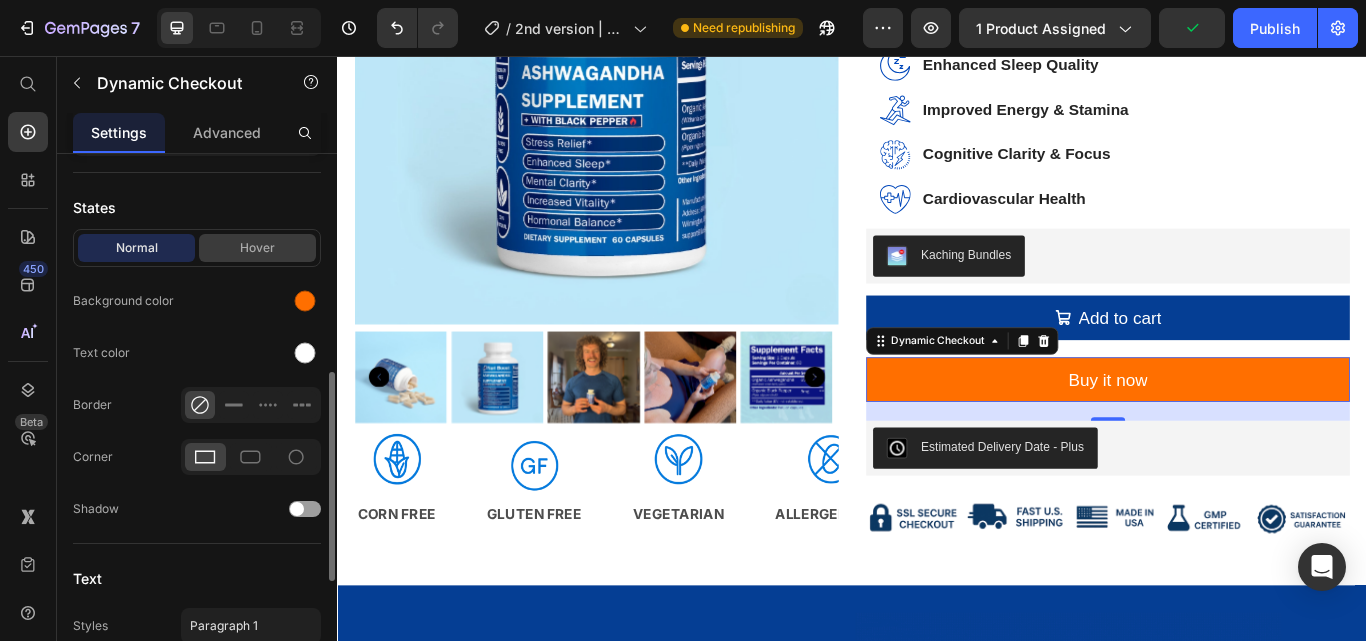 click on "Hover" at bounding box center [257, 248] 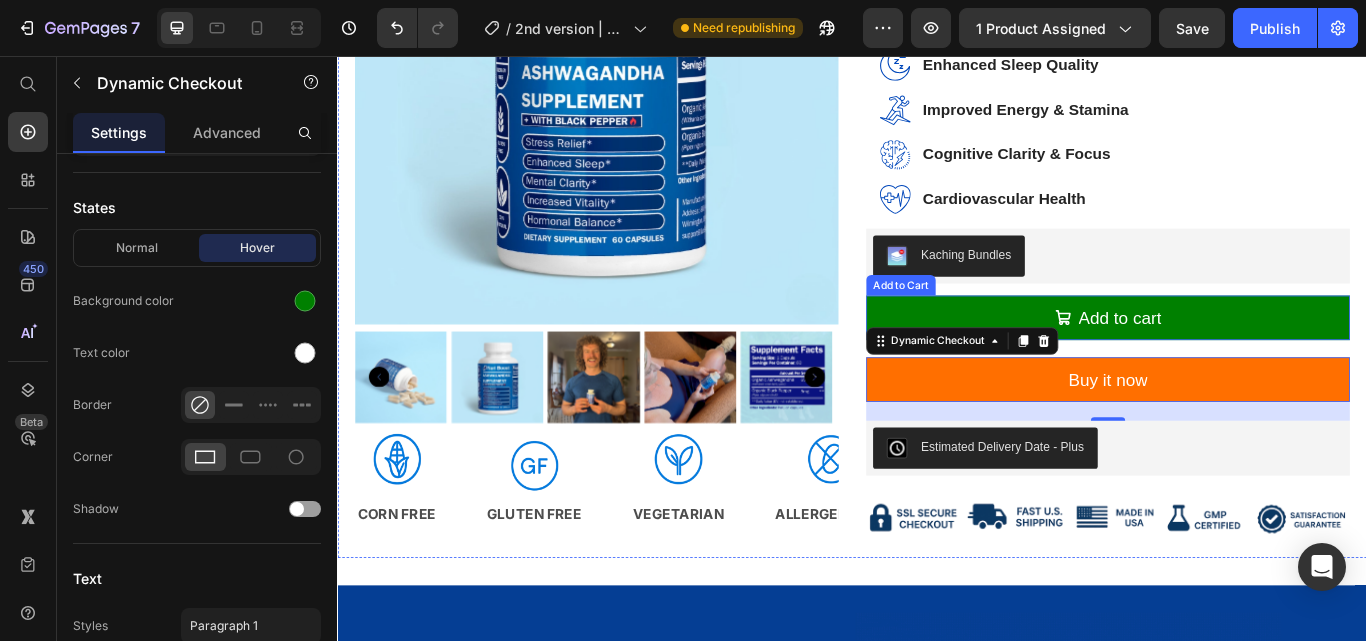 click on "Add to cart" at bounding box center [1235, 362] 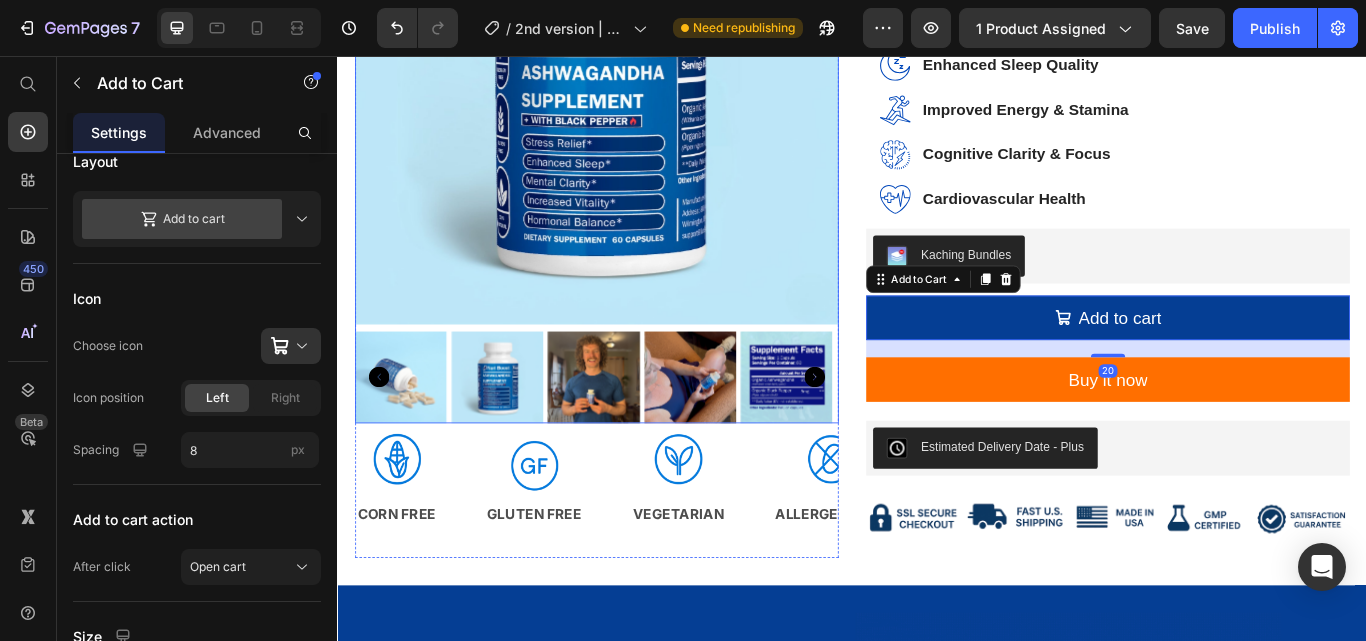 scroll, scrollTop: 0, scrollLeft: 0, axis: both 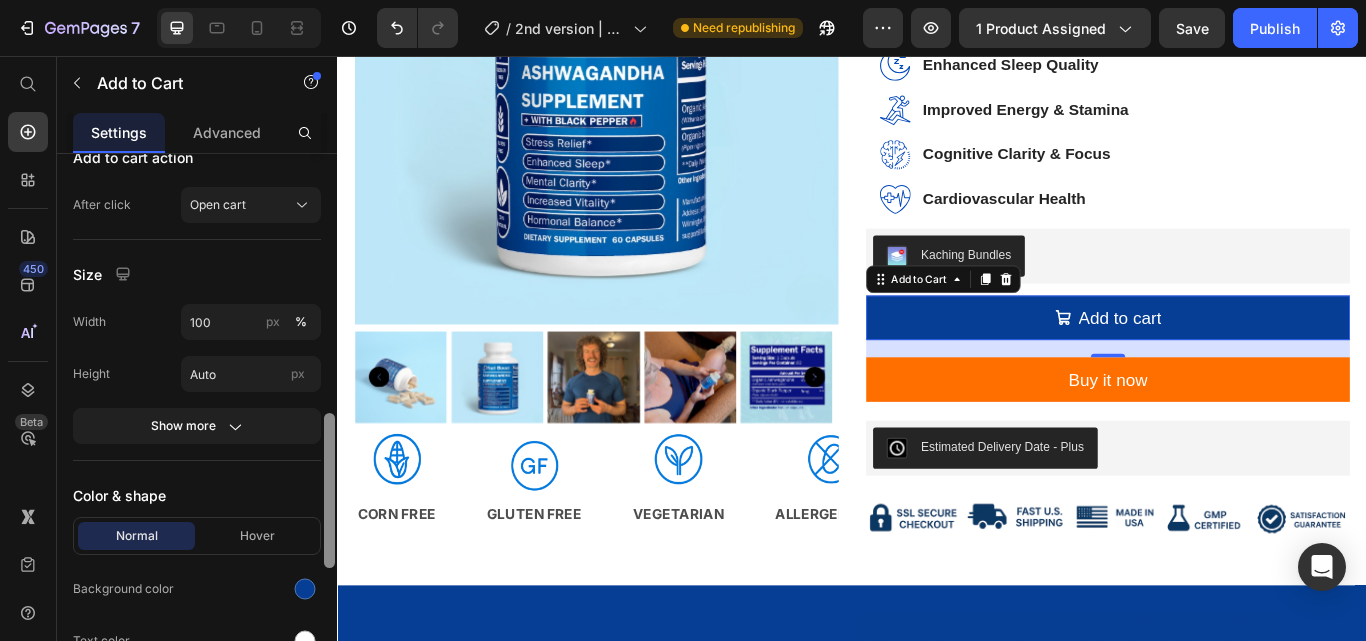drag, startPoint x: 332, startPoint y: 245, endPoint x: 325, endPoint y: 510, distance: 265.09244 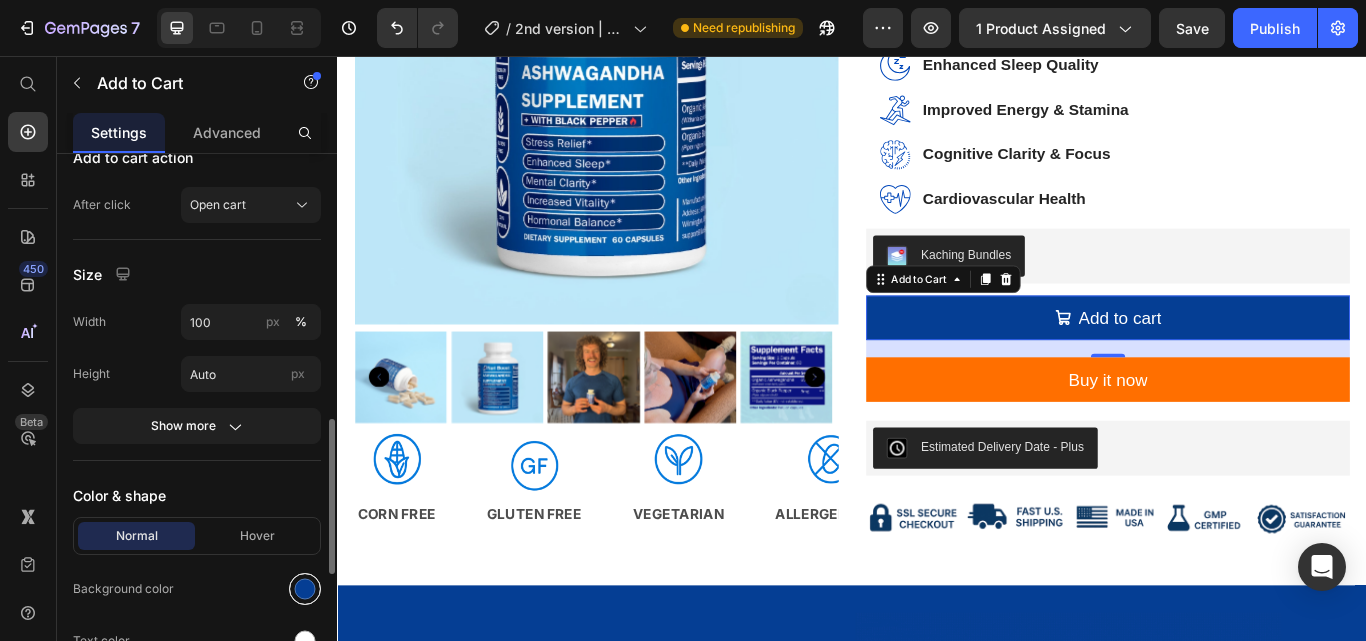 click at bounding box center [305, 589] 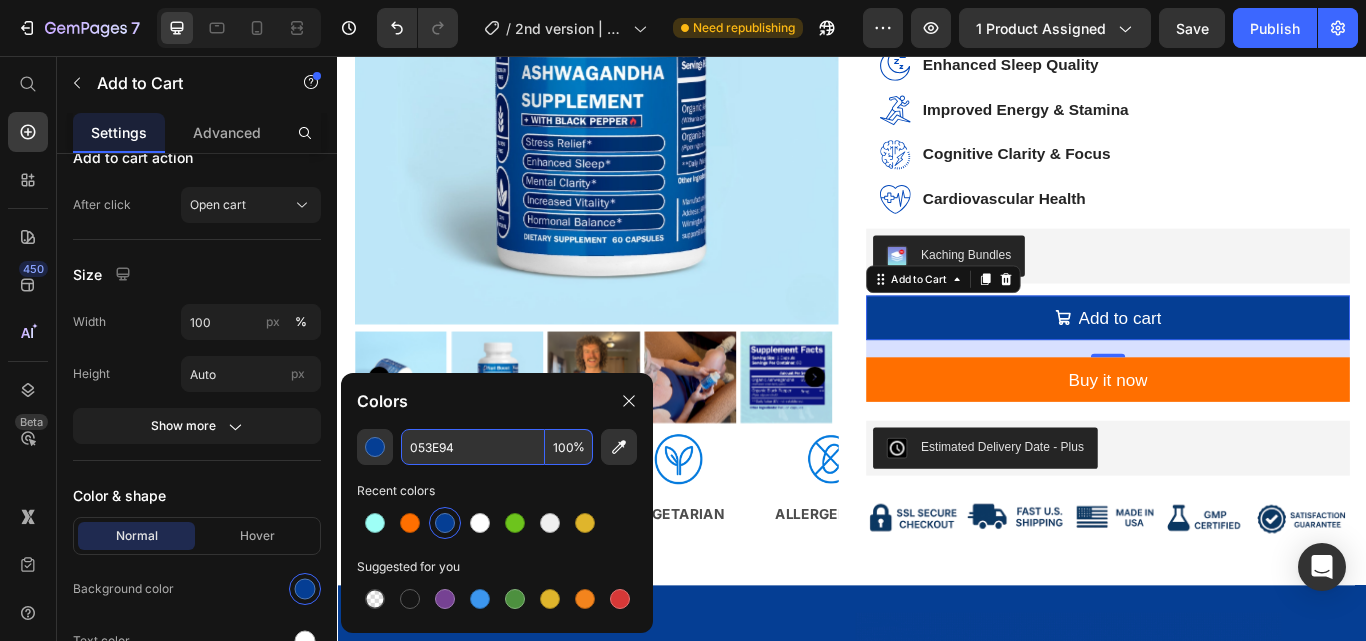 click on "053E94" at bounding box center (473, 447) 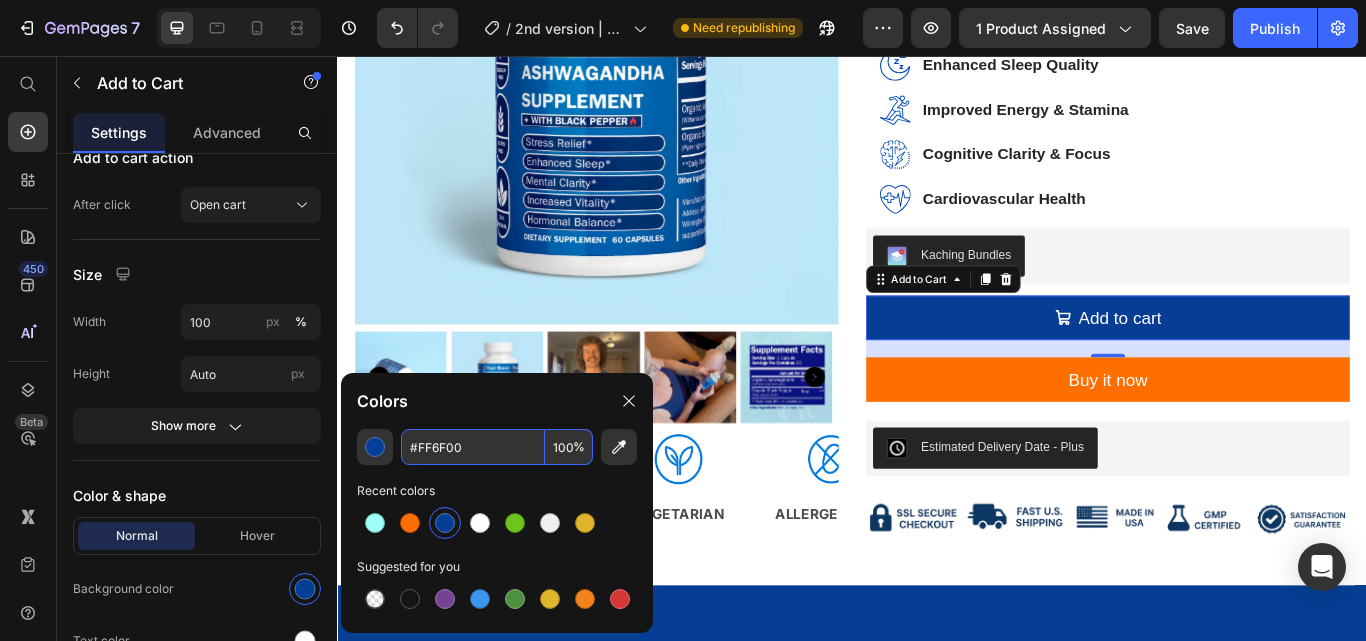 type on "FF6F00" 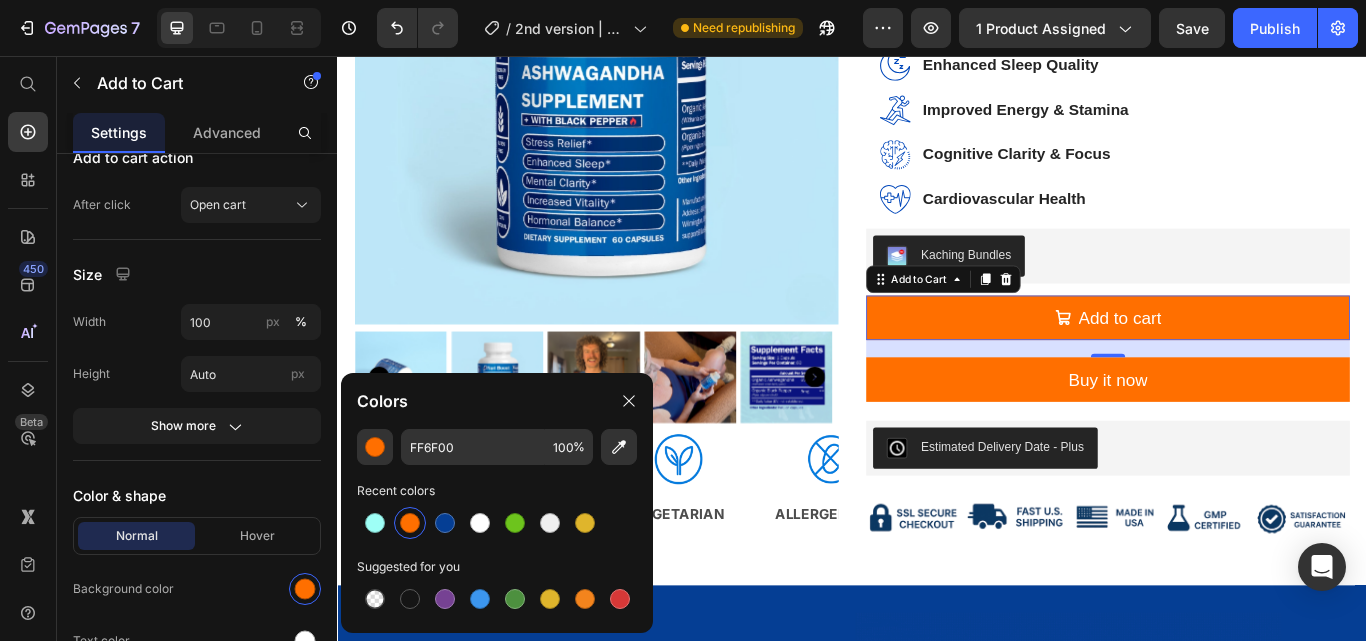 click on "Colors" 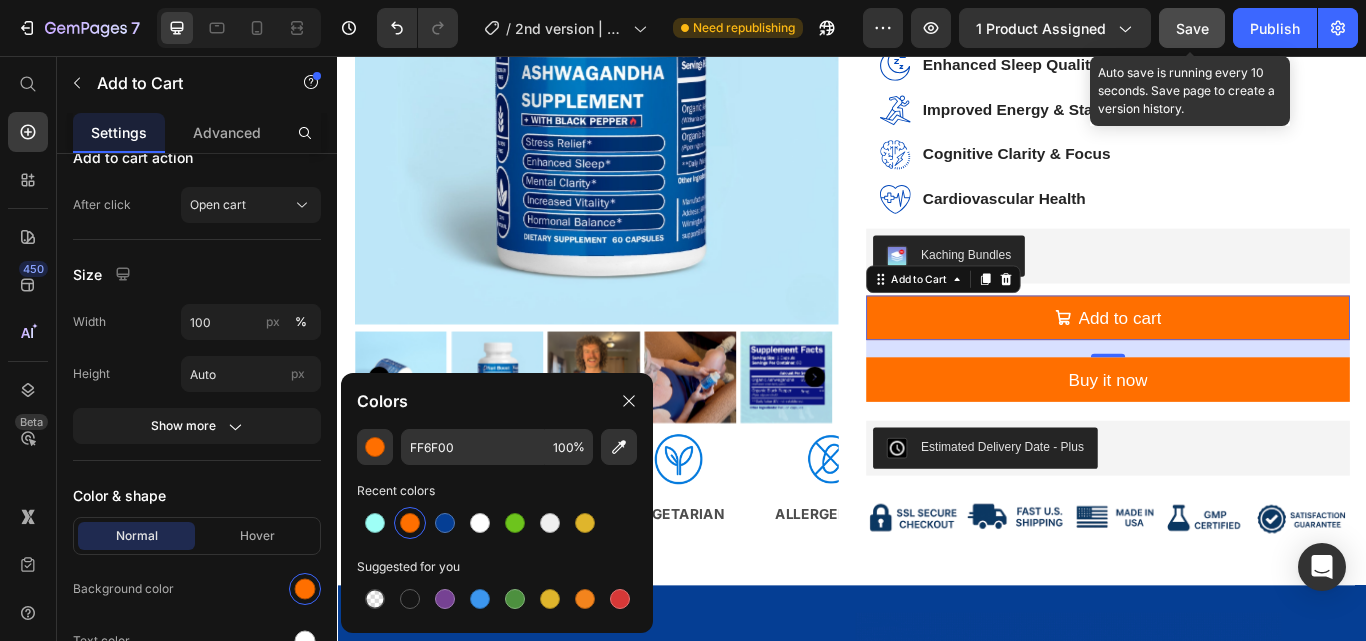 click on "Save" 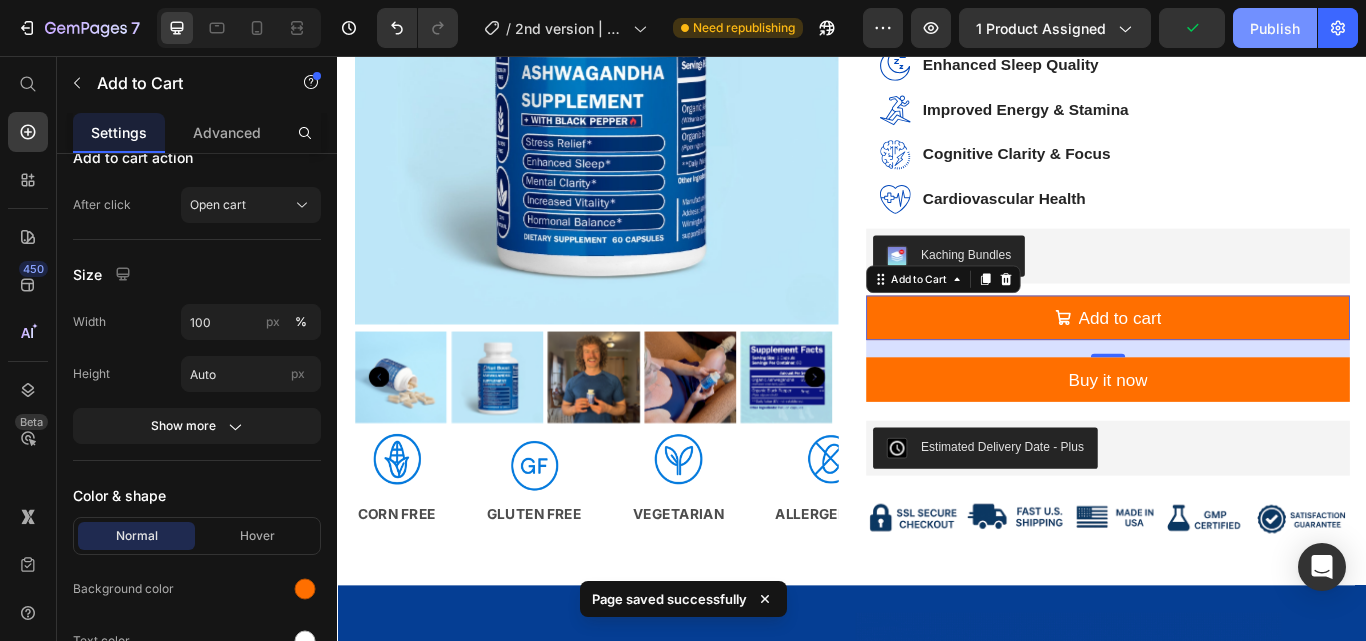 click on "Publish" at bounding box center [1275, 28] 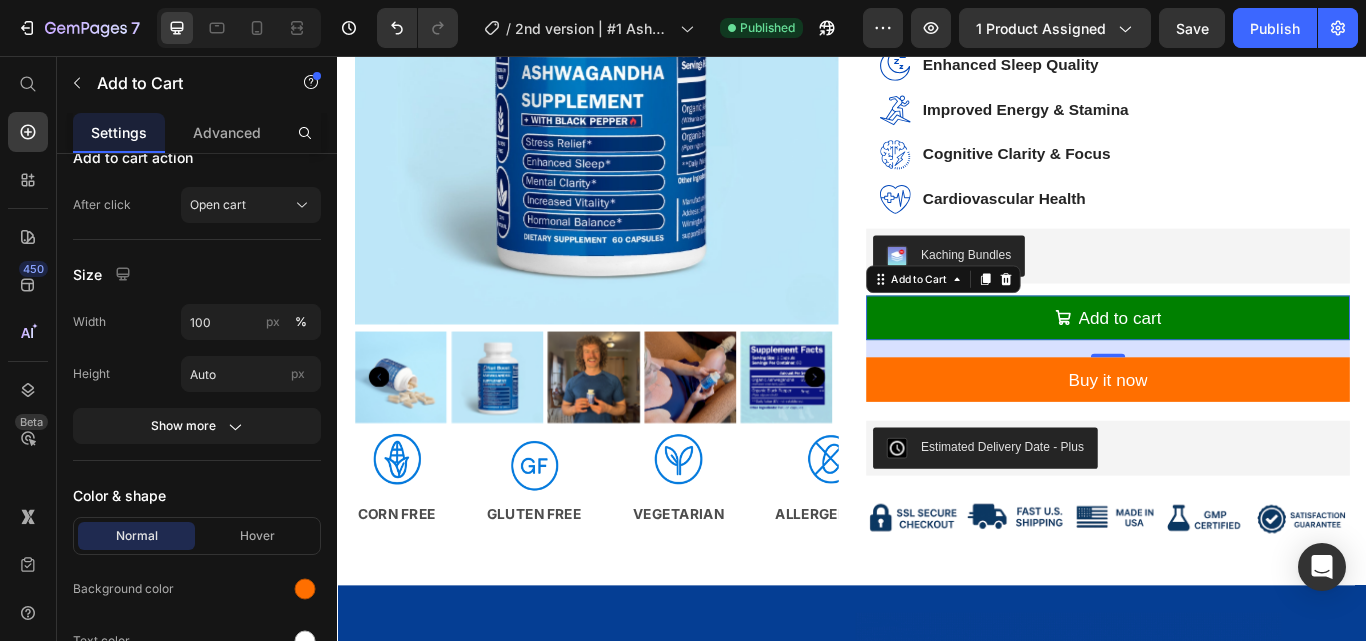click on "Add to cart" at bounding box center (1235, 362) 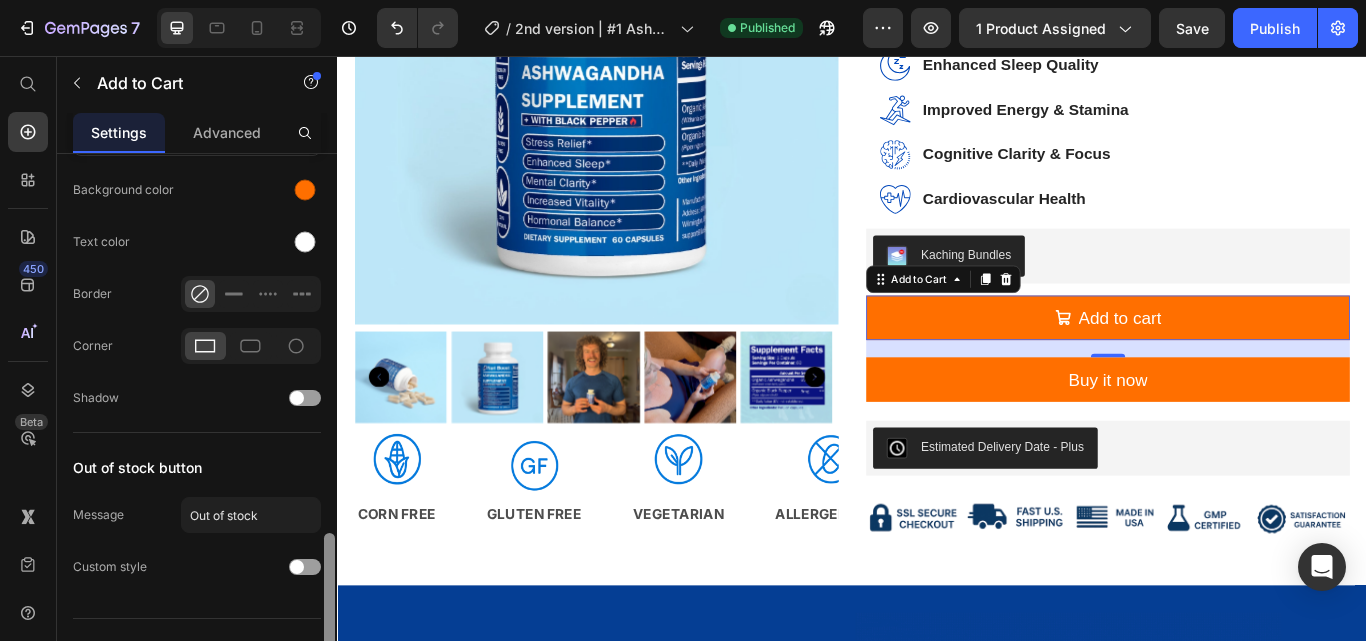 scroll, scrollTop: 1332, scrollLeft: 0, axis: vertical 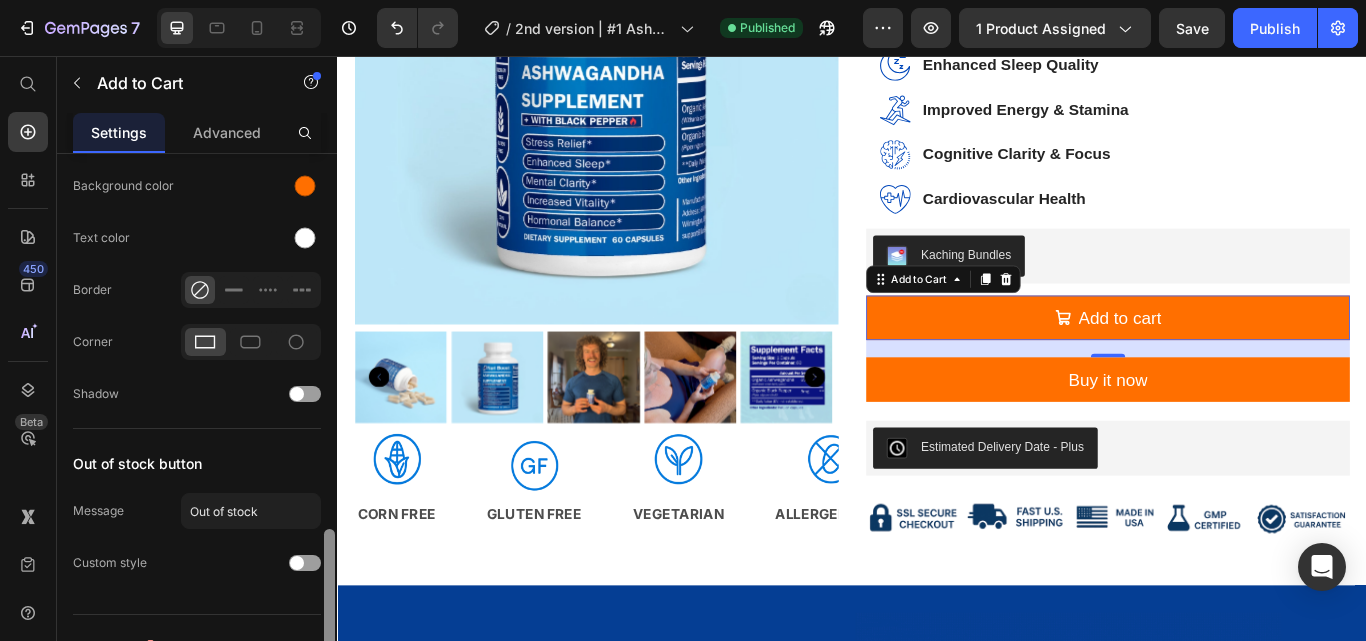 drag, startPoint x: 328, startPoint y: 439, endPoint x: 326, endPoint y: 554, distance: 115.01739 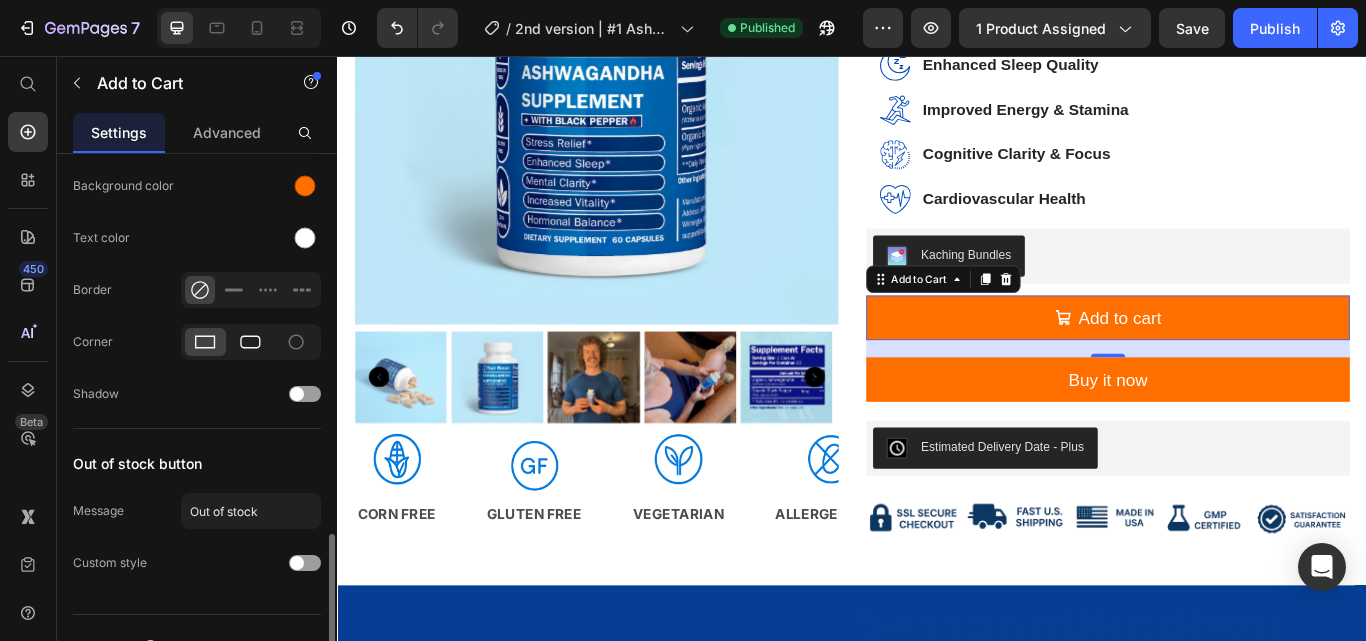 click 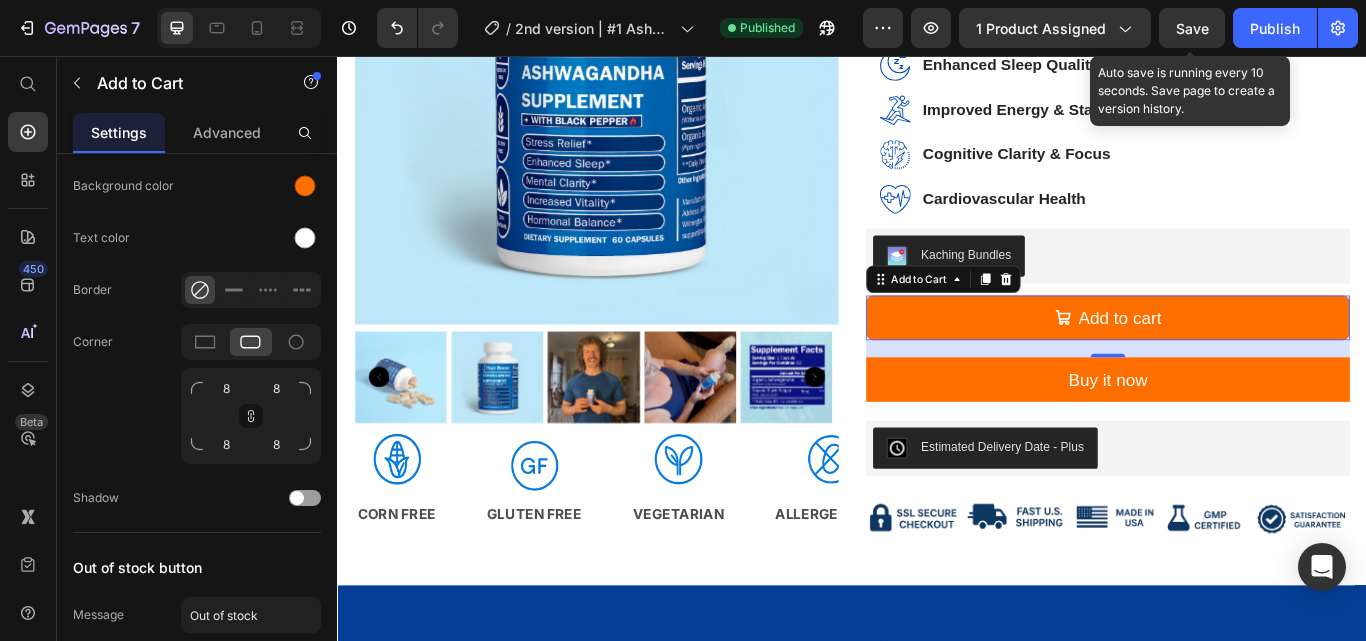 click on "Save" at bounding box center [1192, 28] 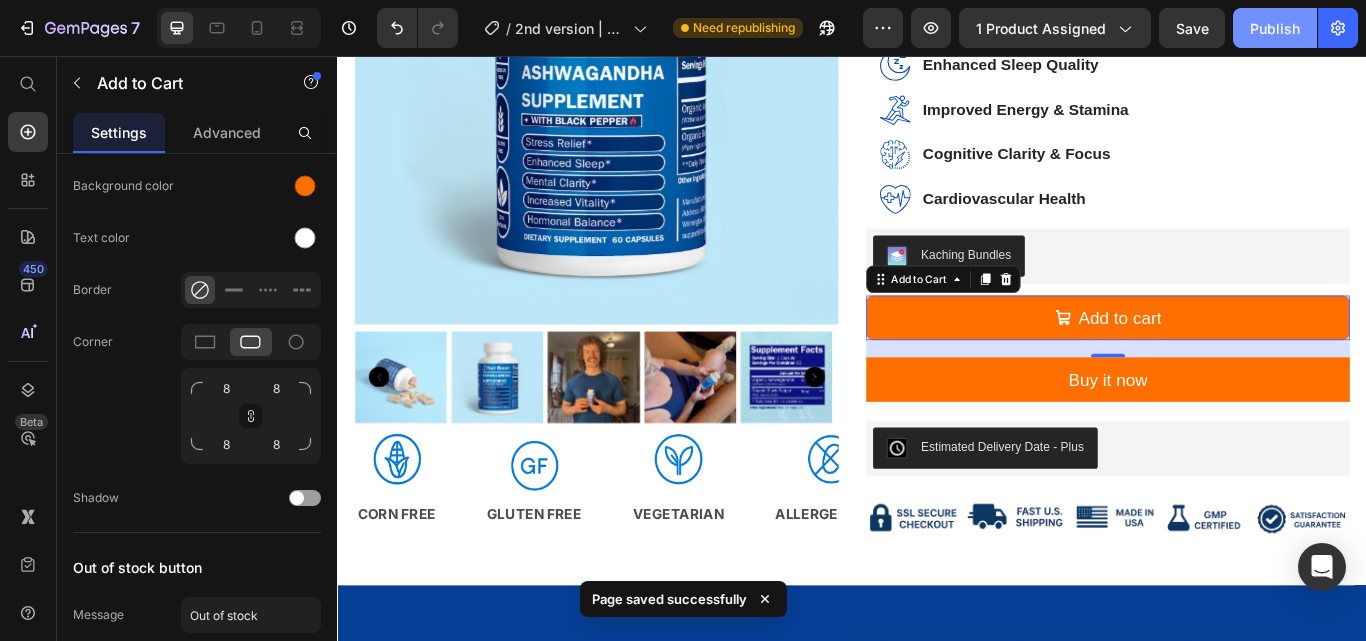 click on "Publish" at bounding box center (1275, 28) 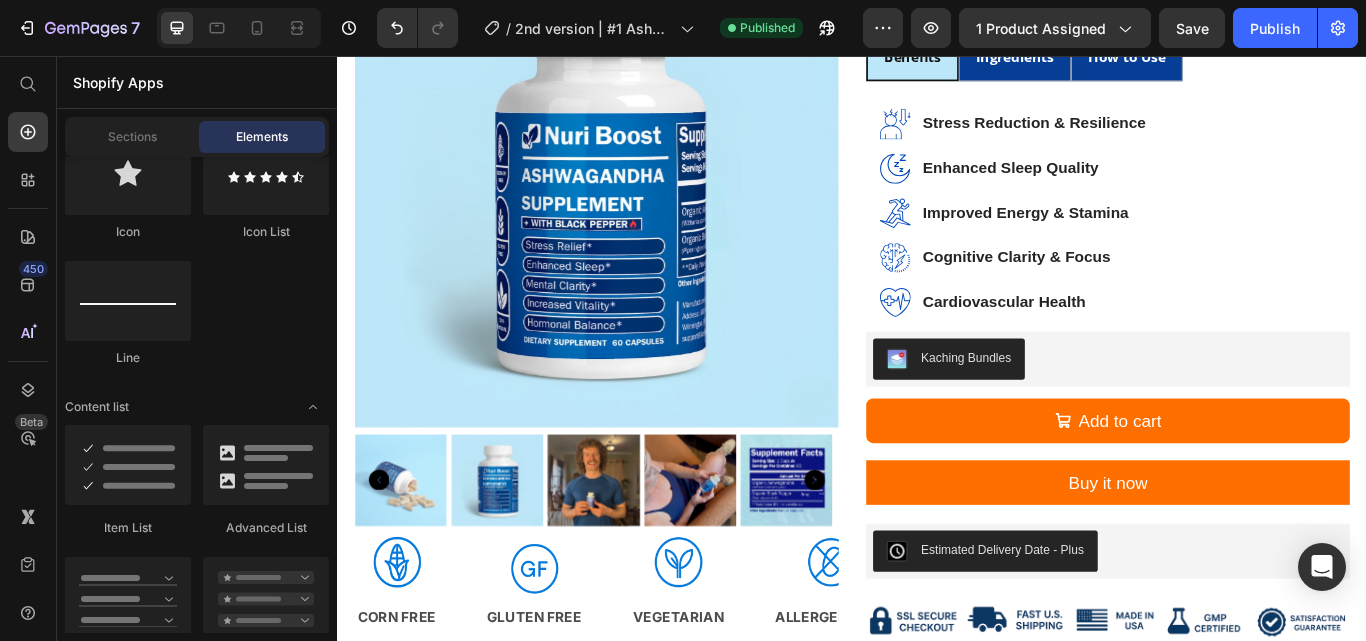 scroll, scrollTop: 510, scrollLeft: 0, axis: vertical 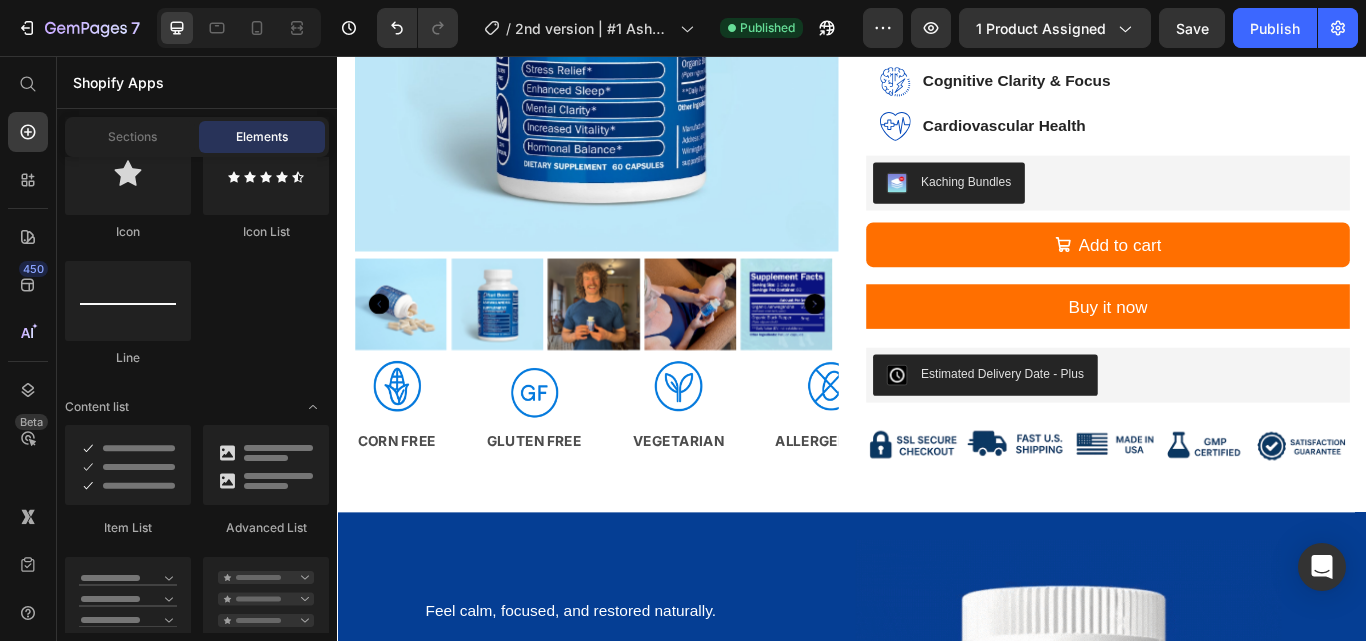 click on "Estimated Delivery Date ‑ Plus" at bounding box center [1235, 429] 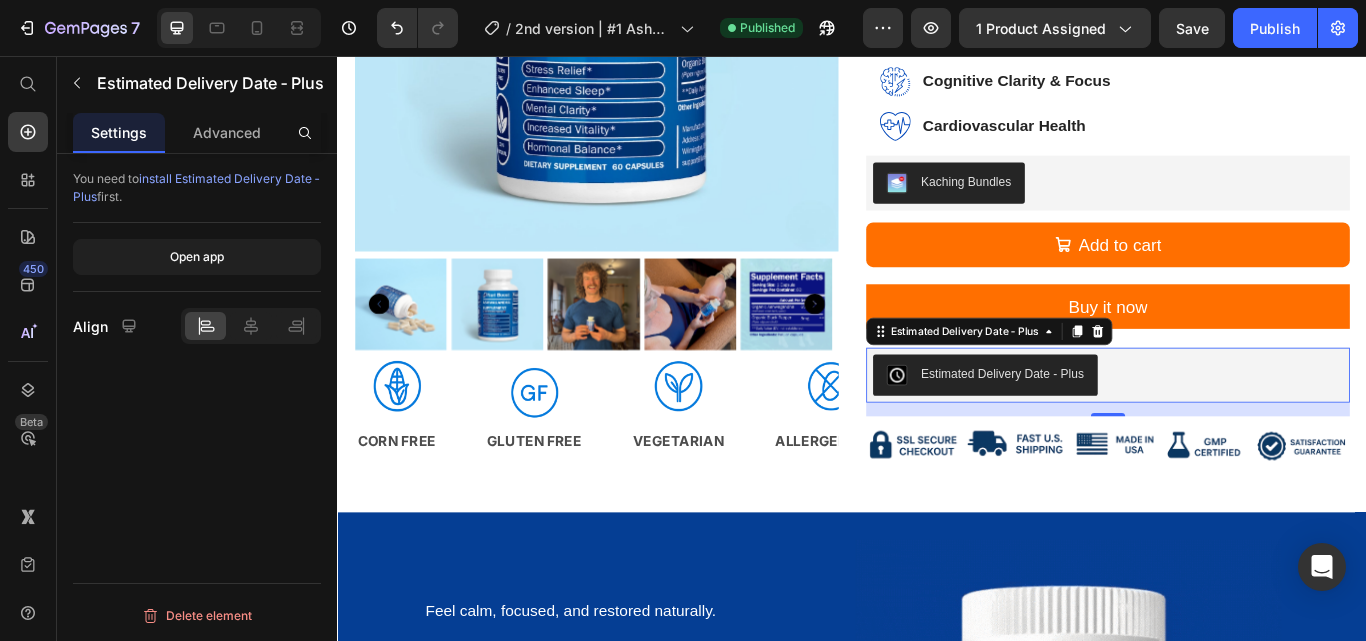 scroll, scrollTop: 0, scrollLeft: 0, axis: both 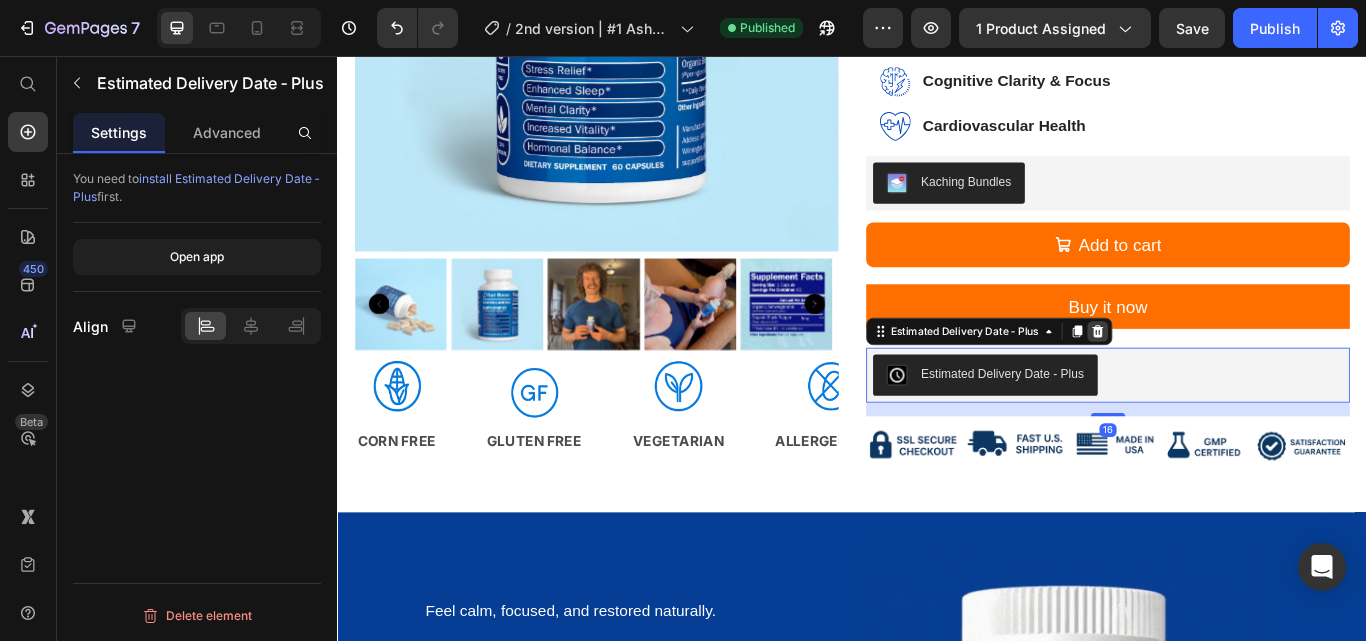click 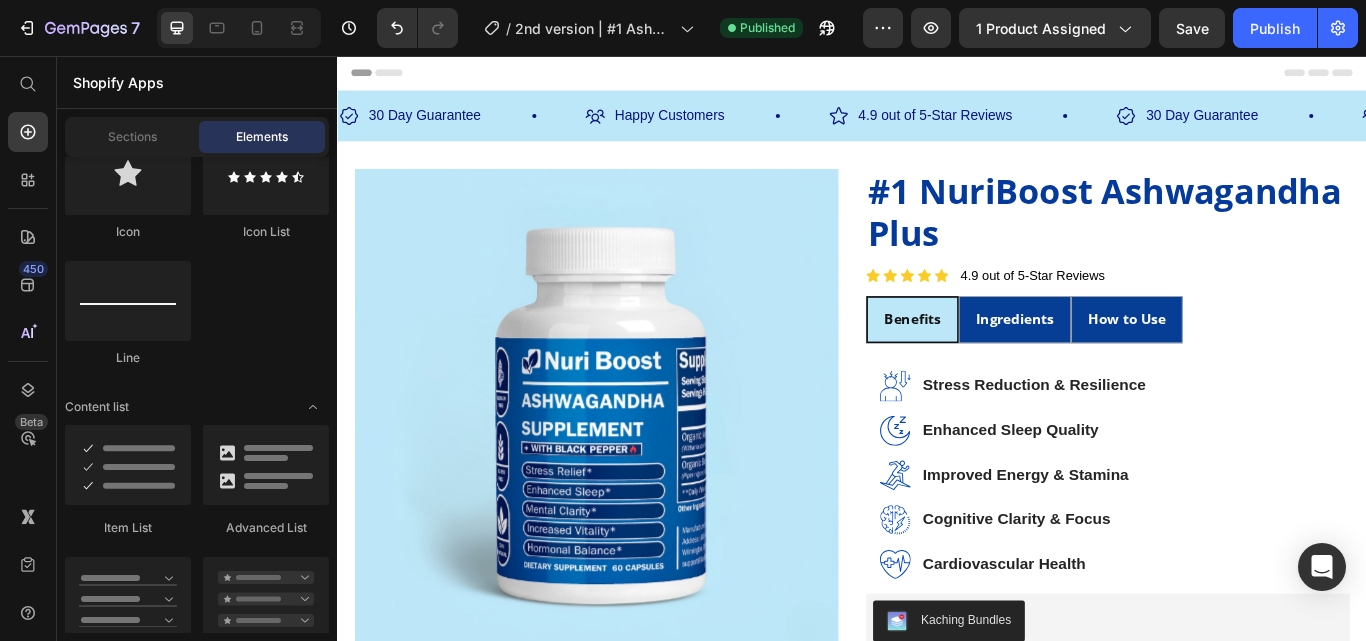 scroll, scrollTop: 524, scrollLeft: 0, axis: vertical 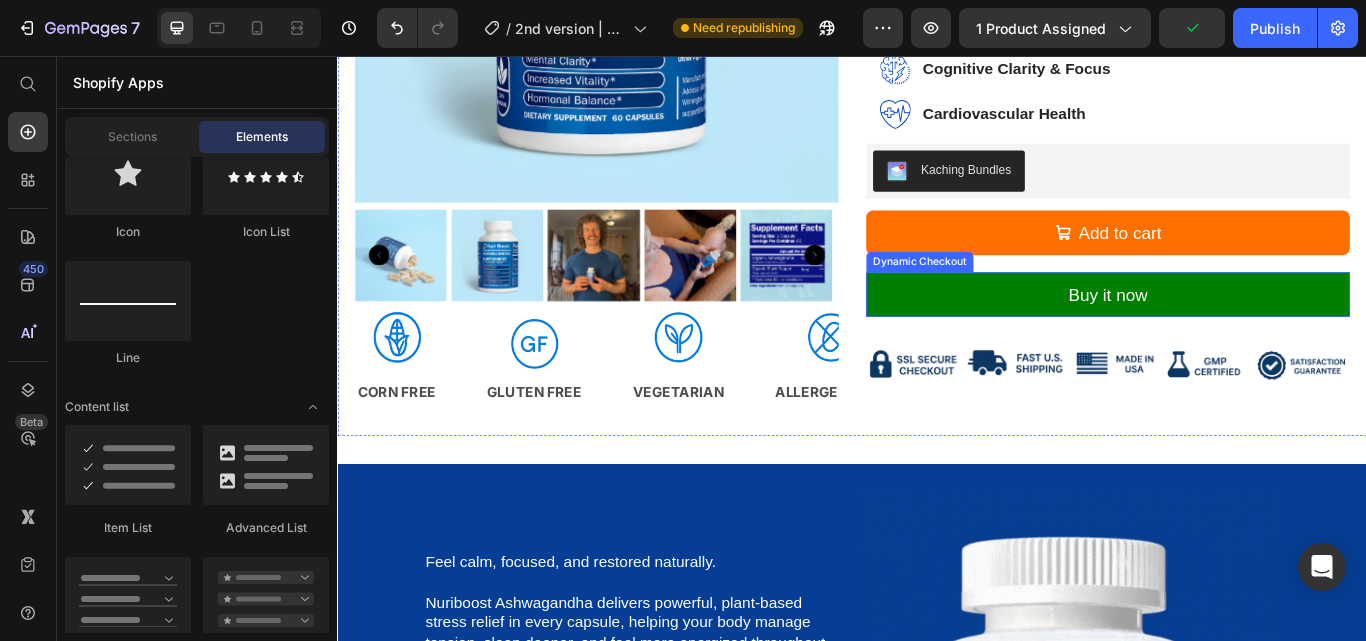 click on "Buy it now" at bounding box center (1235, 335) 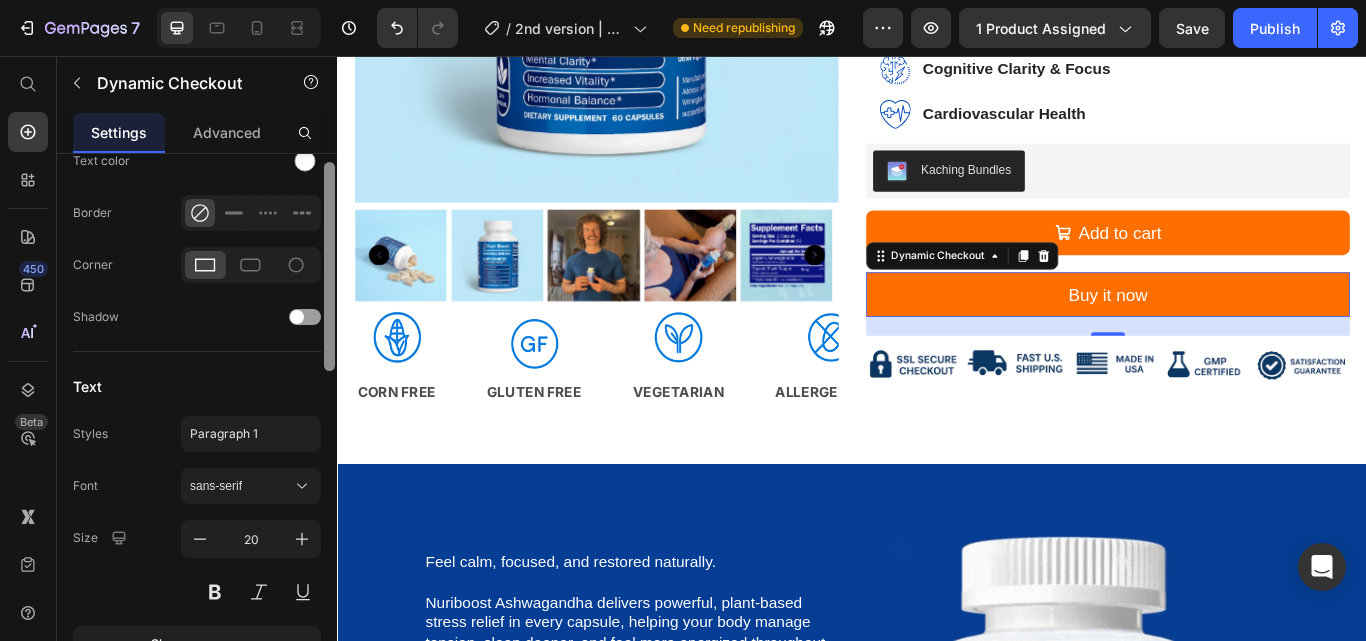 scroll, scrollTop: 871, scrollLeft: 0, axis: vertical 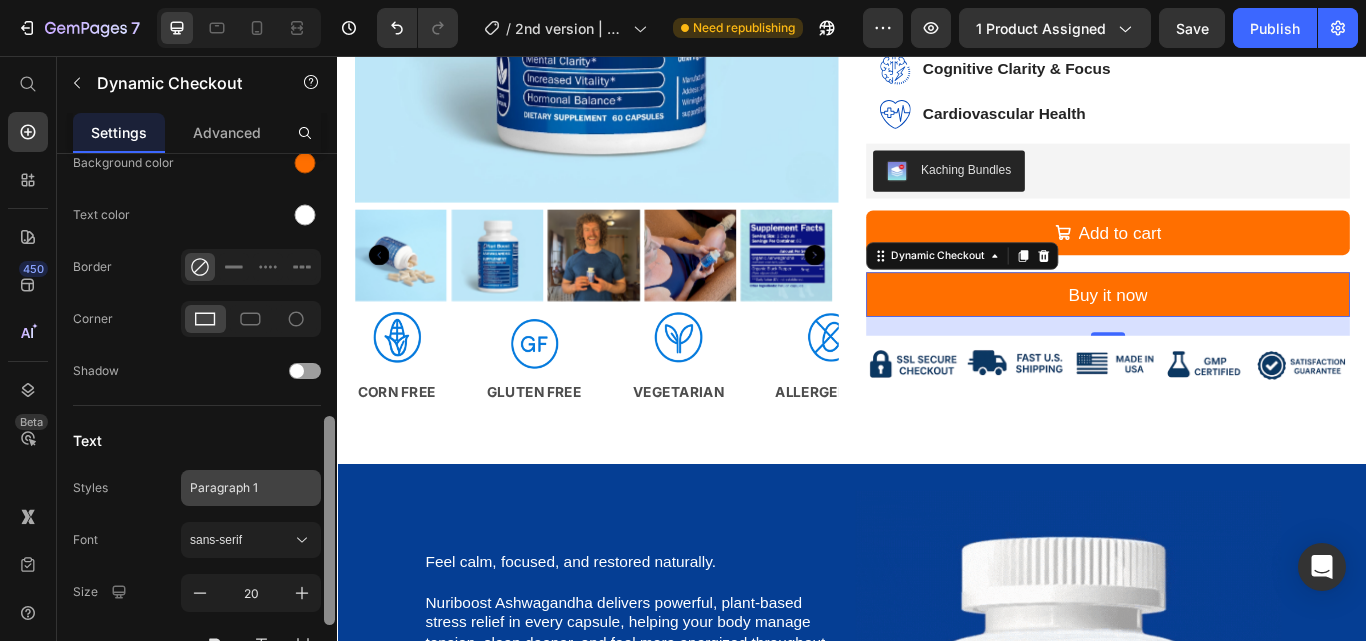 drag, startPoint x: 326, startPoint y: 229, endPoint x: 311, endPoint y: 498, distance: 269.41788 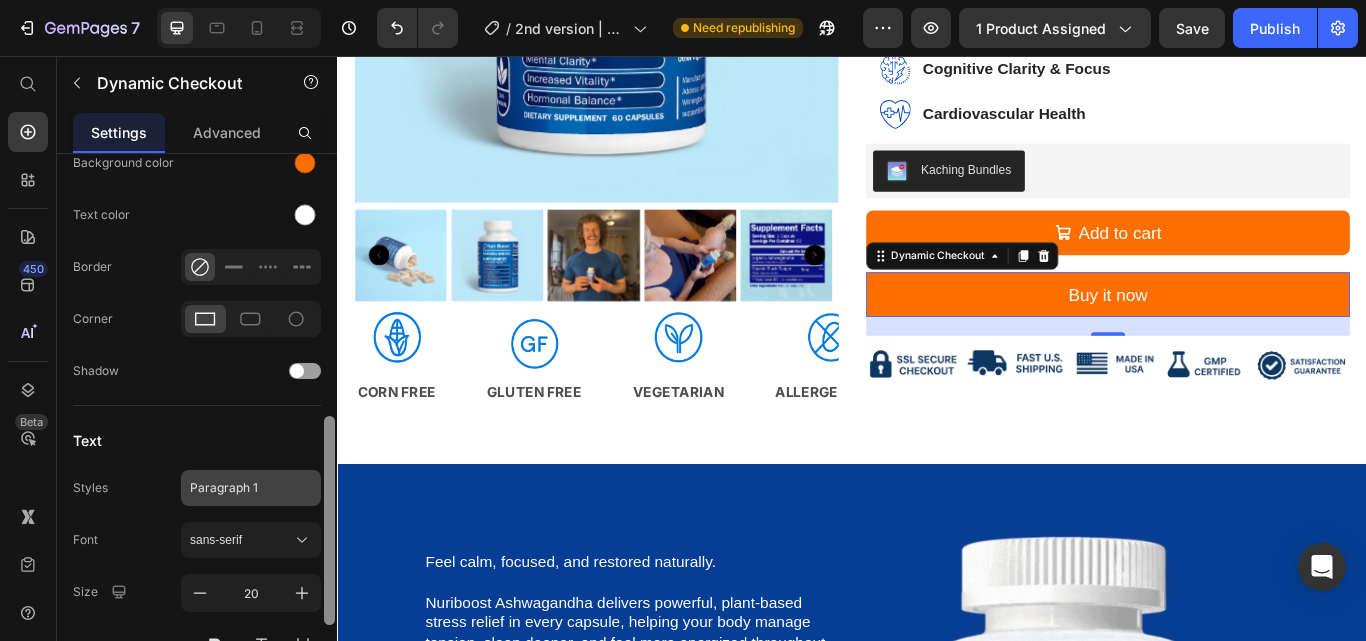 click on "This button will be changed dynamically based on the third-party accelerated checkout method.  Learn more Product Source #1 NuriBoost Ashwagandha Plus  You can manage it in   Product element  Content Label Buy it now Size Width 100 px % Height Auto px Show more States Normal Hover Background color Text color Border Corner Shadow Text Styles Paragraph 1 Font sans-serif Size 20 Show more  Delete element" at bounding box center (197, 426) 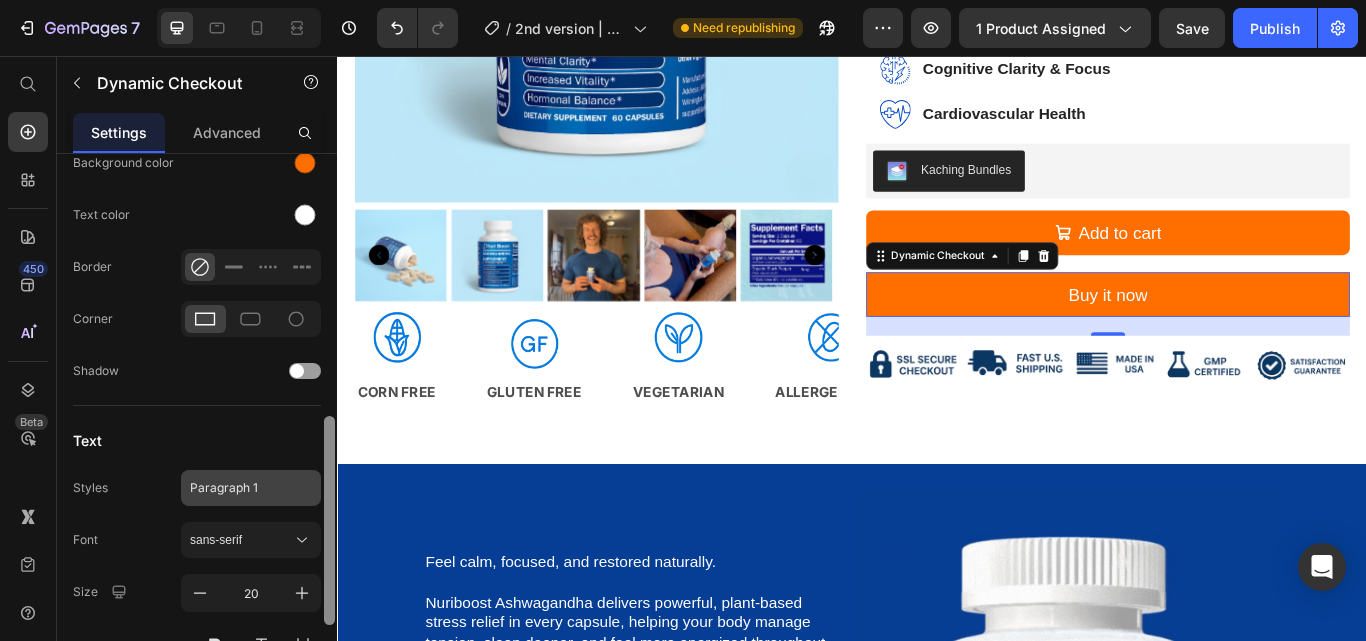 scroll, scrollTop: 699, scrollLeft: 0, axis: vertical 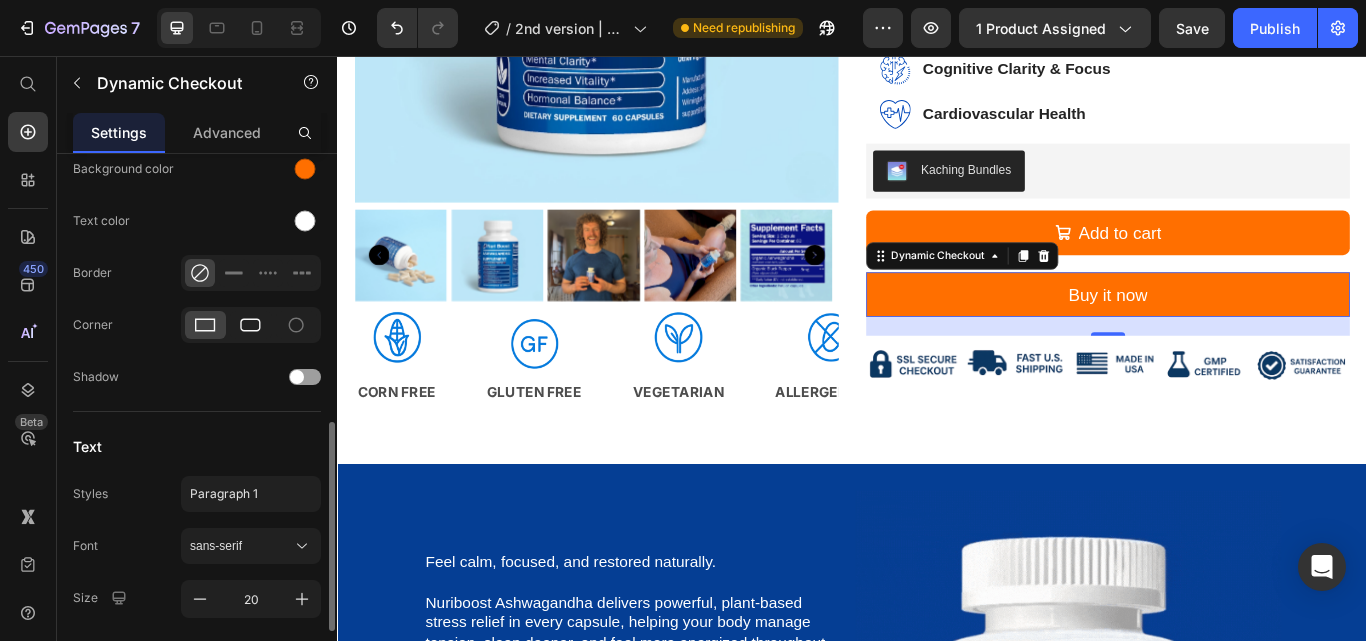 click 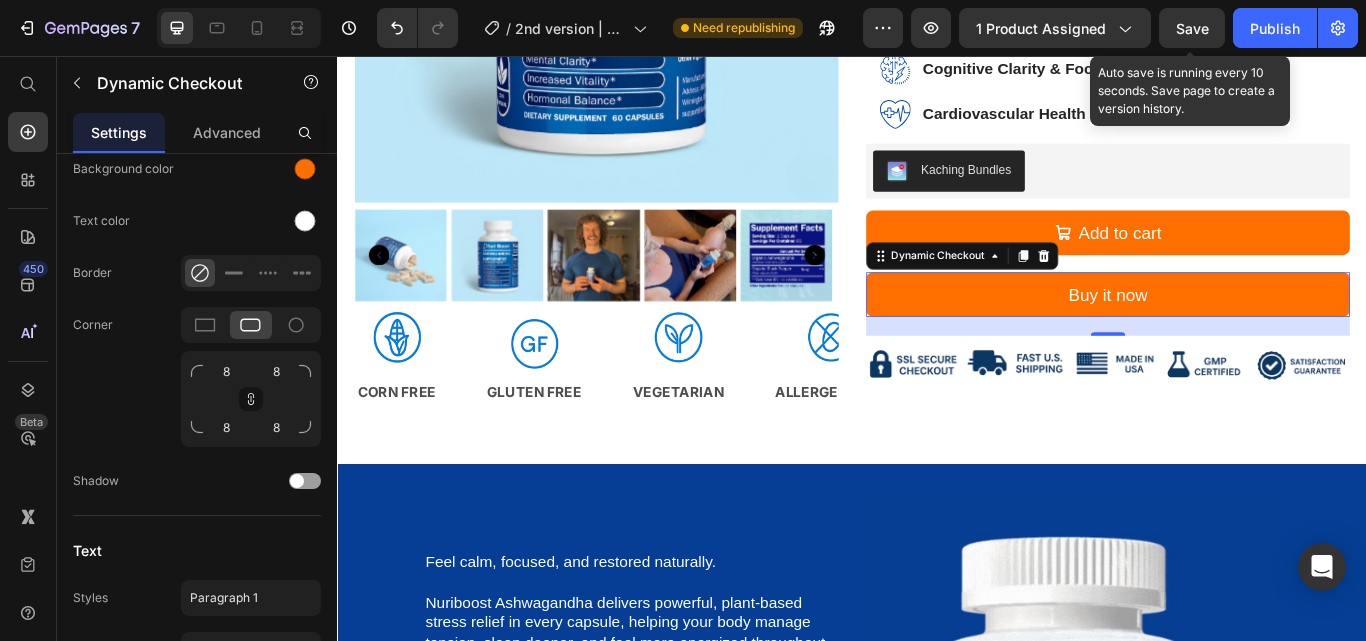 click on "Save" 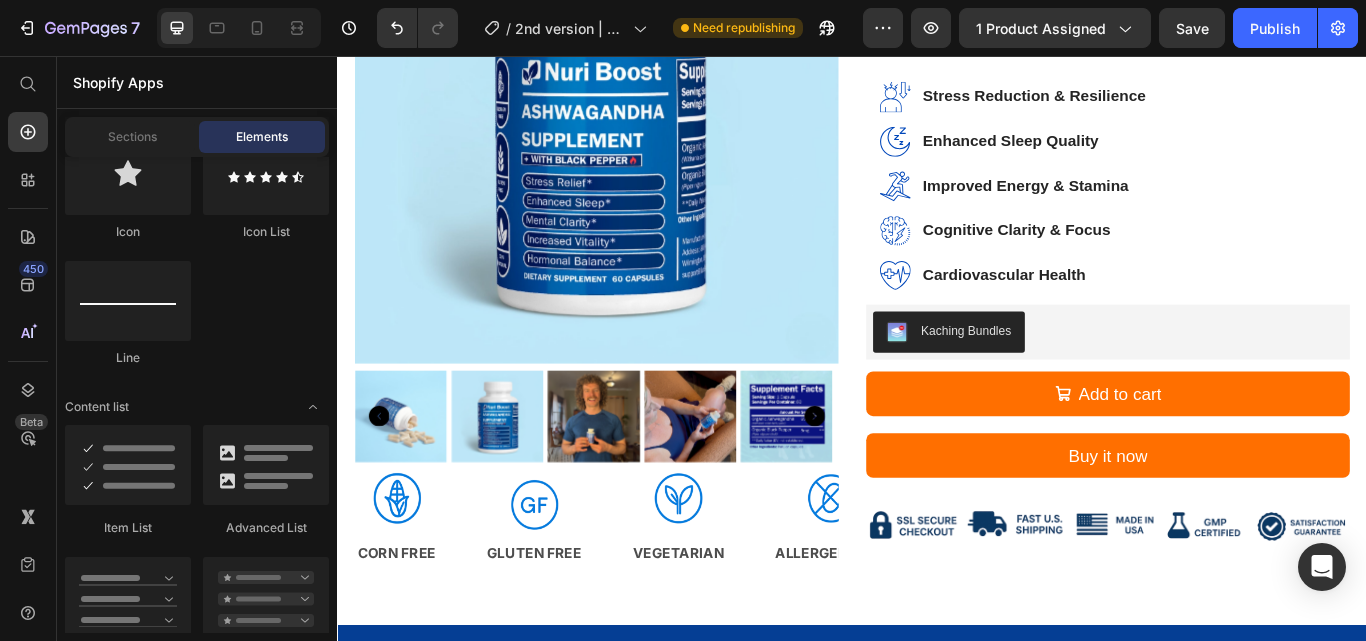 scroll, scrollTop: 354, scrollLeft: 0, axis: vertical 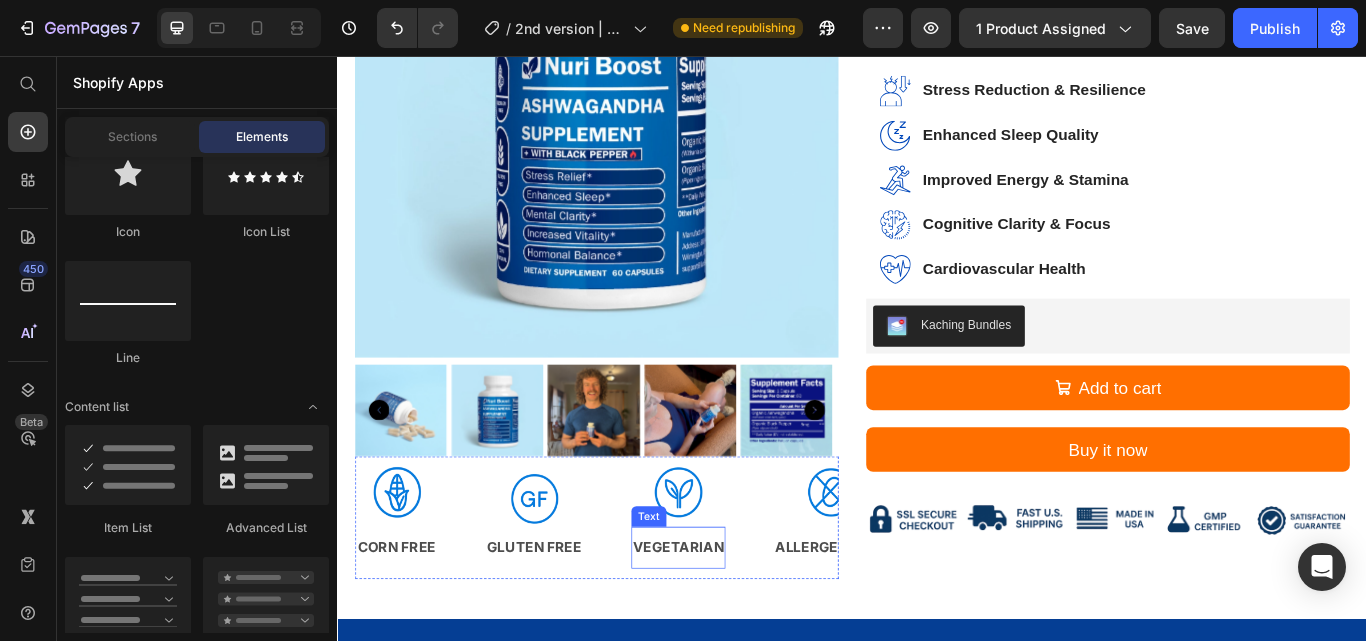 click on "VEGETARIAN" at bounding box center (734, 630) 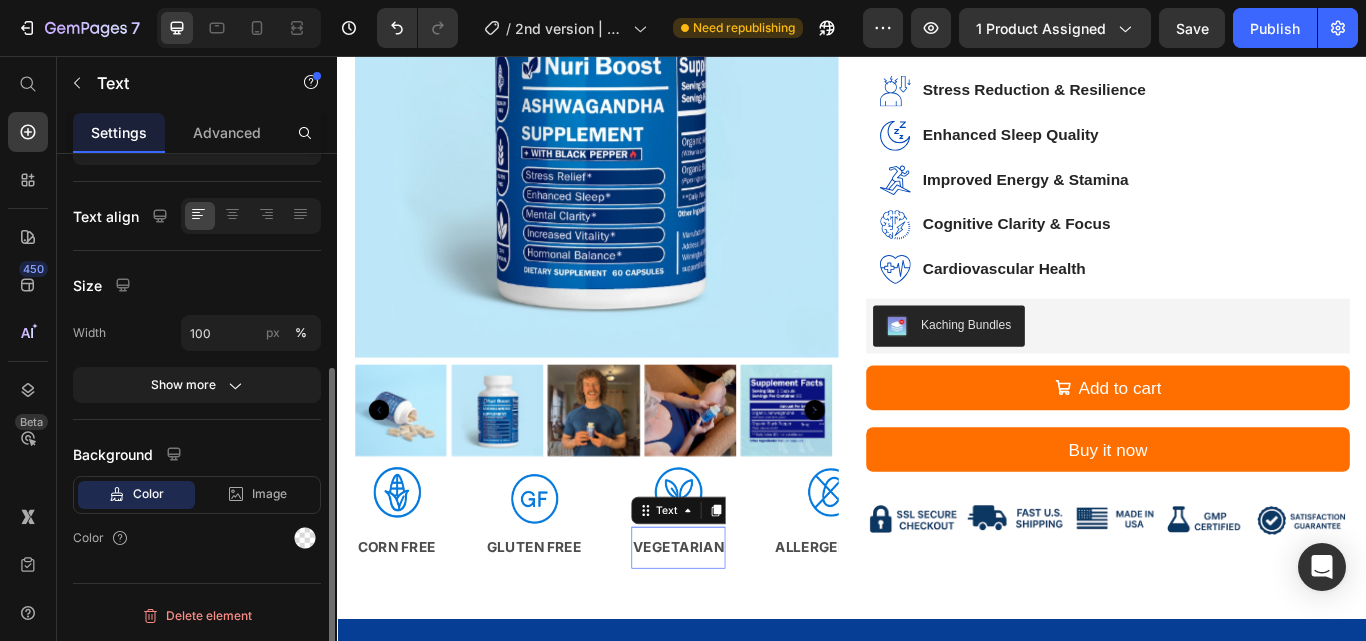 scroll, scrollTop: 0, scrollLeft: 0, axis: both 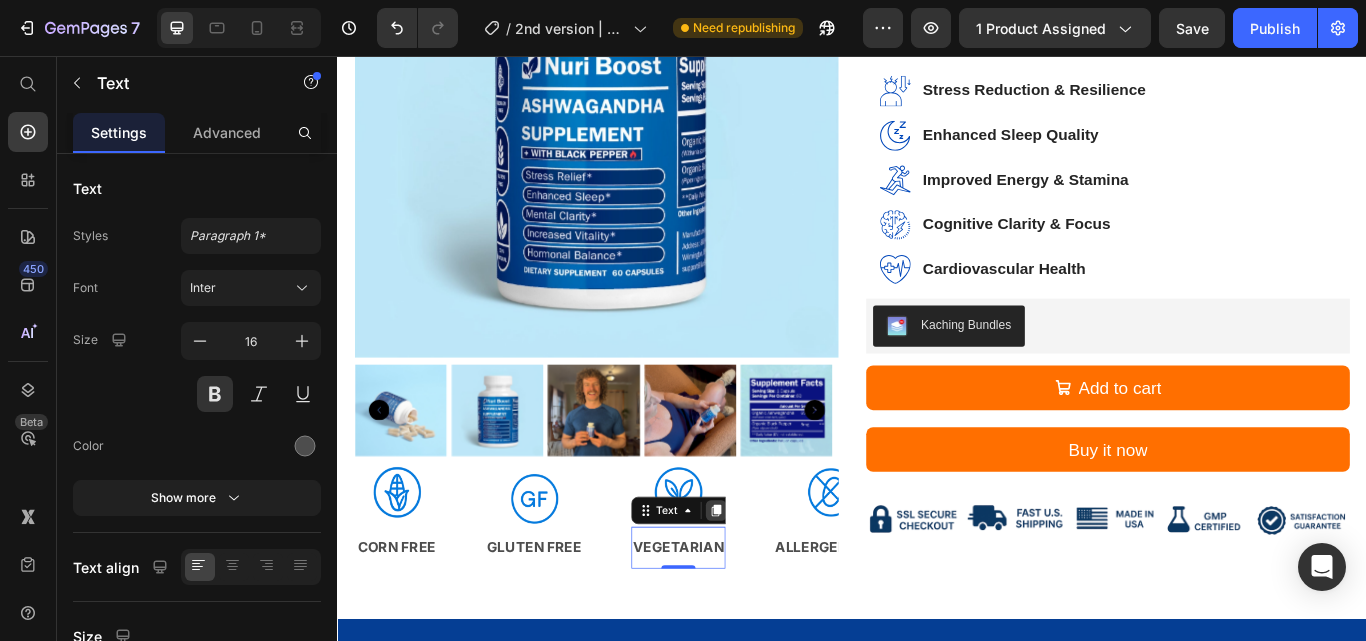 click 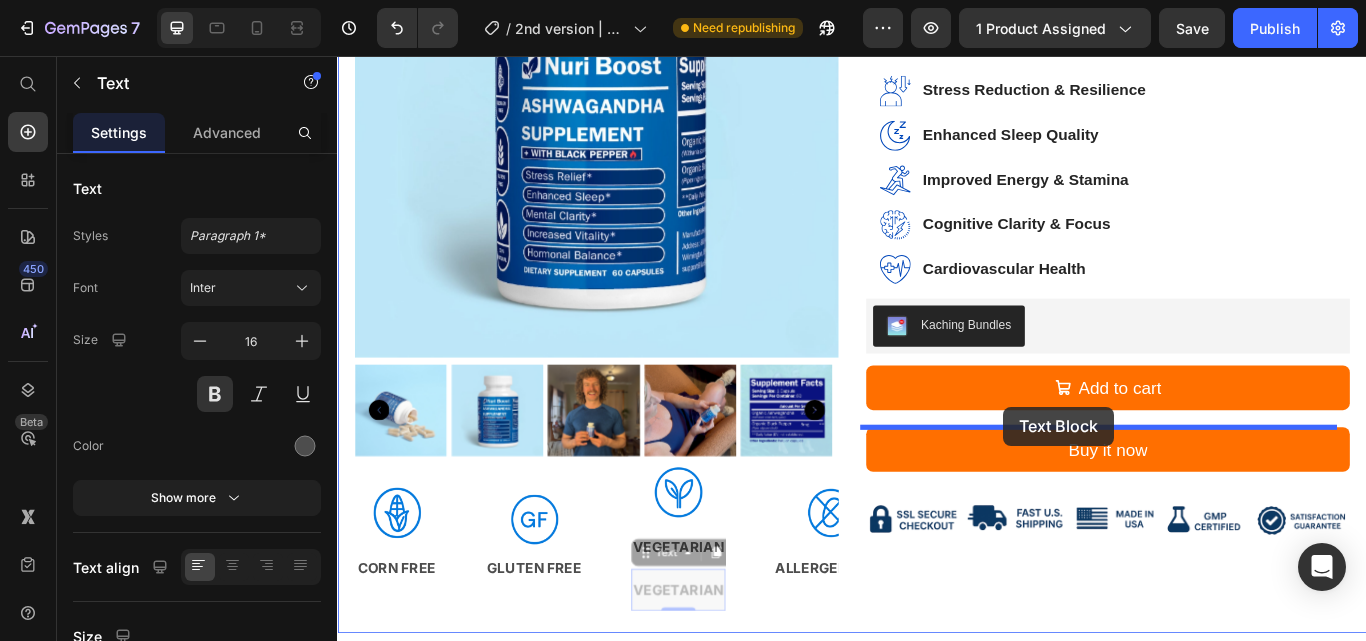 drag, startPoint x: 688, startPoint y: 635, endPoint x: 1114, endPoint y: 465, distance: 458.66763 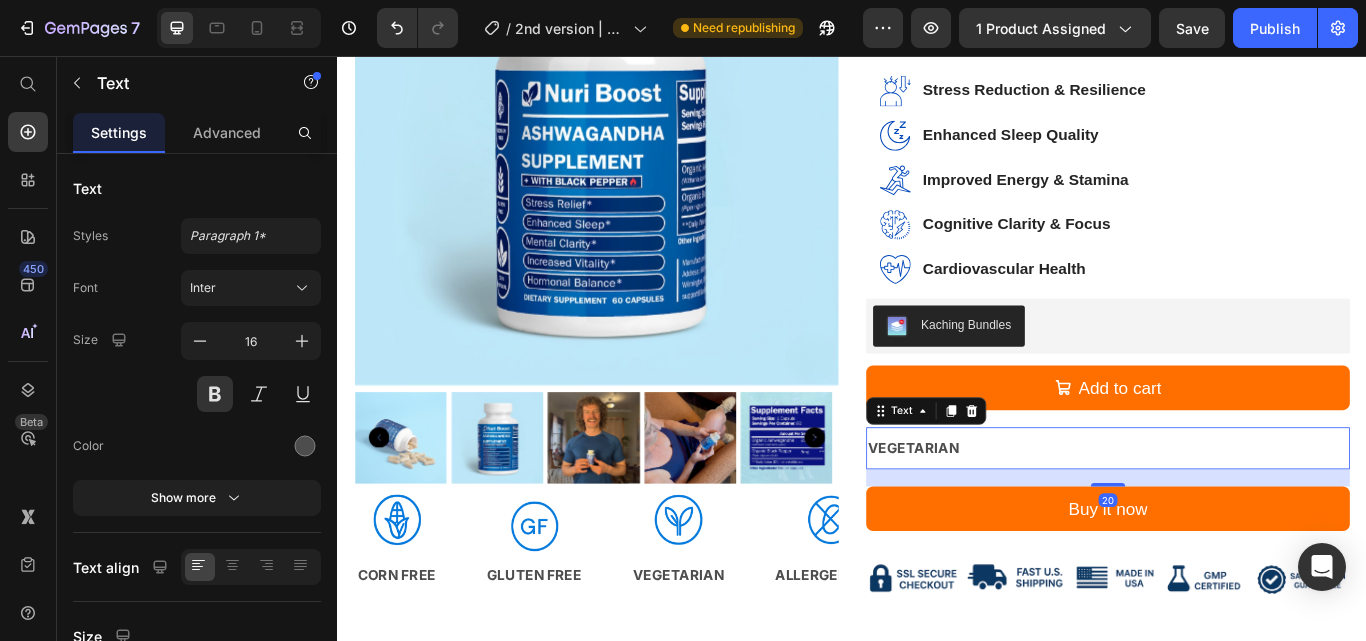 click on "VEGETARIAN" at bounding box center (1235, 514) 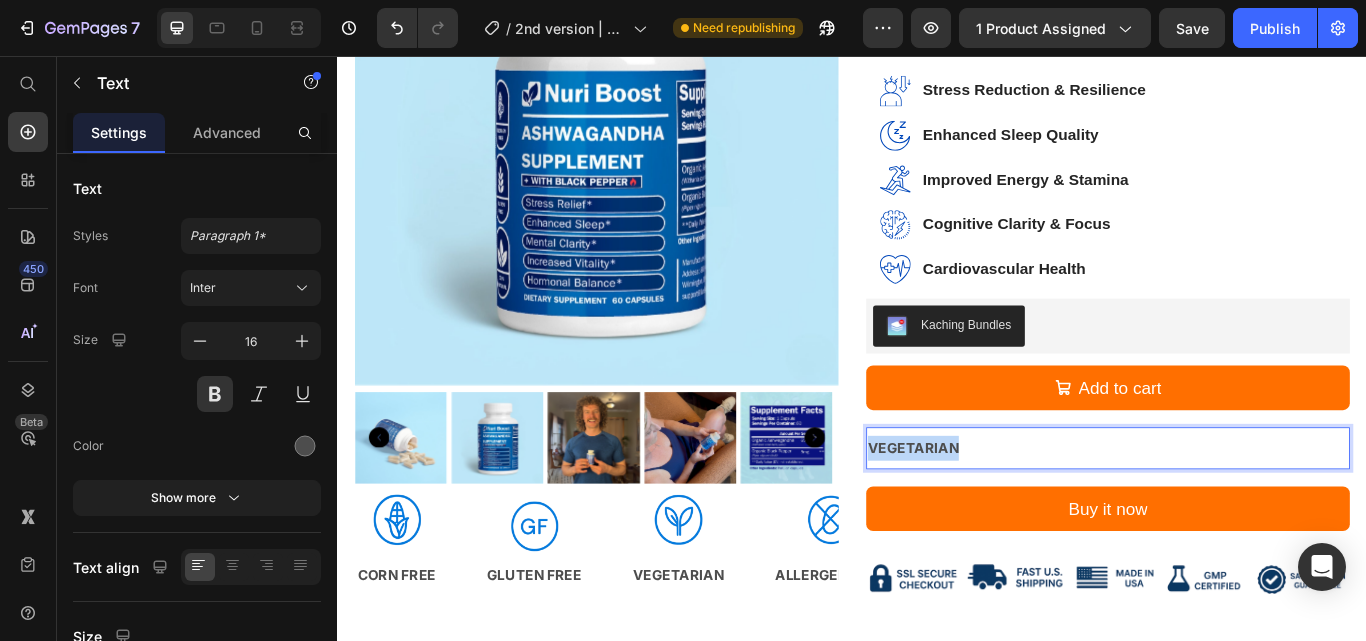 click on "VEGETARIAN" at bounding box center (1235, 514) 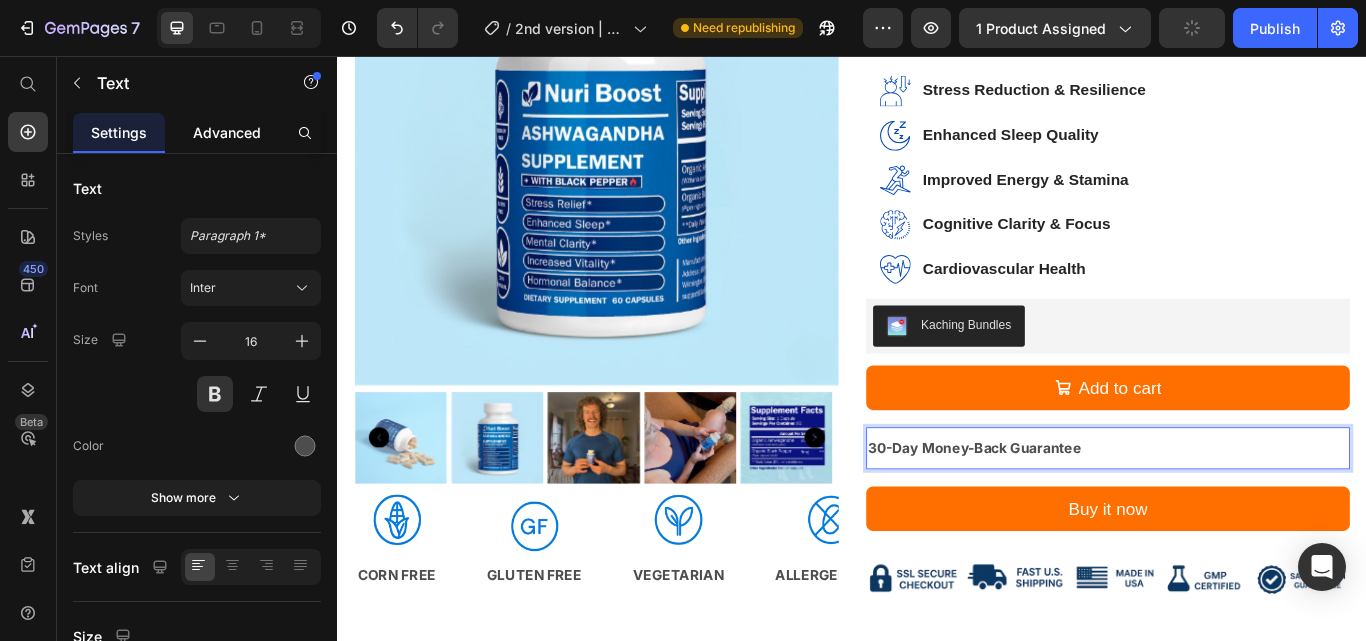 click on "Advanced" at bounding box center (227, 132) 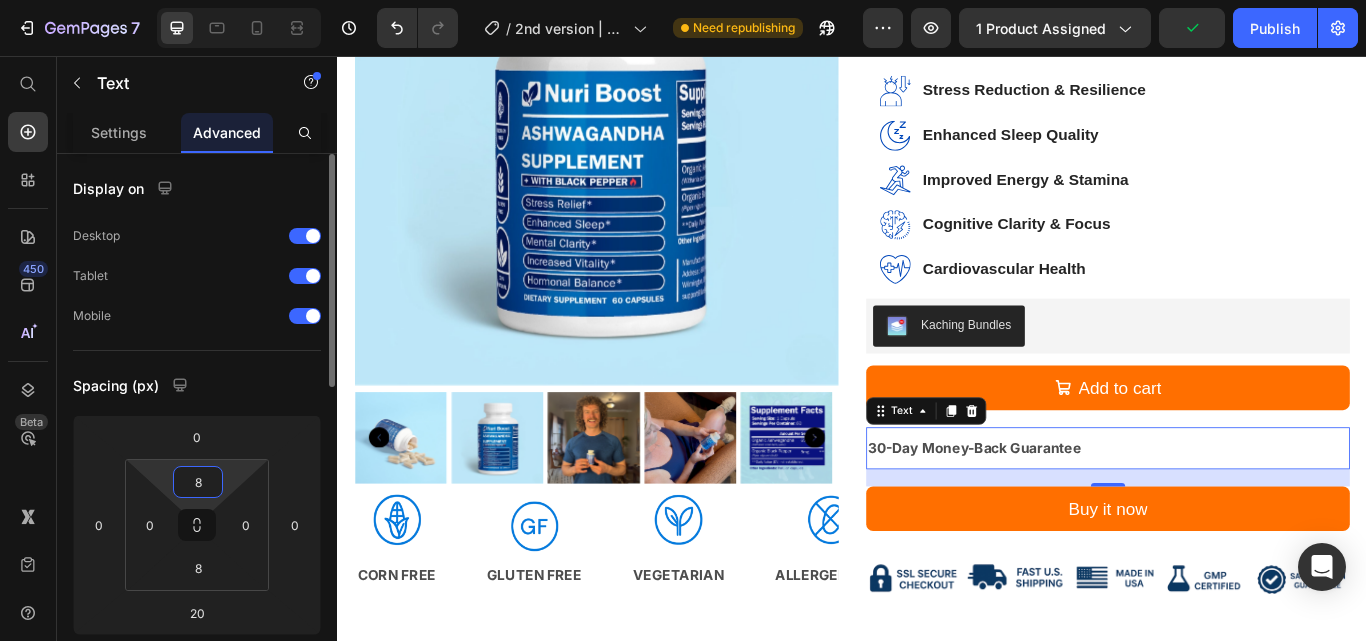 click on "8" at bounding box center [198, 482] 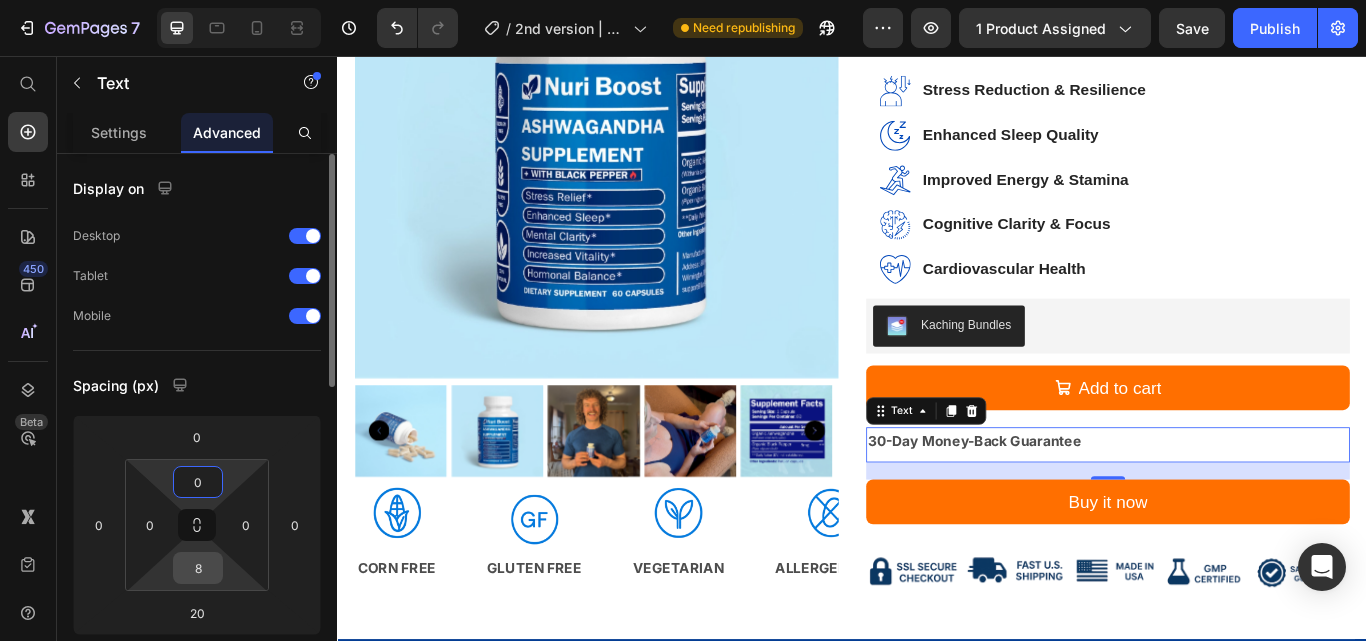 type on "0" 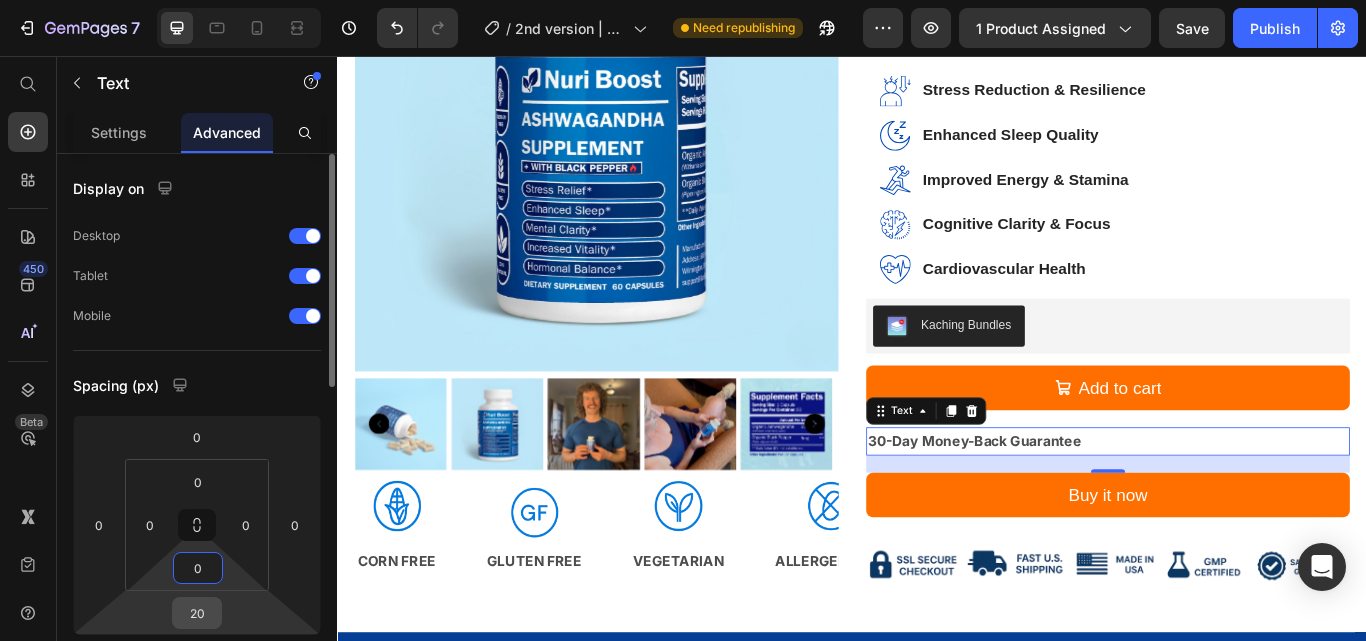 type on "0" 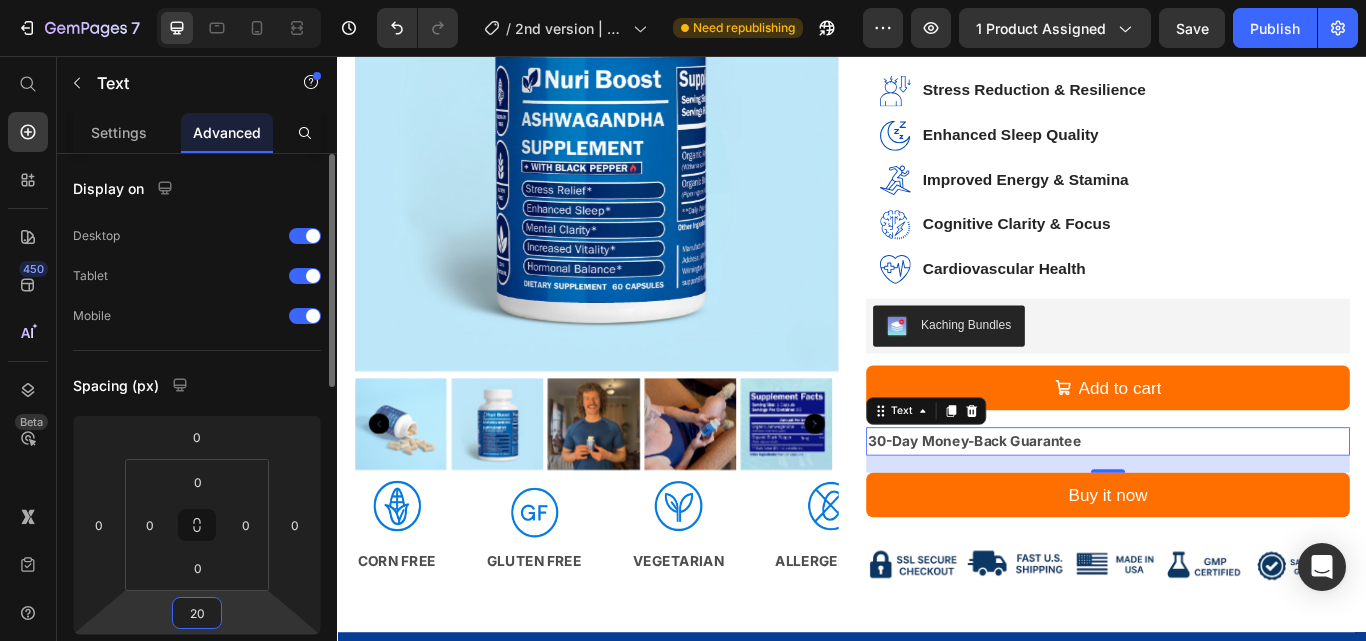 click on "20" at bounding box center [197, 613] 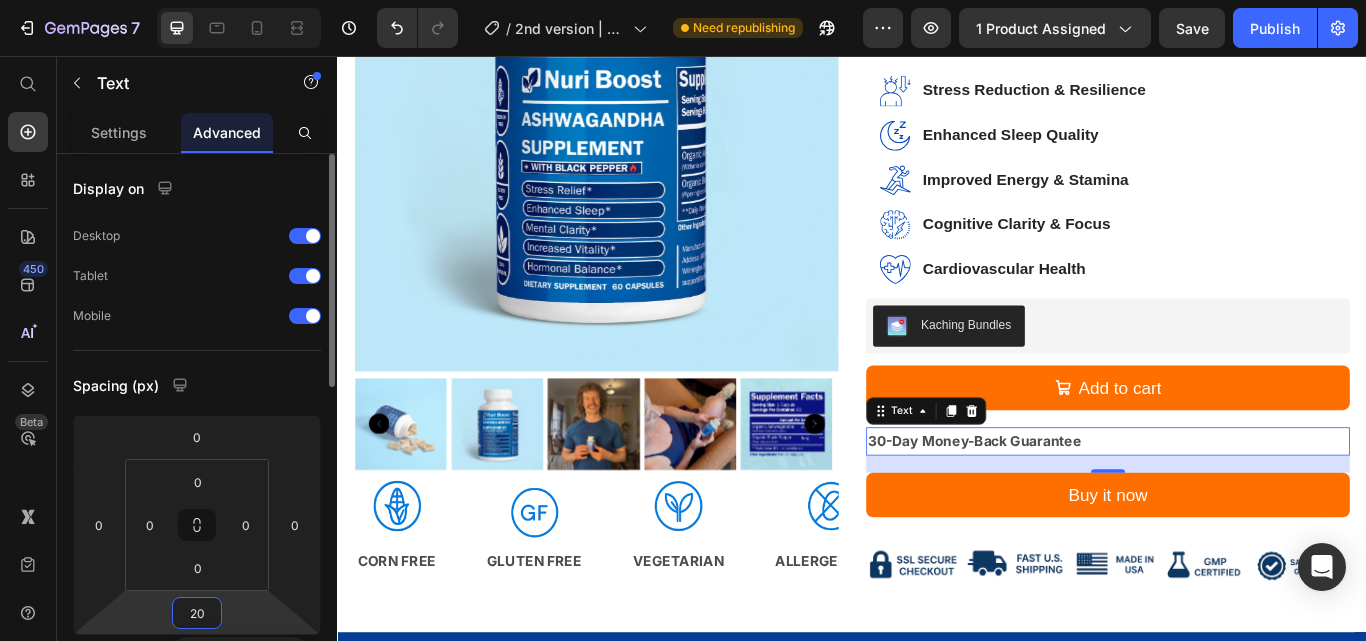 type on "0" 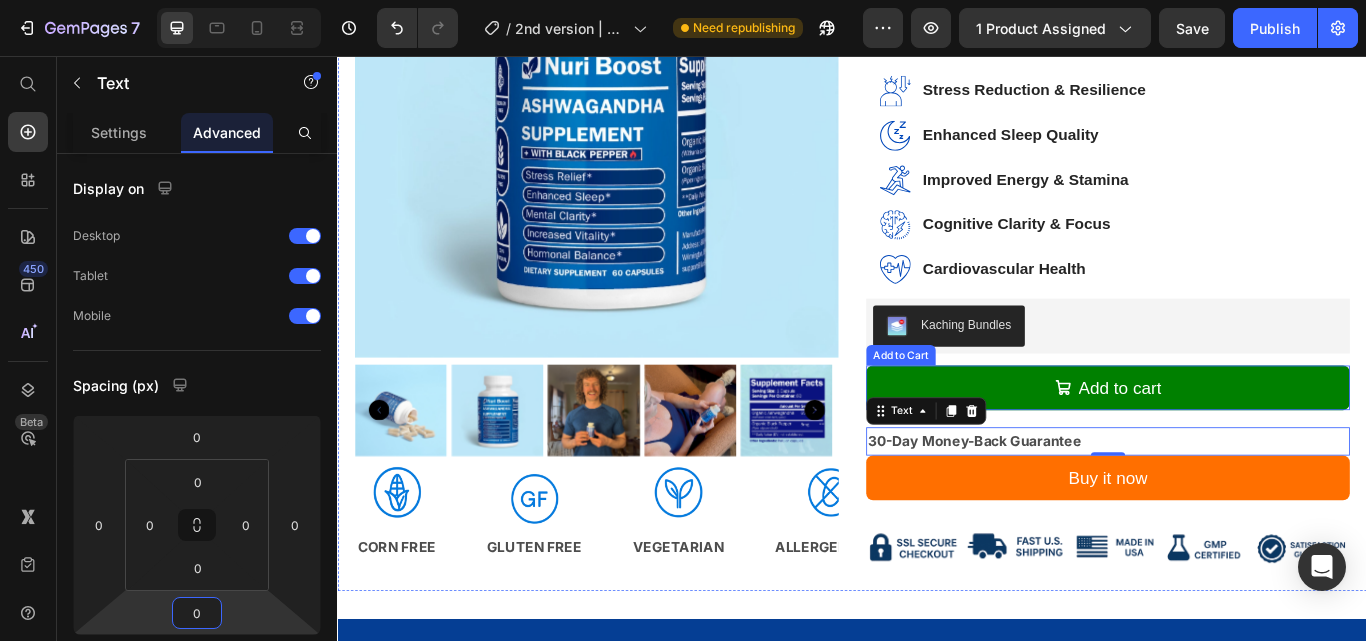 click on "Add to cart" at bounding box center [1235, 444] 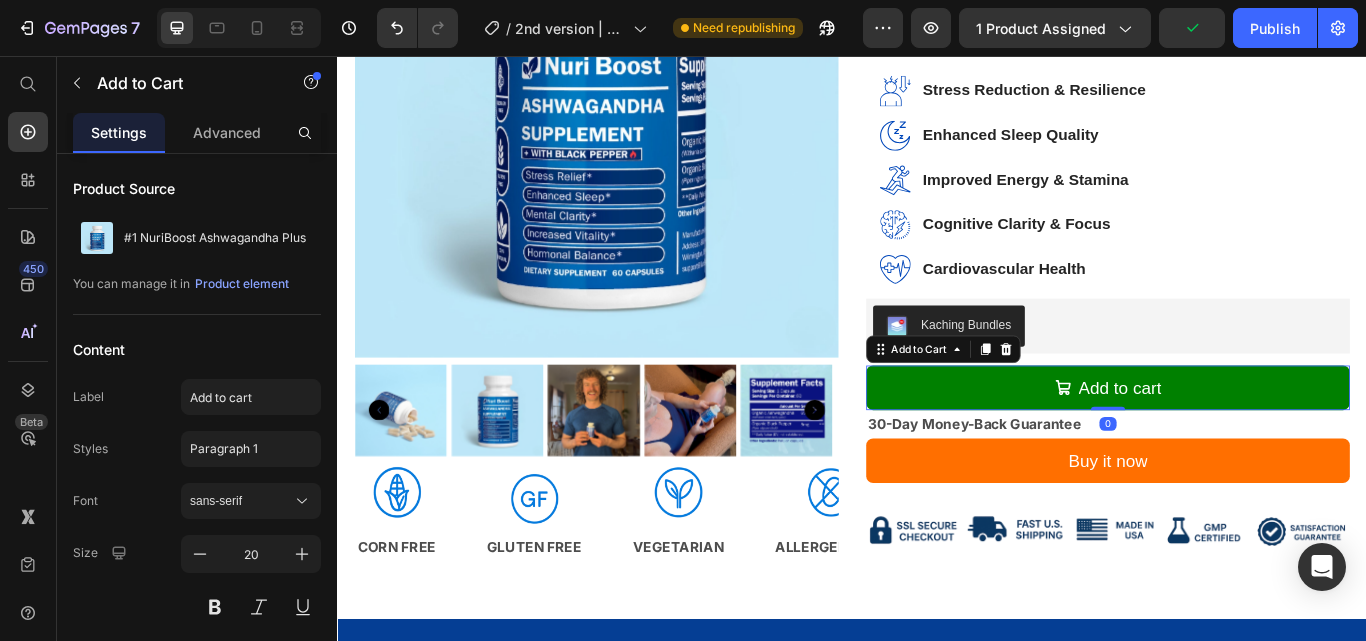 drag, startPoint x: 1236, startPoint y: 486, endPoint x: 1236, endPoint y: 462, distance: 24 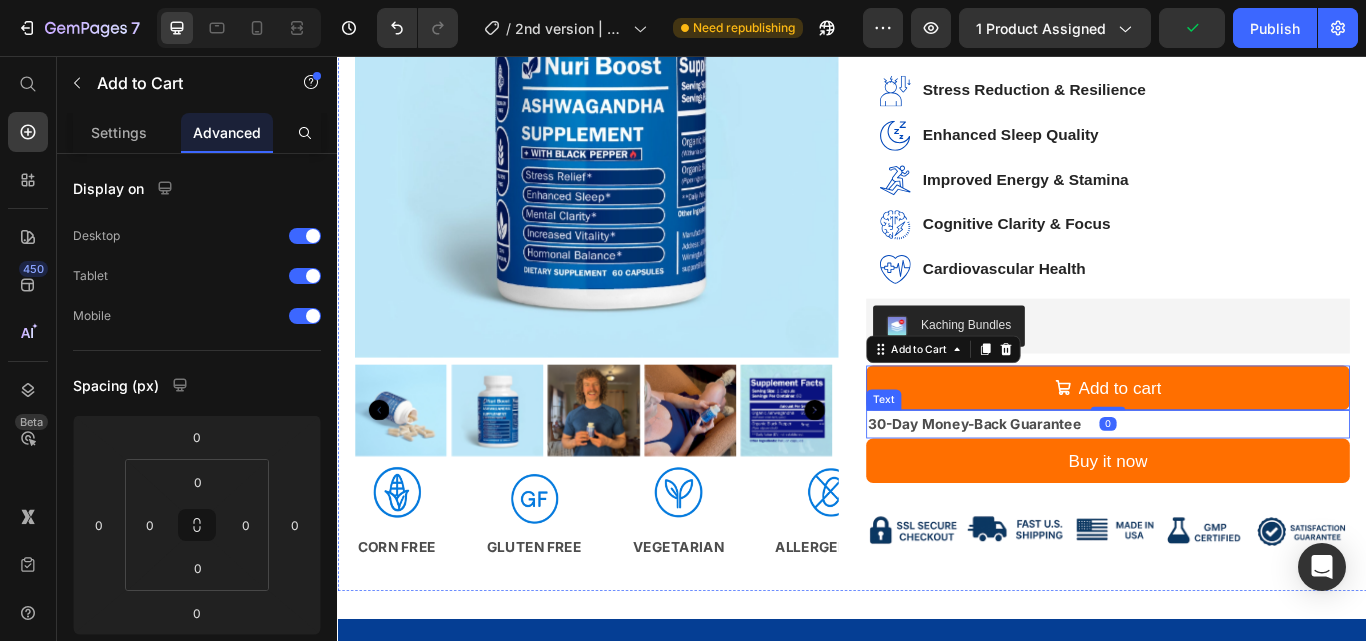 click on "30-Day Money-Back Guarantee" at bounding box center (1235, 486) 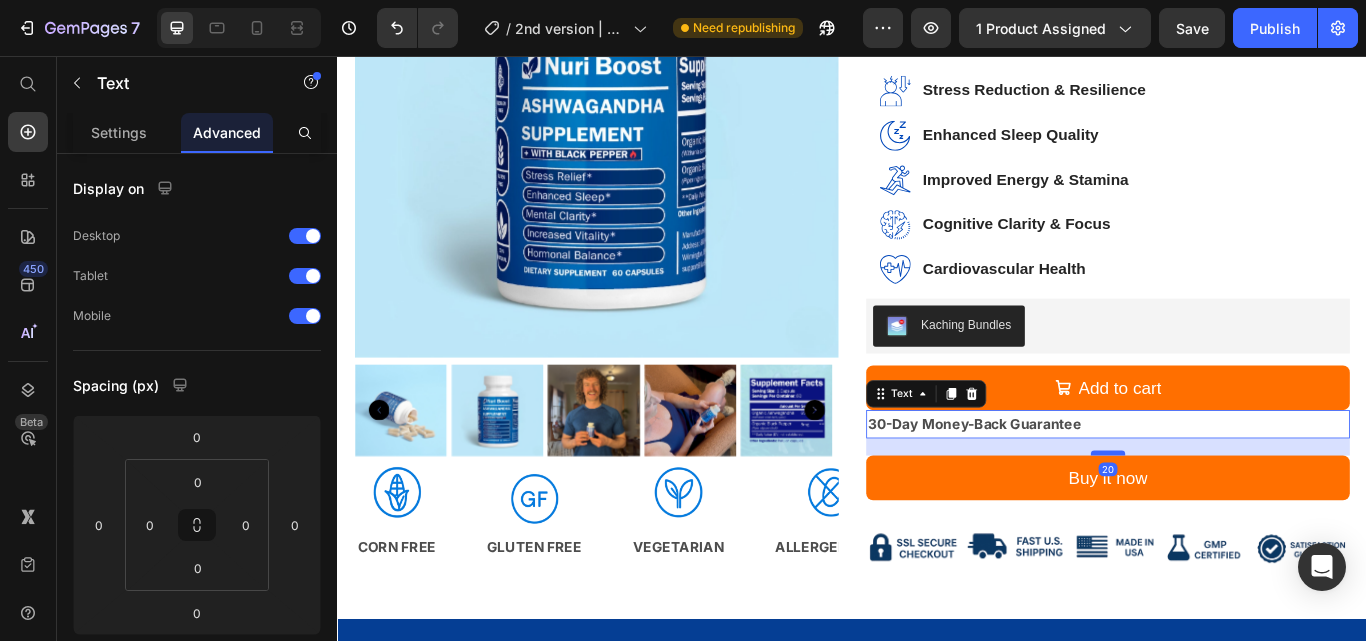 drag, startPoint x: 1229, startPoint y: 500, endPoint x: 1234, endPoint y: 520, distance: 20.615528 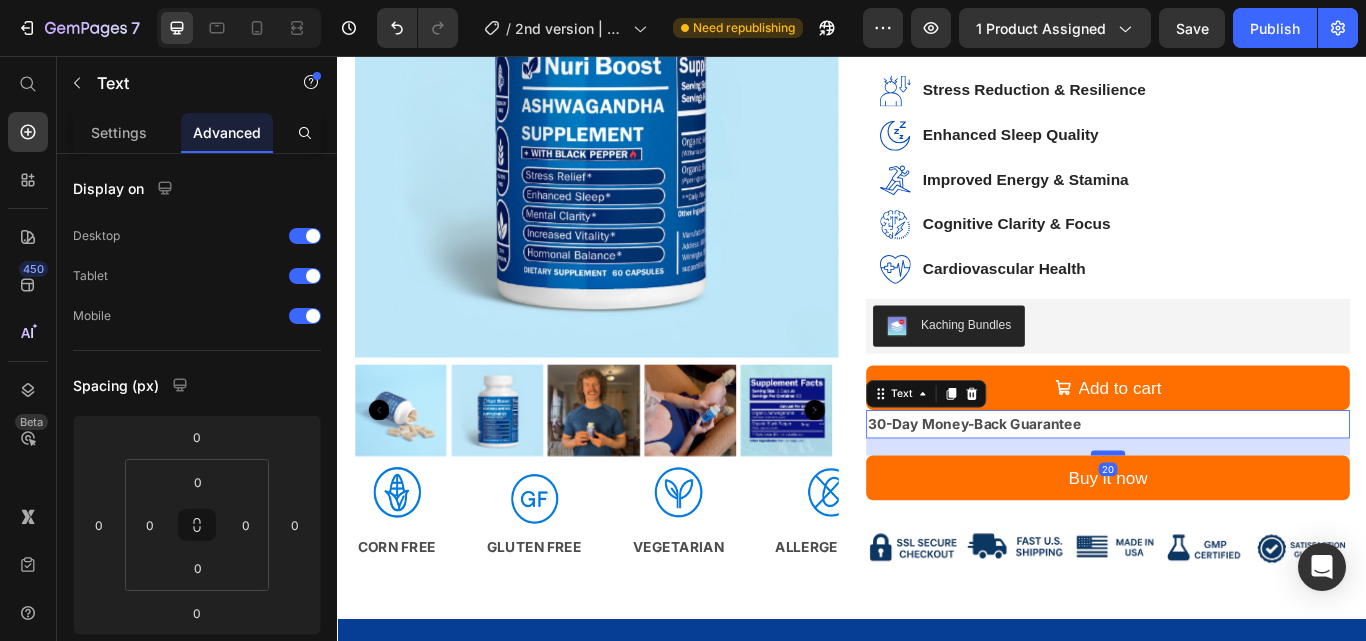 click at bounding box center (1235, 520) 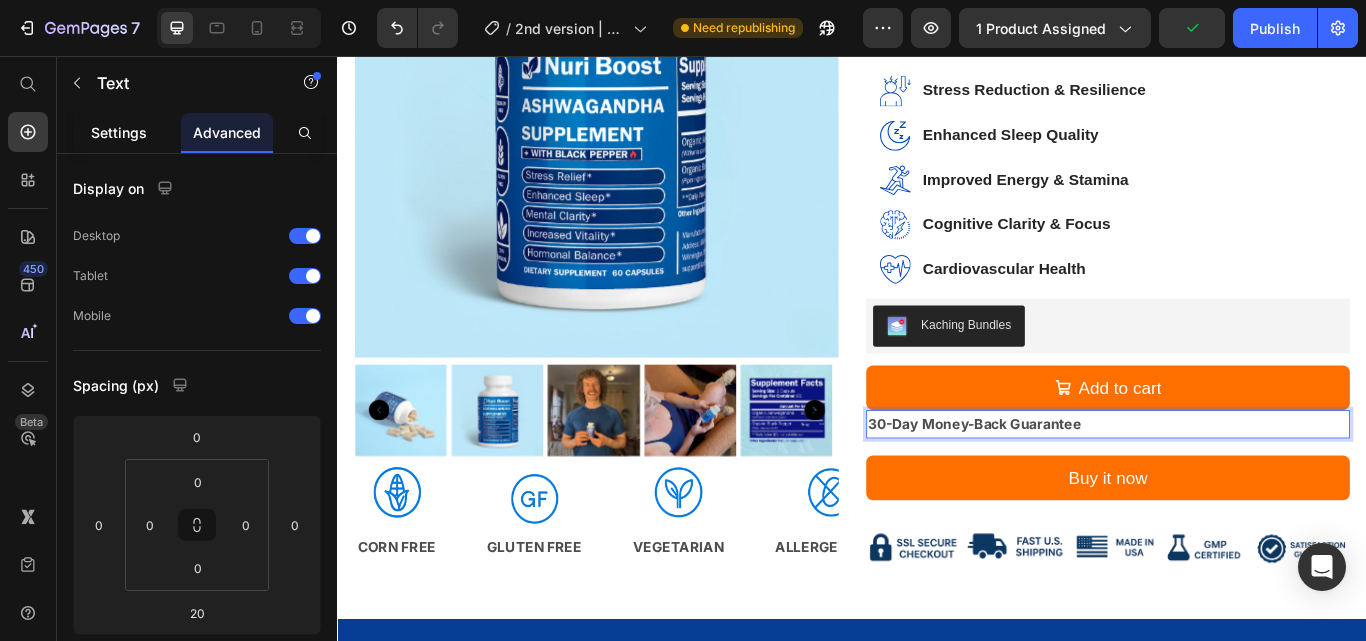 click on "Settings" at bounding box center (119, 132) 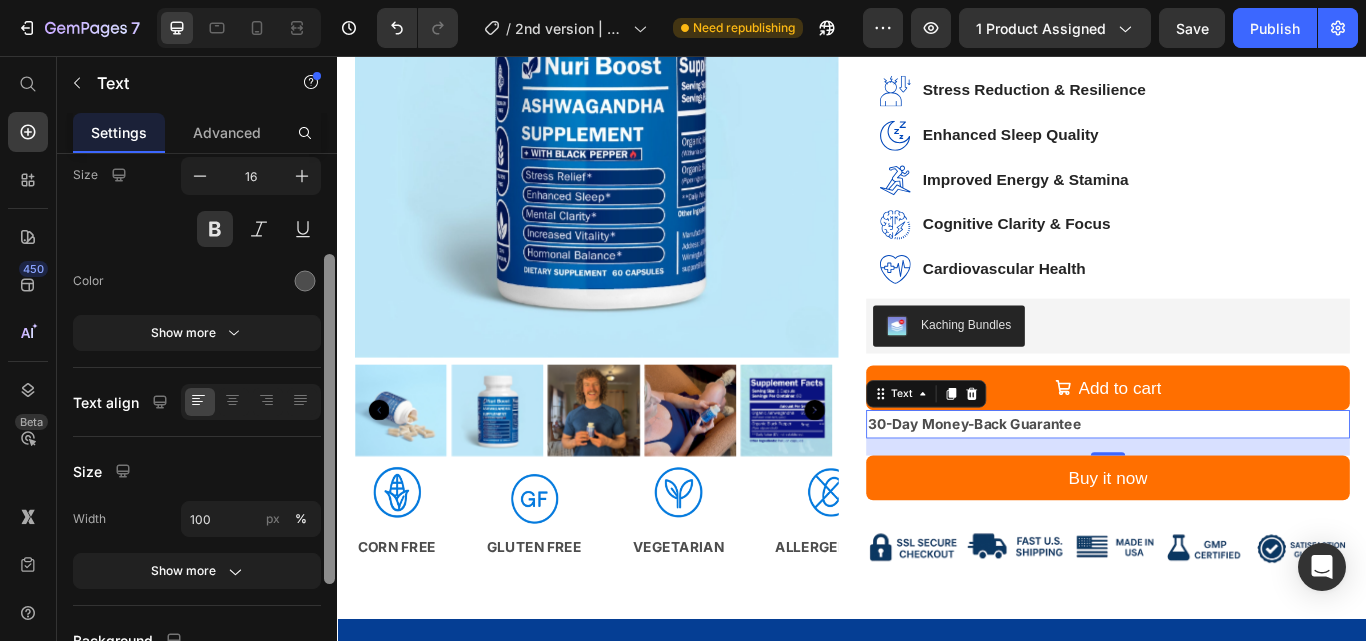 scroll, scrollTop: 172, scrollLeft: 0, axis: vertical 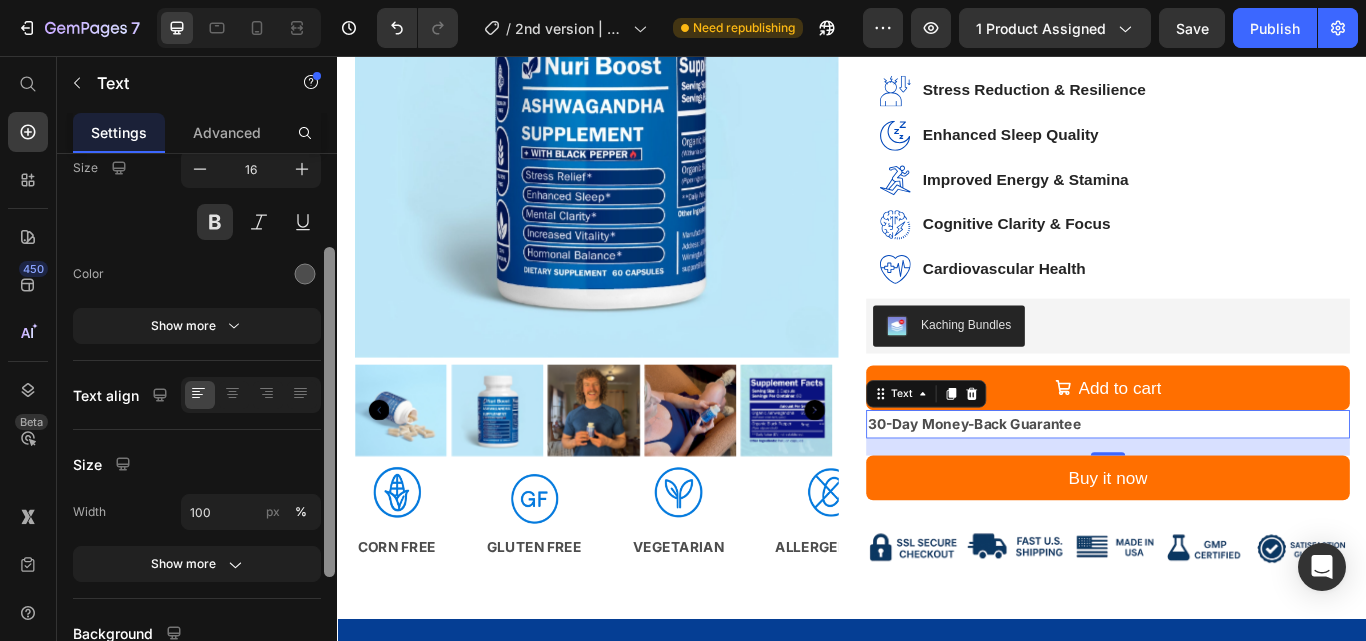 drag, startPoint x: 330, startPoint y: 211, endPoint x: 329, endPoint y: 315, distance: 104.00481 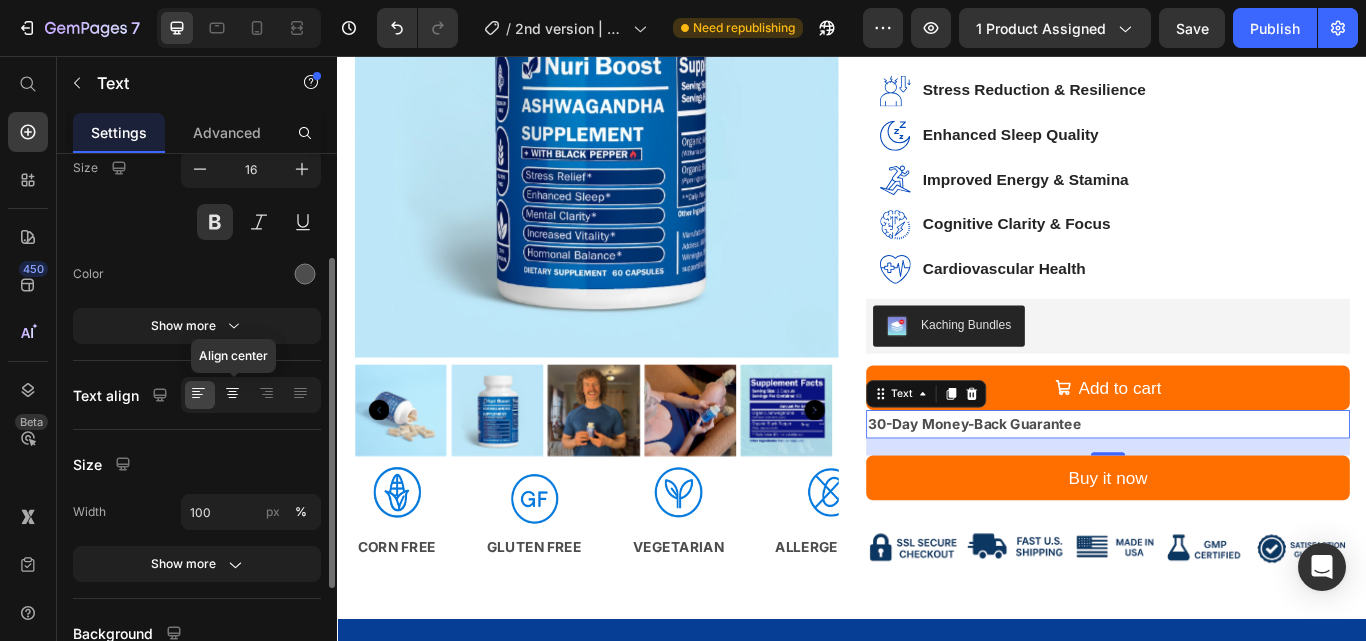 click 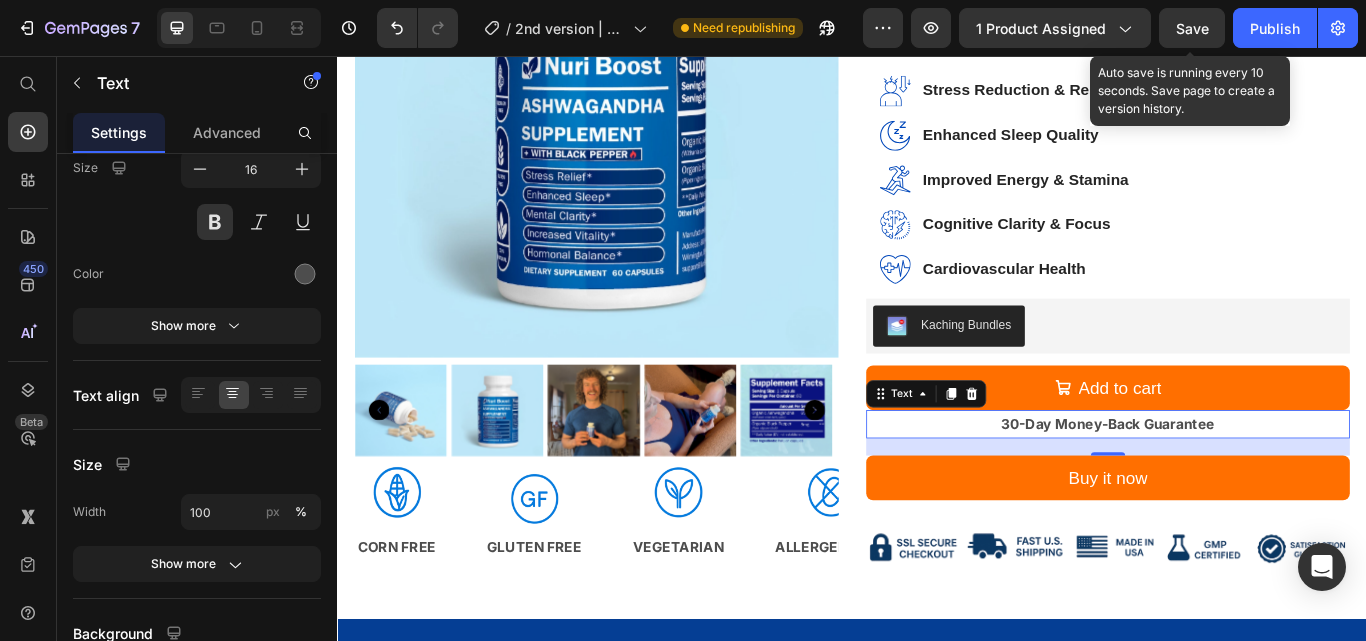 click on "Save" 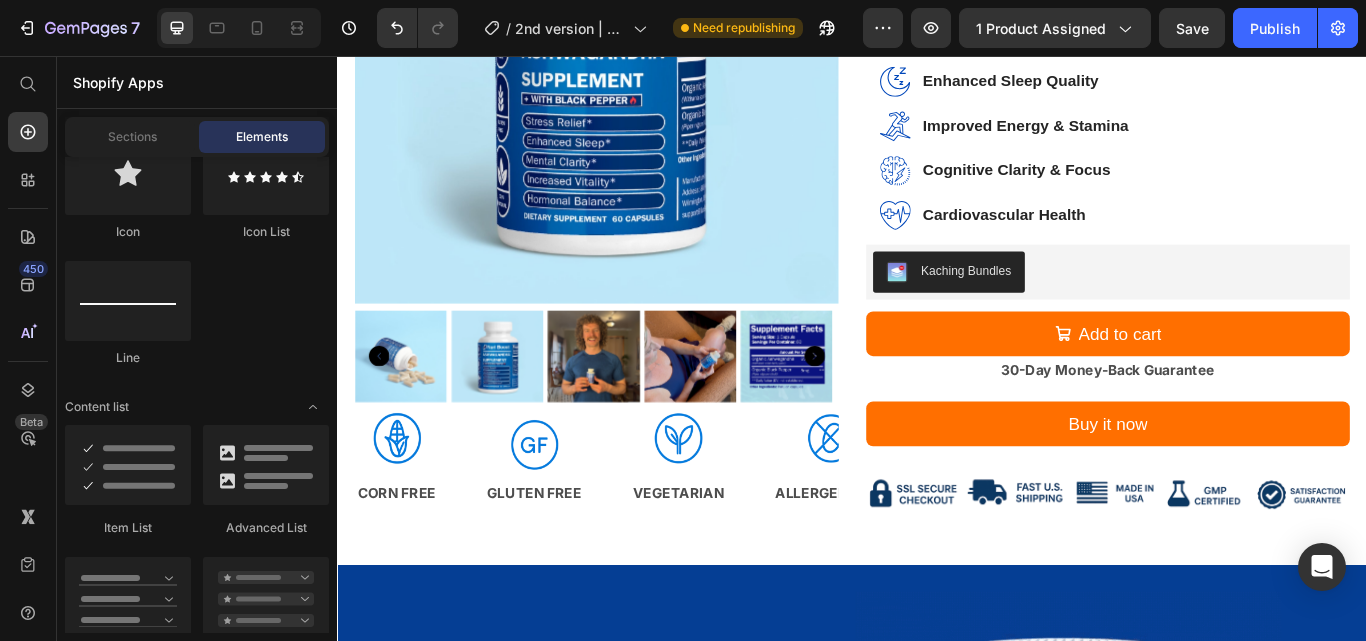 scroll, scrollTop: 389, scrollLeft: 0, axis: vertical 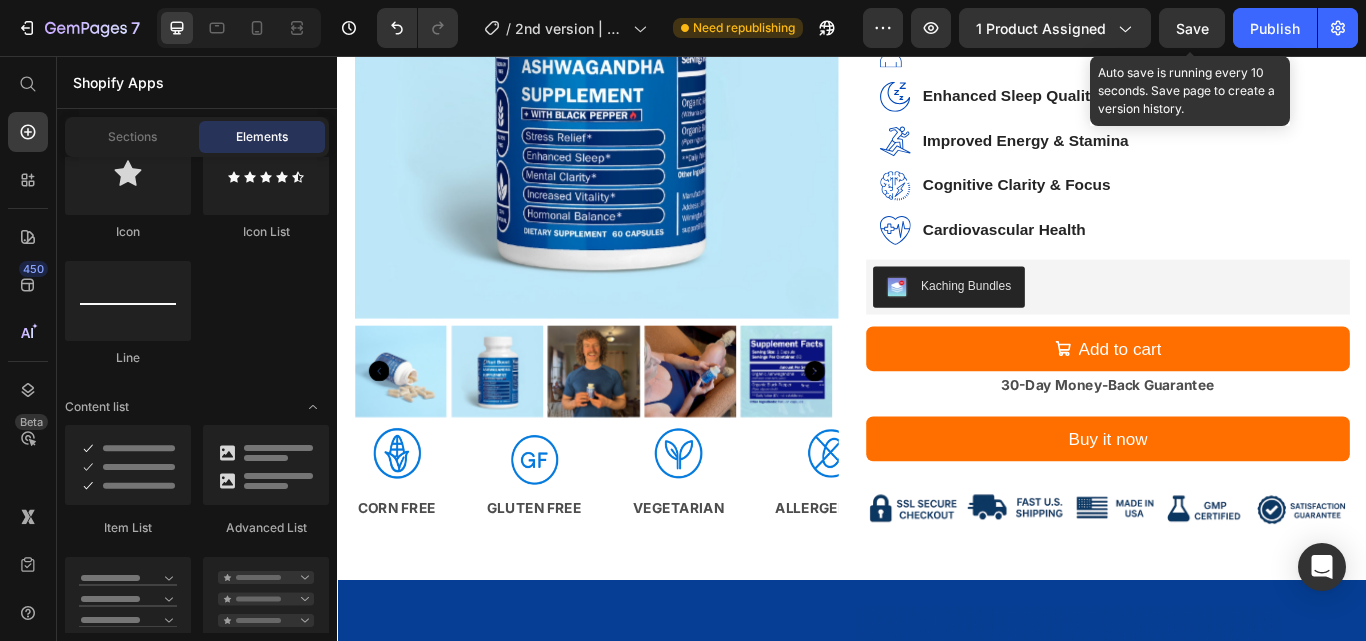 click on "Save" at bounding box center (1192, 28) 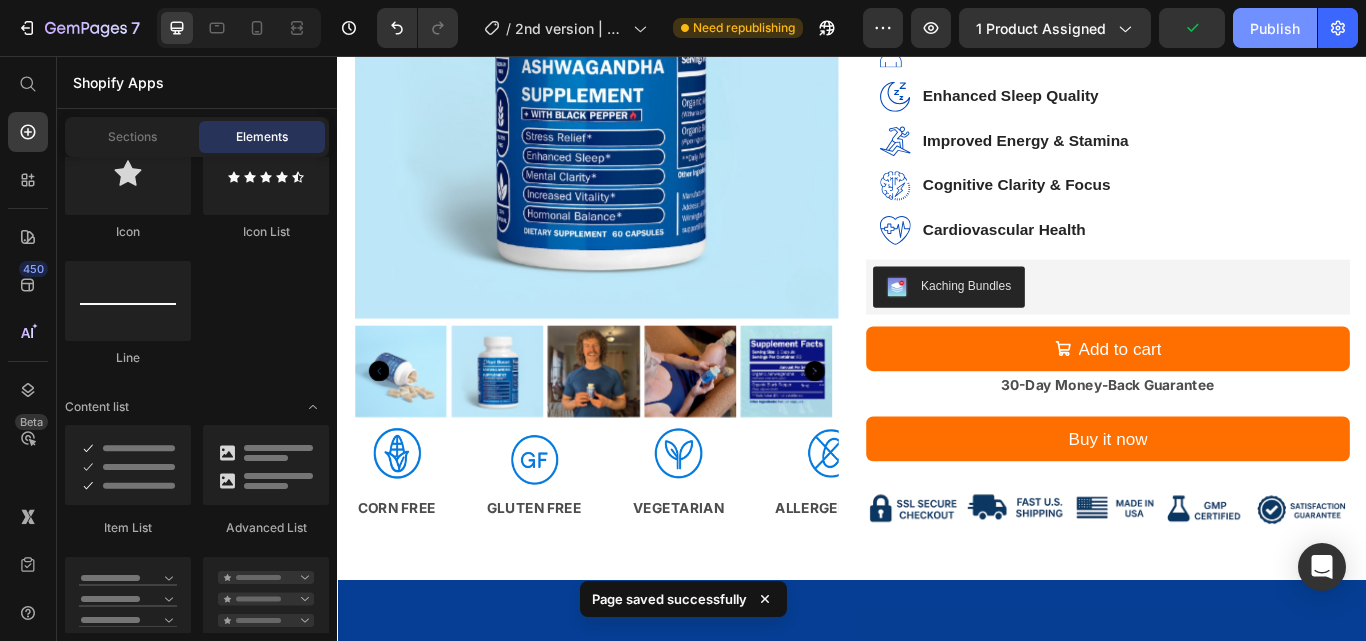 click on "Publish" at bounding box center [1275, 28] 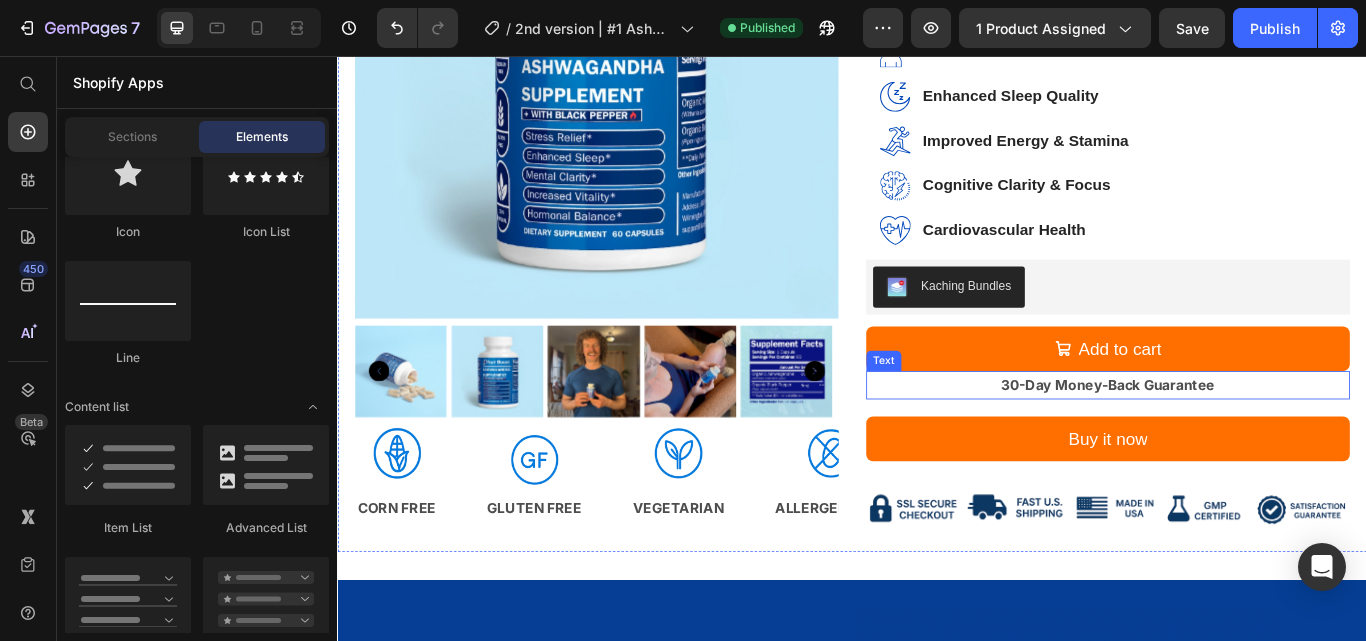 click on "30-Day Money-Back Guarantee" at bounding box center (1235, 440) 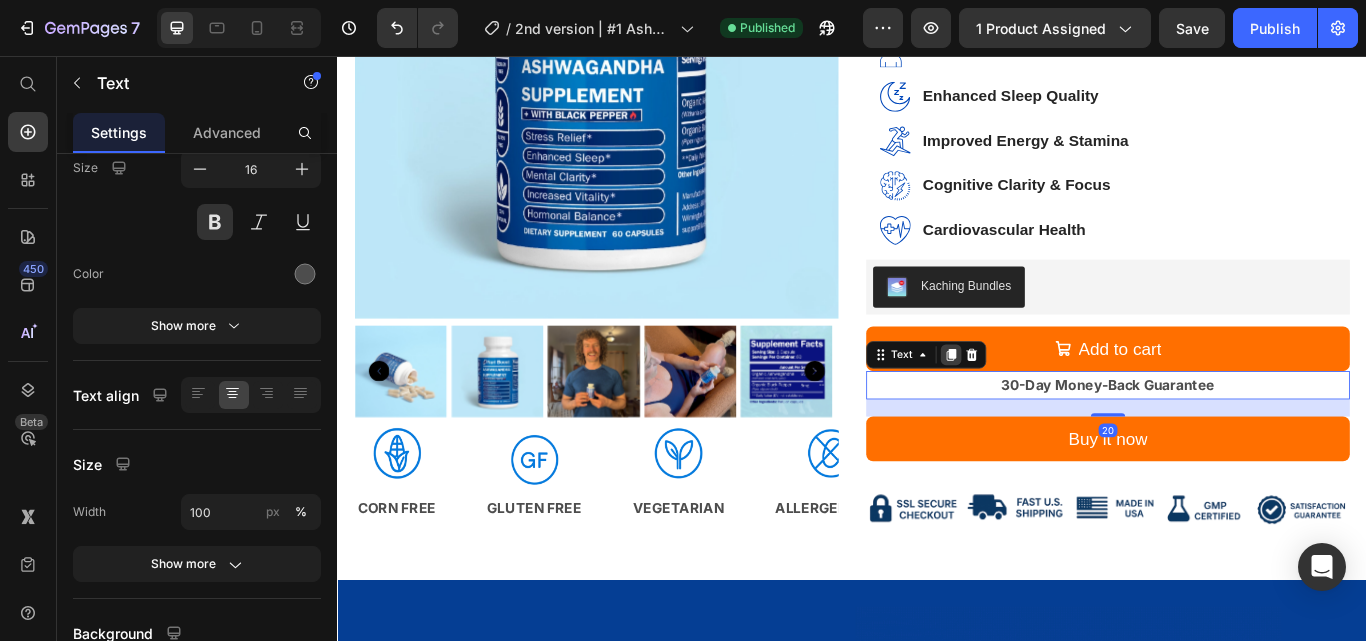 click 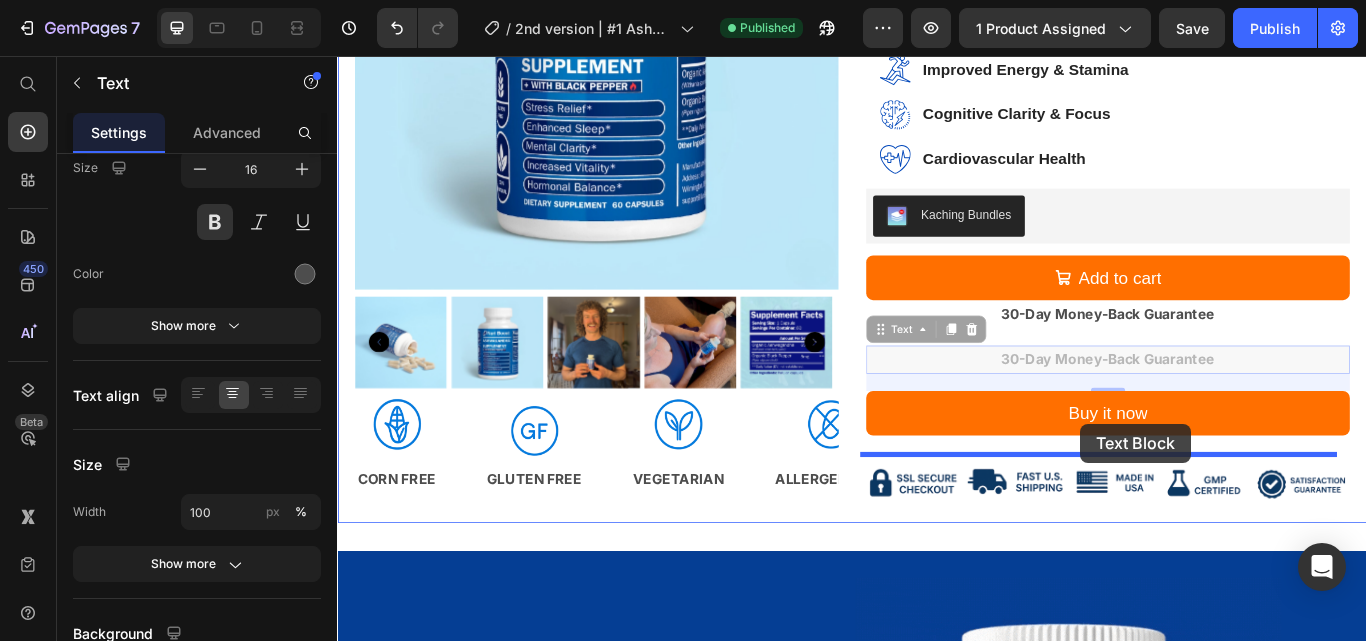 scroll, scrollTop: 482, scrollLeft: 0, axis: vertical 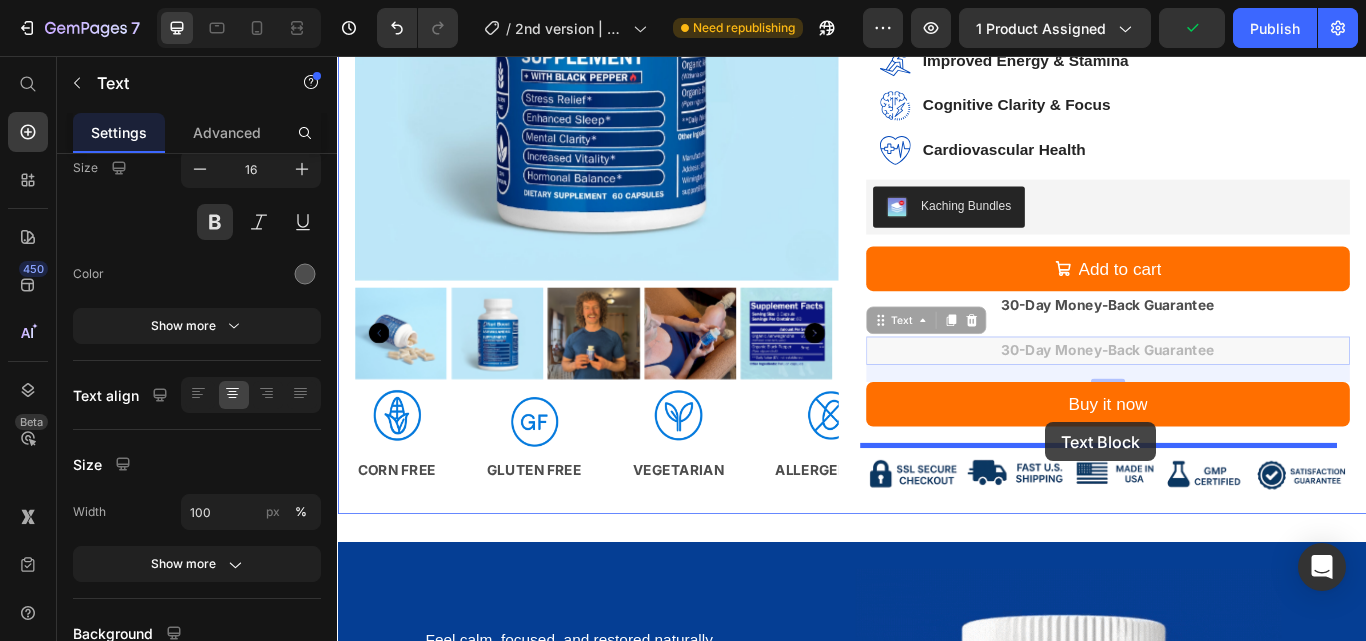 drag, startPoint x: 985, startPoint y: 454, endPoint x: 1163, endPoint y: 483, distance: 180.3469 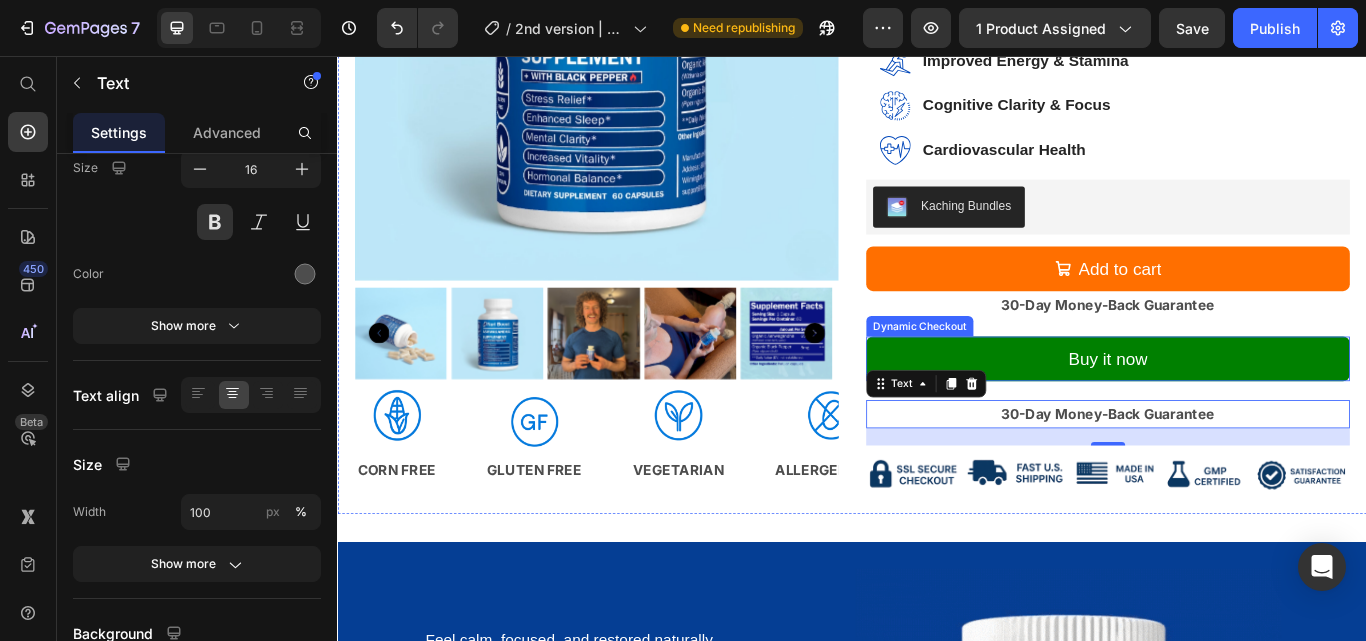 click on "Buy it now" at bounding box center [1235, 410] 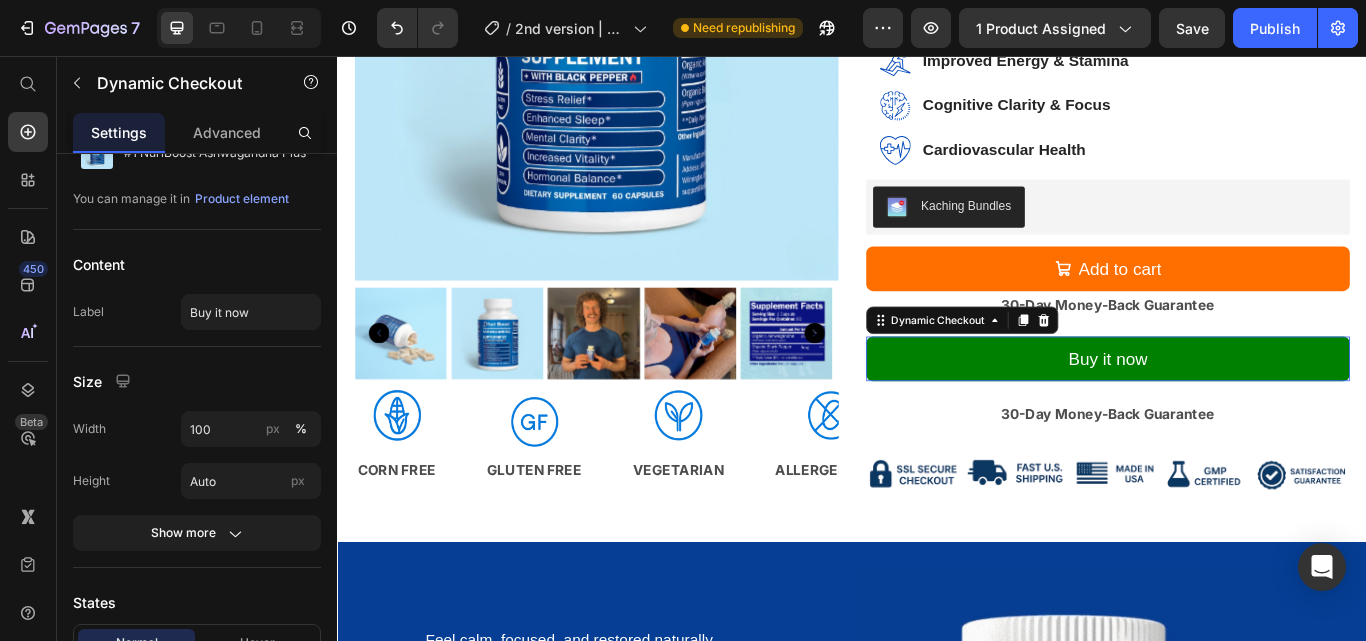 scroll, scrollTop: 0, scrollLeft: 0, axis: both 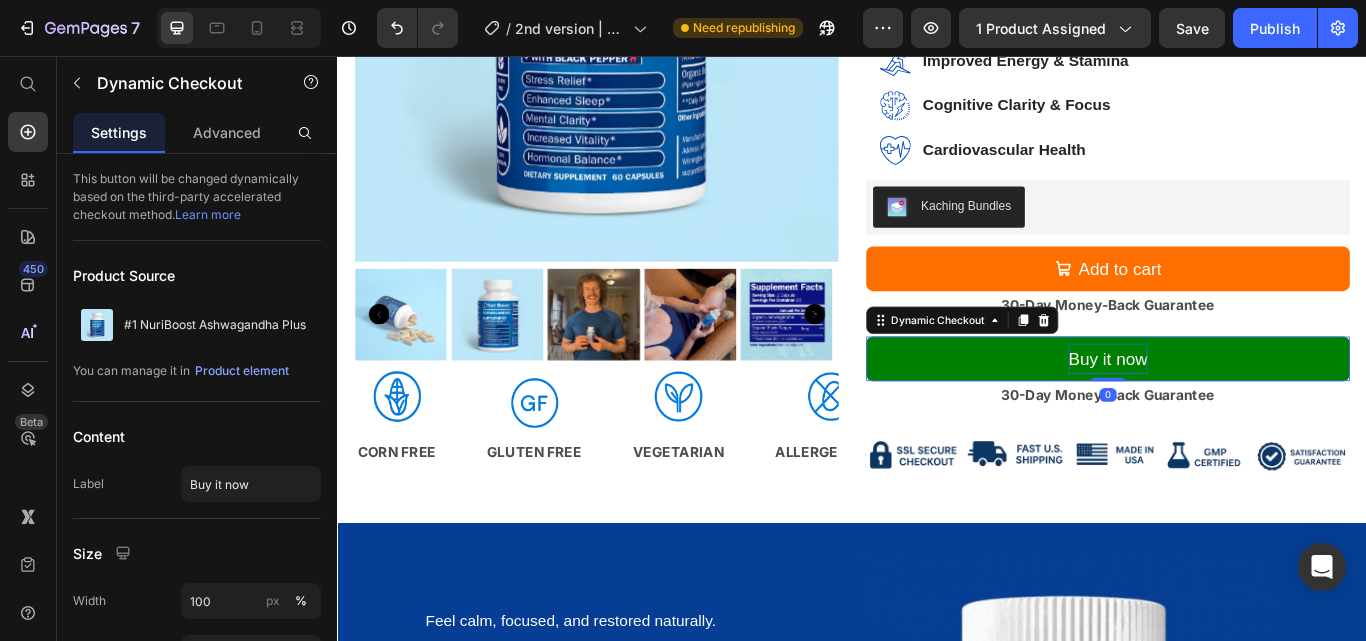 drag, startPoint x: 1222, startPoint y: 455, endPoint x: 1223, endPoint y: 423, distance: 32.01562 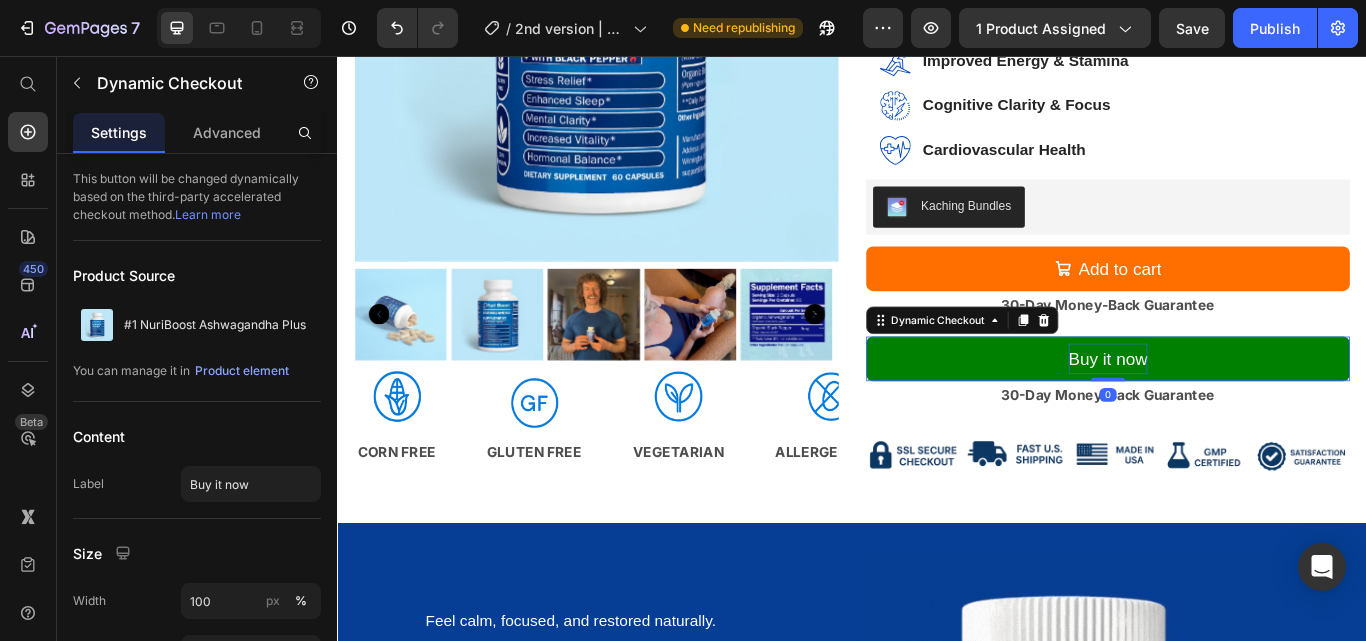 click on "Buy it now Dynamic Checkout   0" at bounding box center [1235, 410] 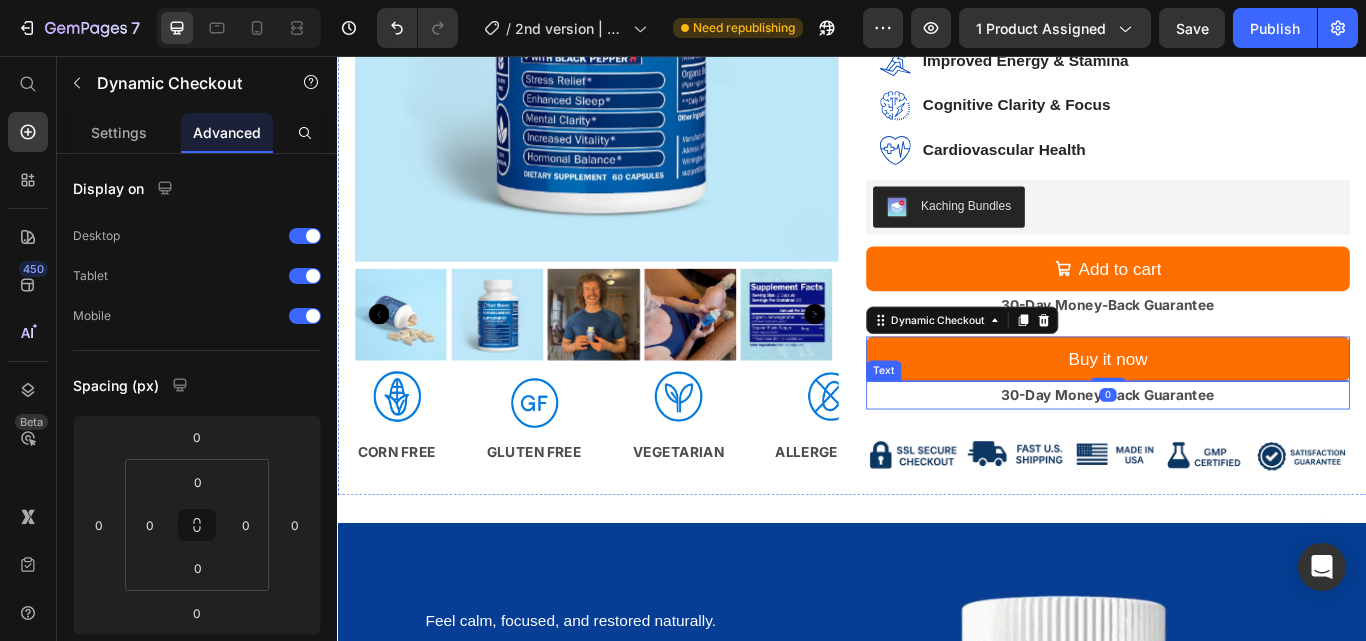 click on "30-Day Money-Back Guarantee" at bounding box center (1235, 452) 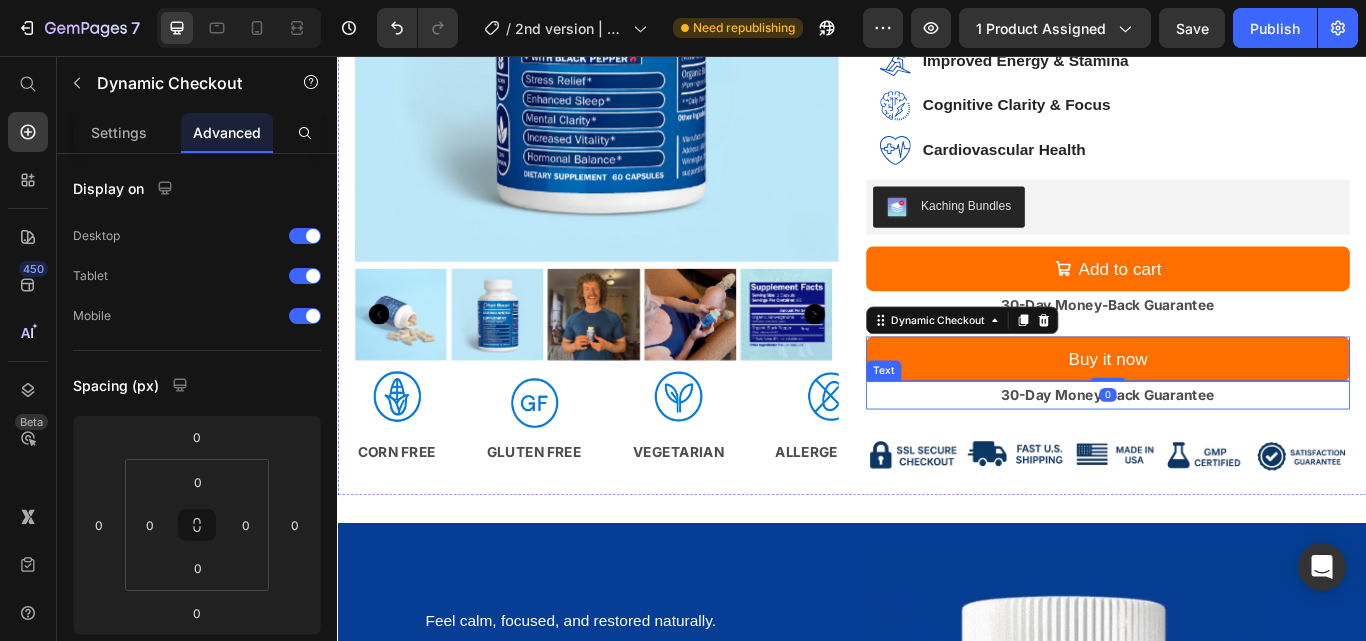 click on "30-Day Money-Back Guarantee" at bounding box center [1235, 452] 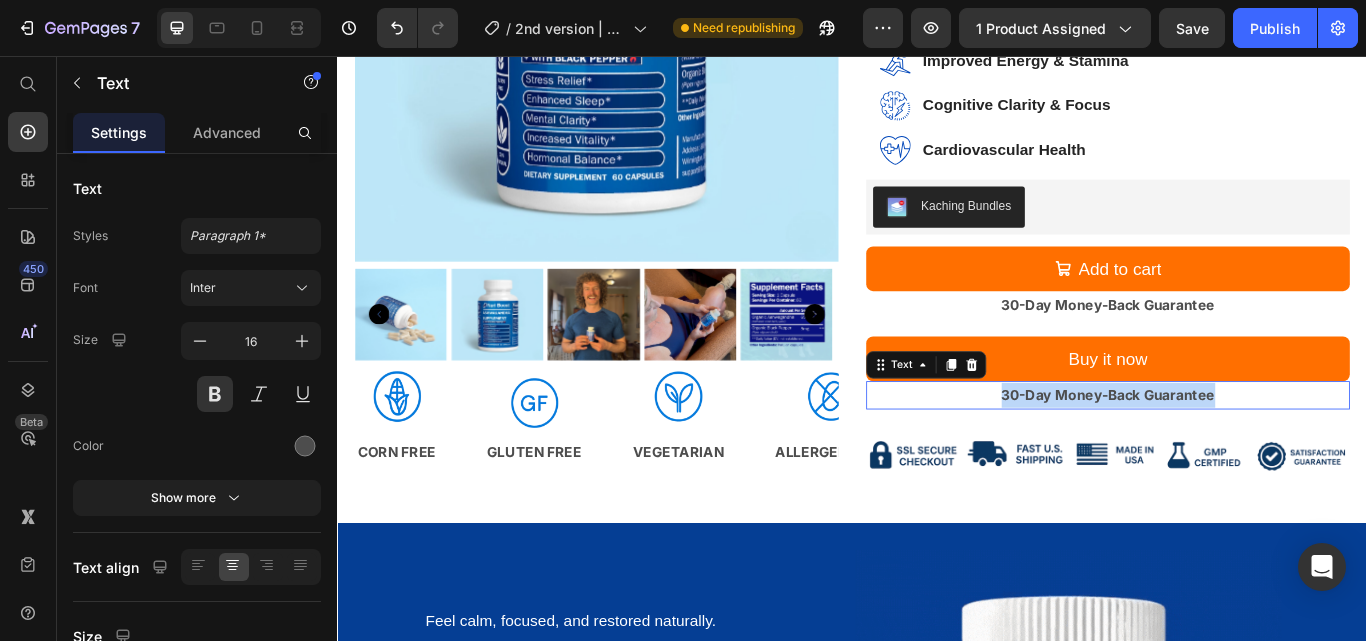 click on "30-Day Money-Back Guarantee" at bounding box center [1235, 452] 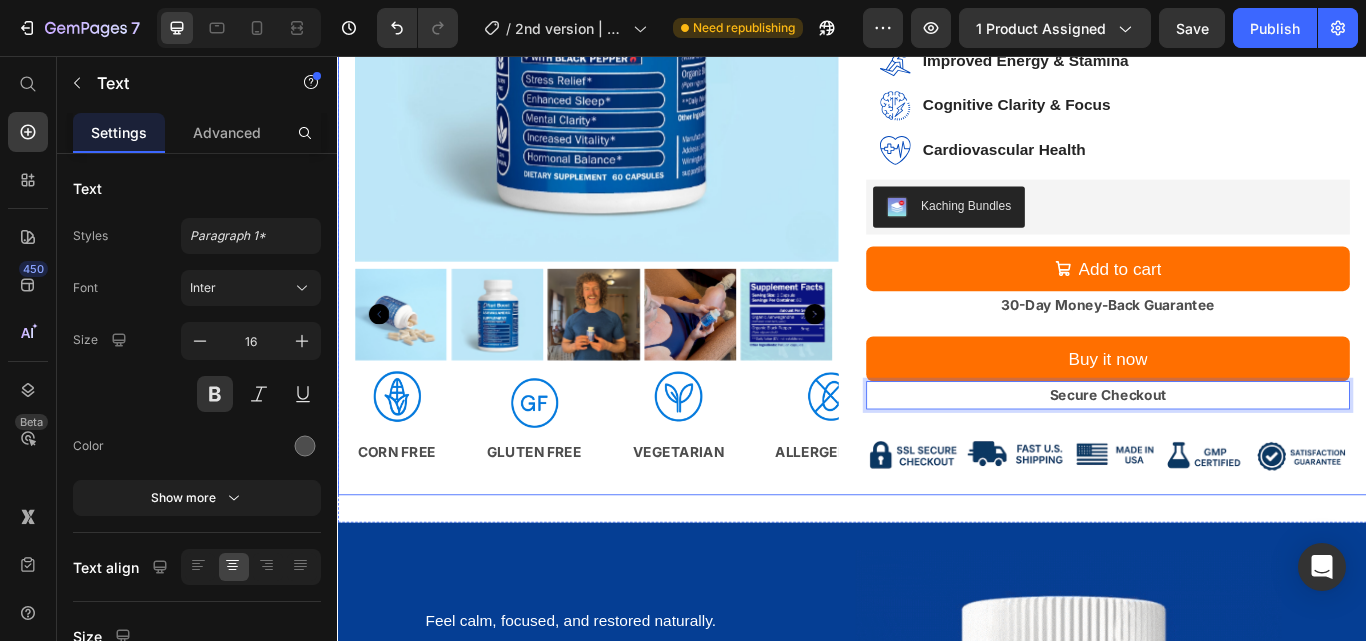 click on "#1 NuriBoost Ashwagandha Plus Product Title Icon Icon Icon Icon Icon Icon List 4.9 out of 5-Star Reviews Text Block Row Benefits Ingredients How to Use Icon Stress Reduction & Resilience Heading Row Icon Enhanced Sleep Quality Heading Row Icon Improved Energy & Stamina Heading Row Icon Cognitive Clarity & Focus Heading Row Icon Cardiovascular Health Heading Row Row Organic Ashwagandha Root A powerful adaptogen used in Ayurveda to reduce stress, boost focus, and support energy and hormone balance.* Text Block Organic Black Pepper Extract Enhances absorption and effectiveness of Ashwagandha for better results.* Text Block Pullulan Capsules Vegan, allergen-free capsules made from plants easy to digest and gentle on the stomach.* Text Block Take  1 capsule twice daily, once before breakfast and once before dinner, with an 8 oz glass of water . For best results, use consistently to support stress relief, better sleep, and overall wellness.* Text Block Tab Kaching Bundles Kaching Bundles
Add to cart" at bounding box center [1235, 137] 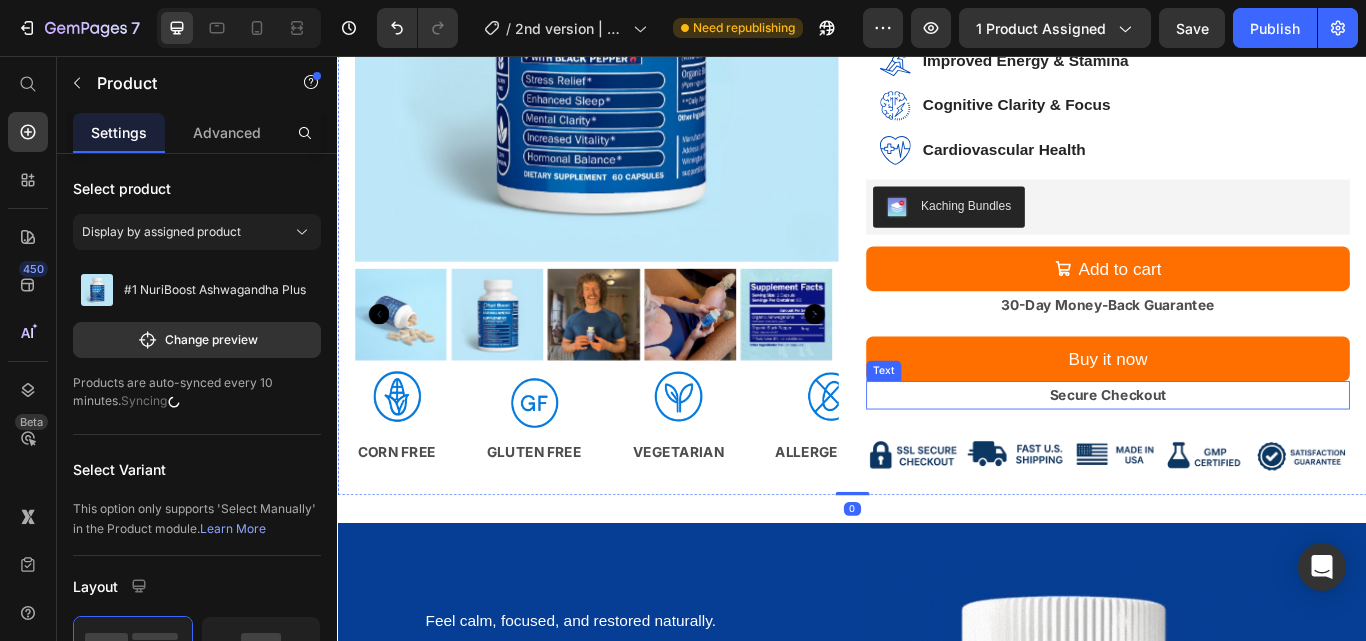 click on "Secure Checkout" at bounding box center [1235, 452] 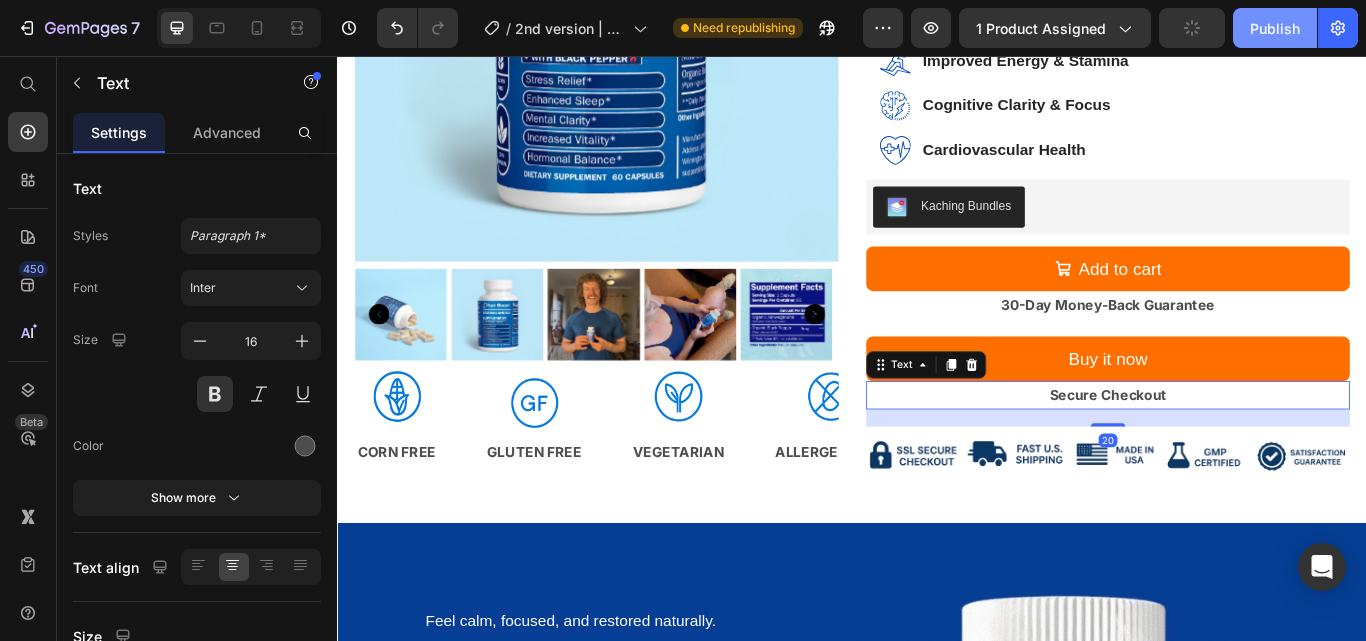 click on "Publish" at bounding box center (1275, 28) 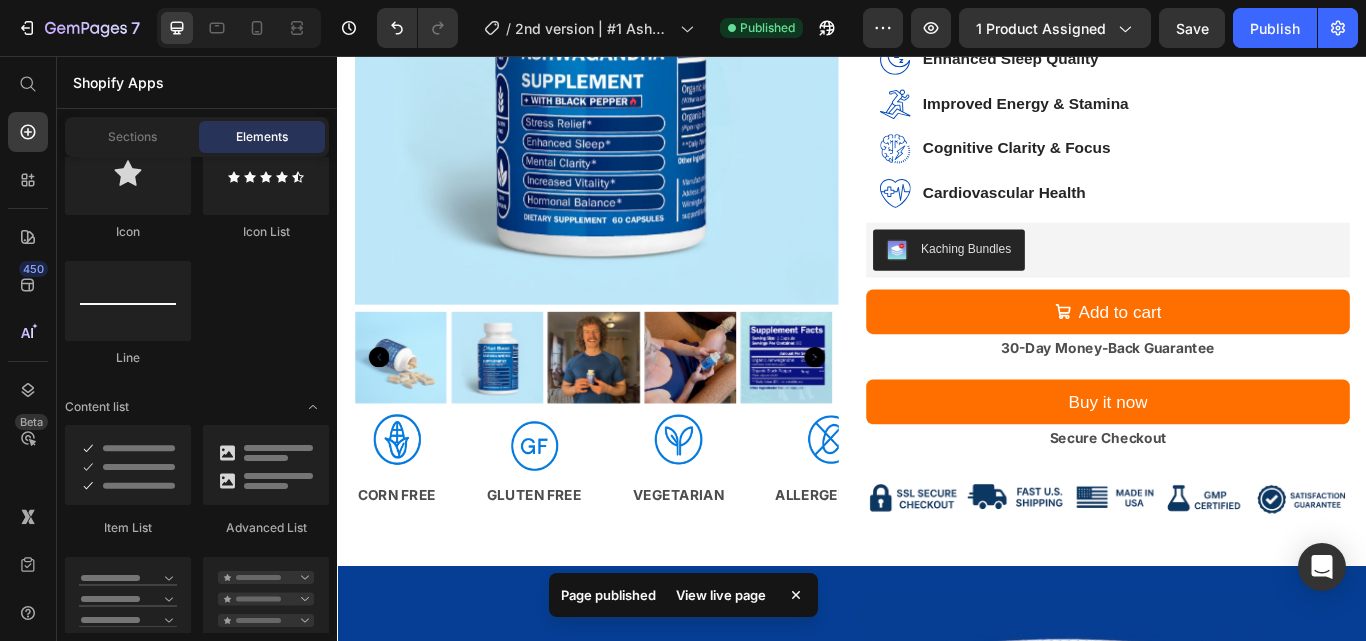 scroll, scrollTop: 535, scrollLeft: 0, axis: vertical 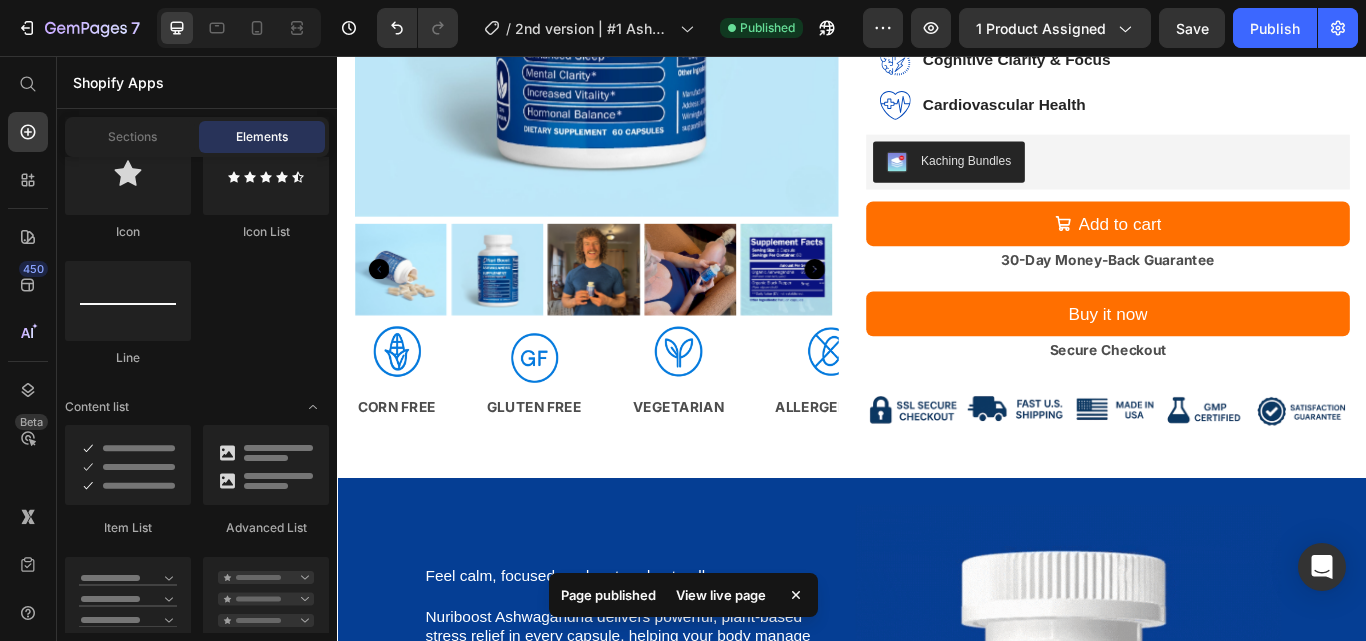 click on "View live page" at bounding box center (721, 595) 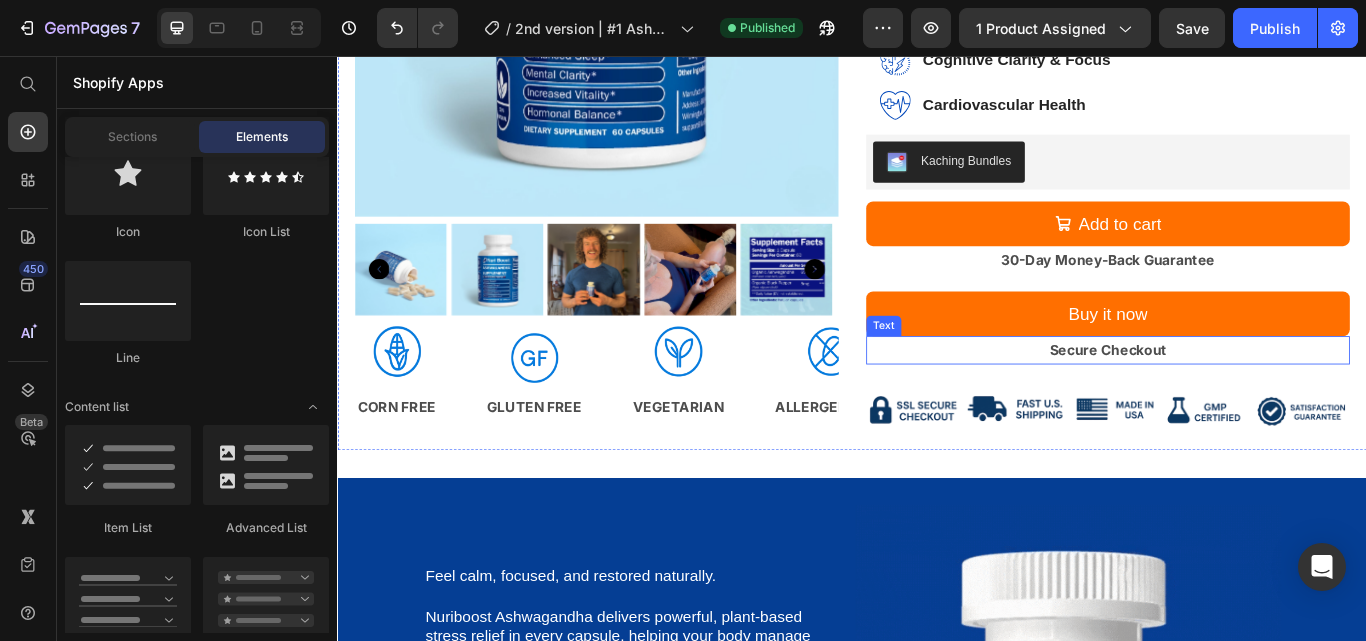 click on "Secure Checkout" at bounding box center (1235, 399) 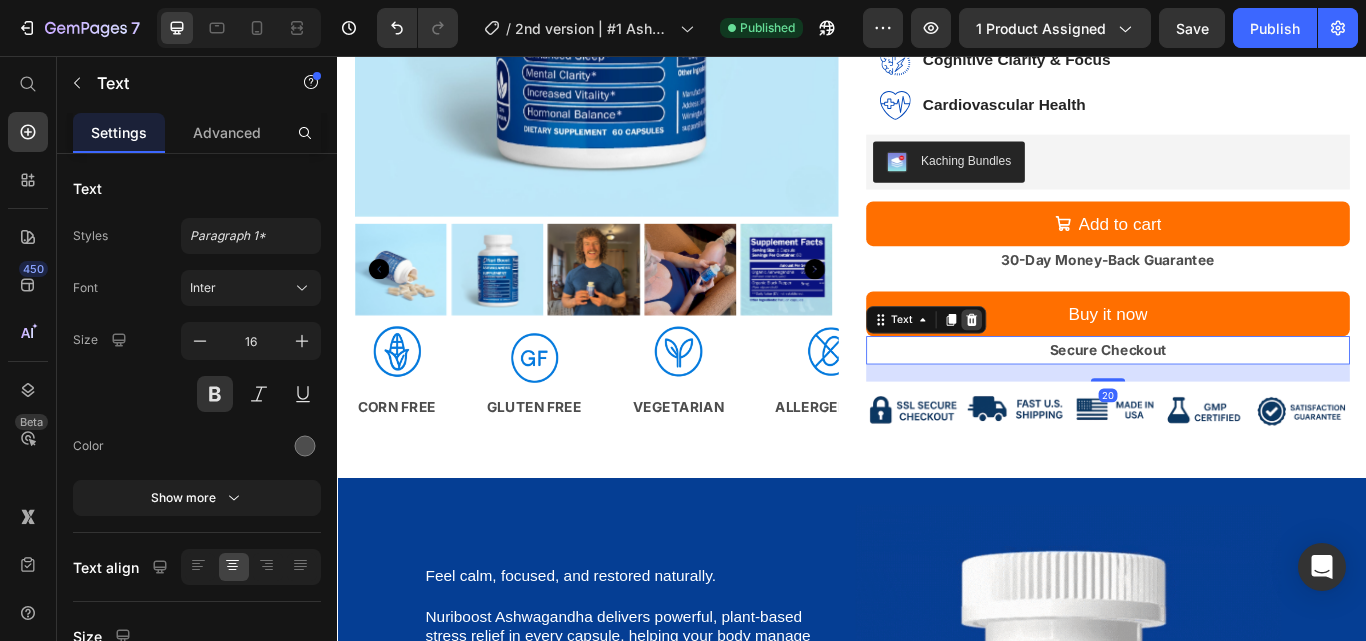 click at bounding box center (1076, 364) 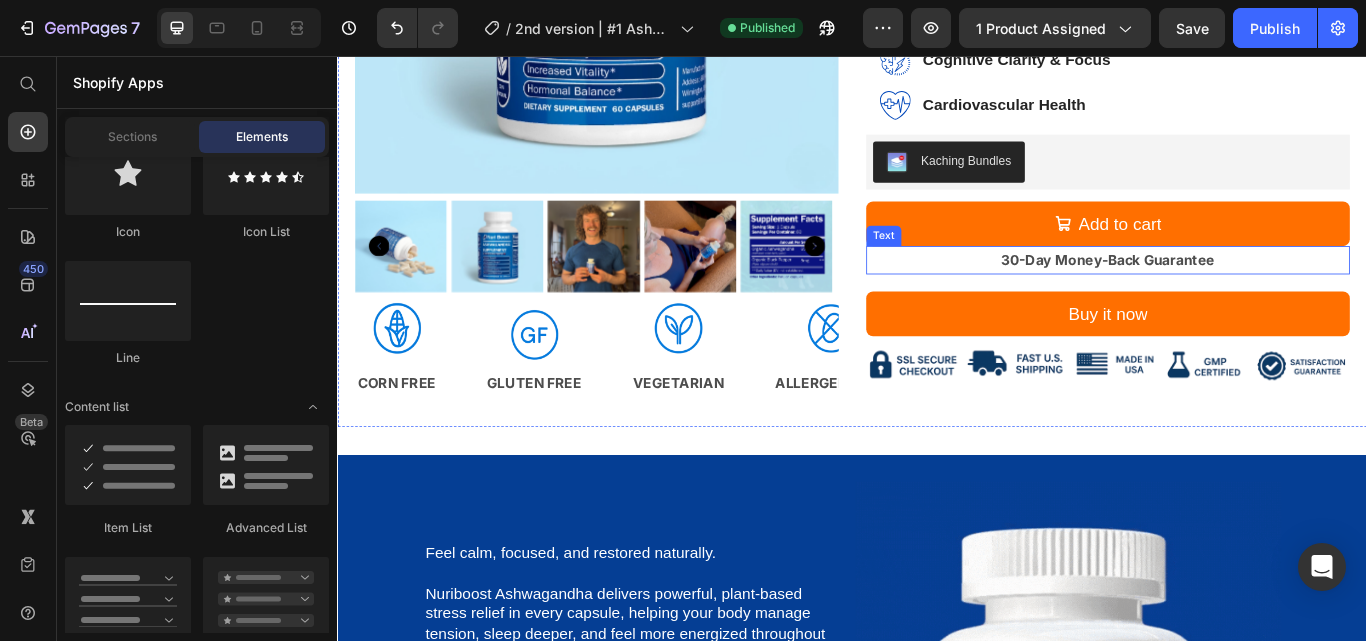 click on "30-Day Money-Back Guarantee" at bounding box center (1235, 294) 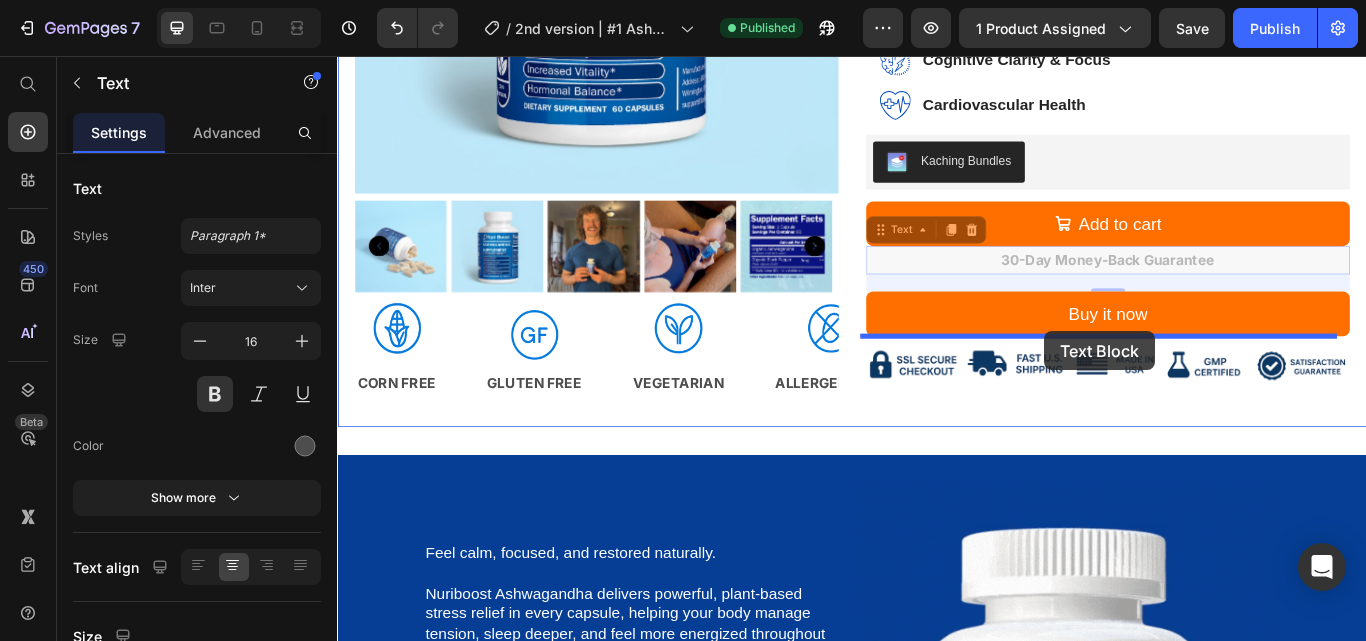 drag, startPoint x: 981, startPoint y: 265, endPoint x: 1161, endPoint y: 376, distance: 211.4734 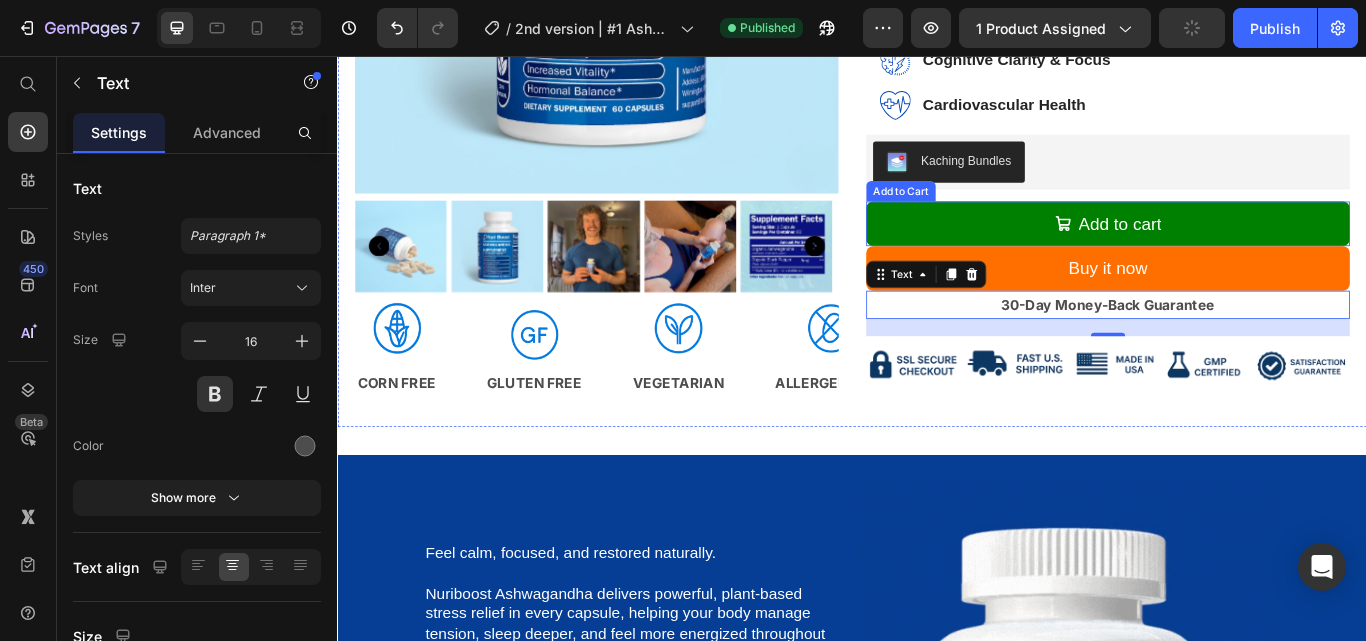 click on "Add to cart" at bounding box center (1235, 252) 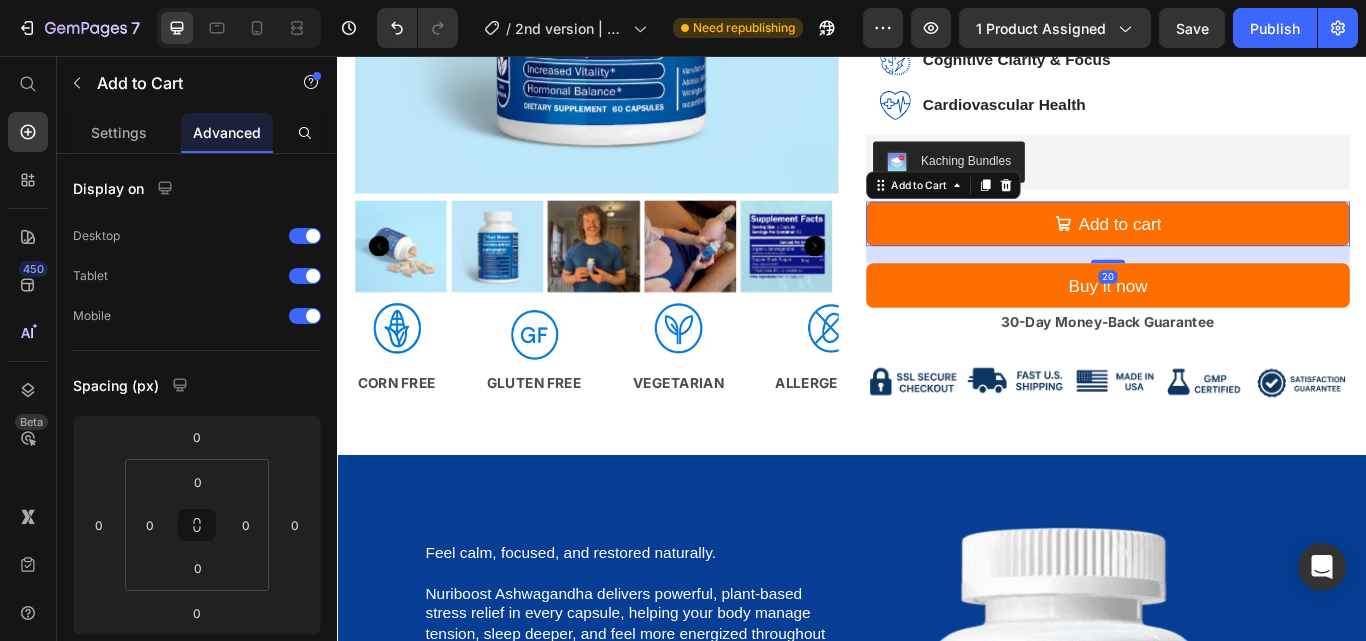 drag, startPoint x: 1237, startPoint y: 272, endPoint x: 1245, endPoint y: 292, distance: 21.540659 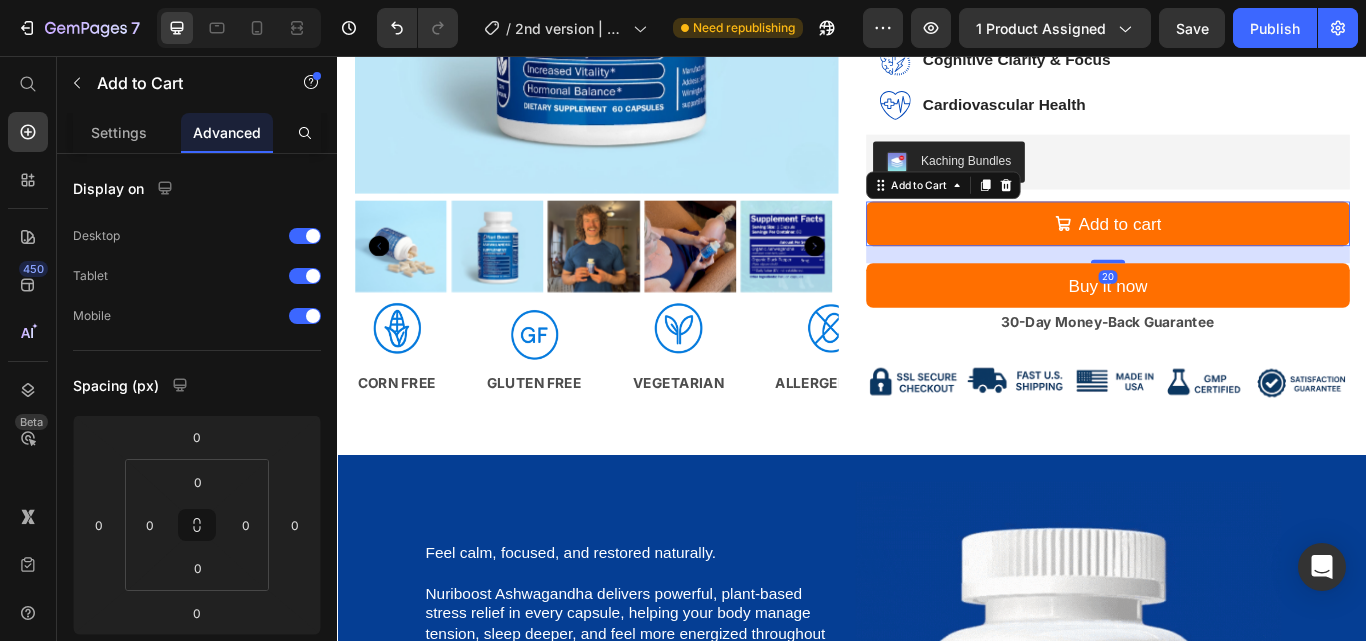 click on "20" at bounding box center [1235, 278] 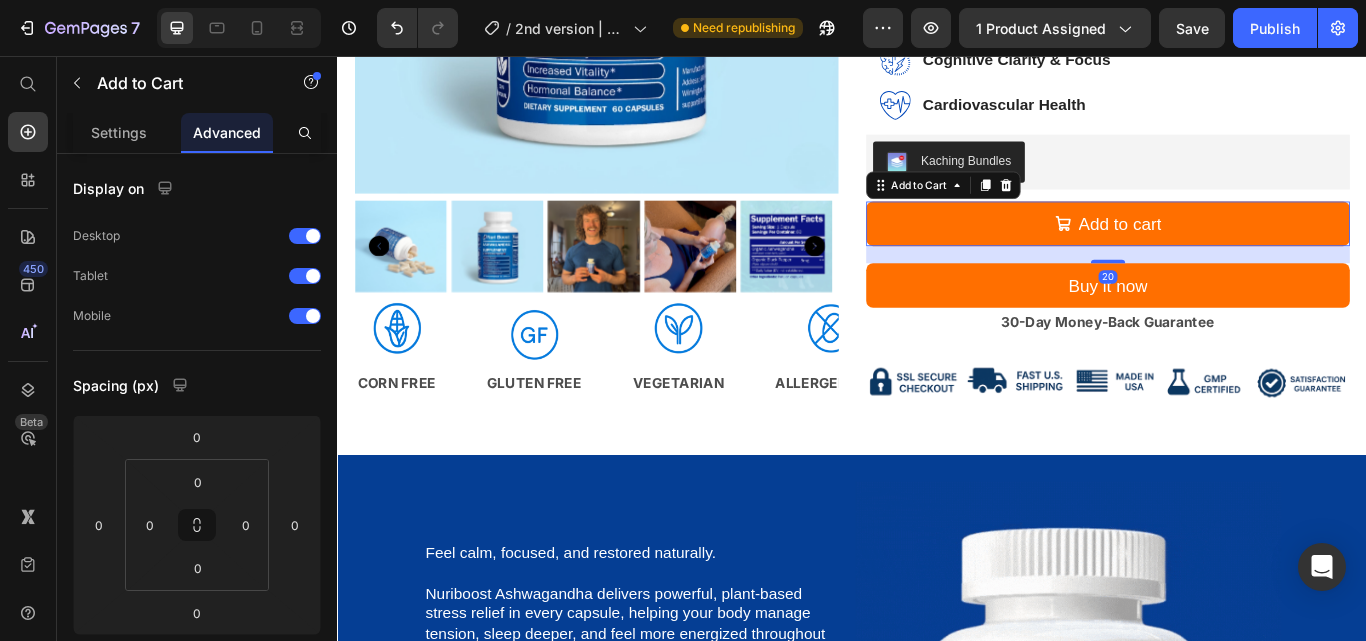 type on "20" 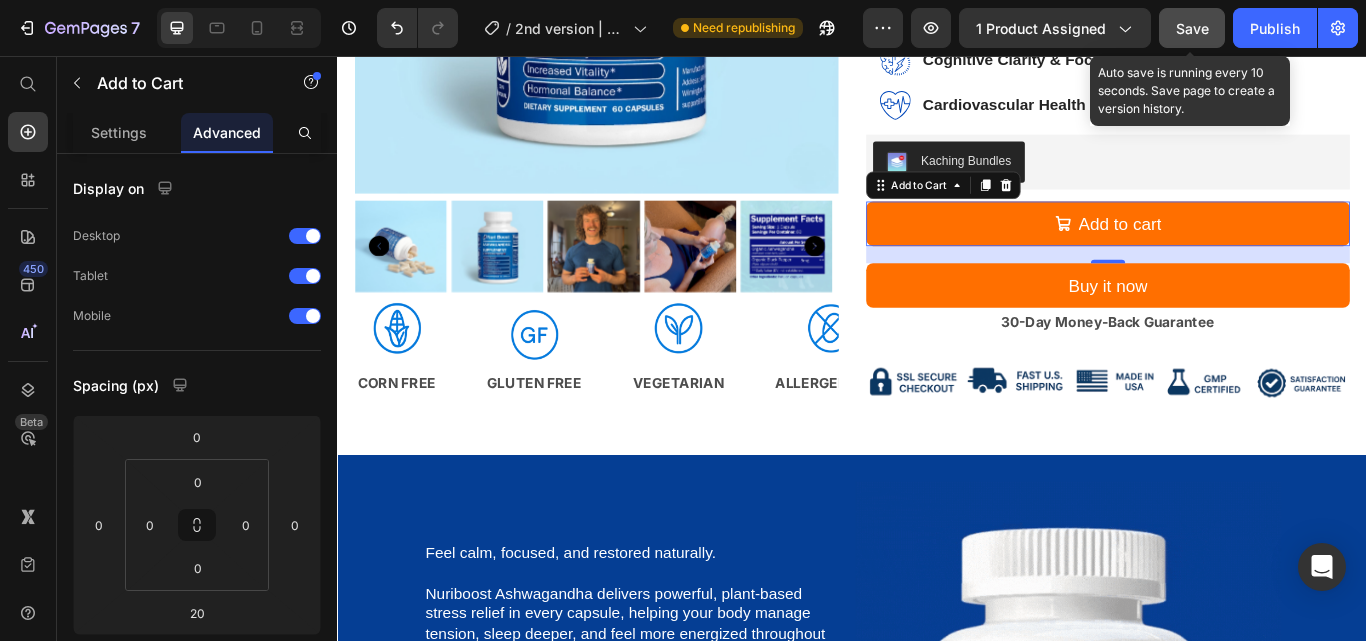 click on "Save" 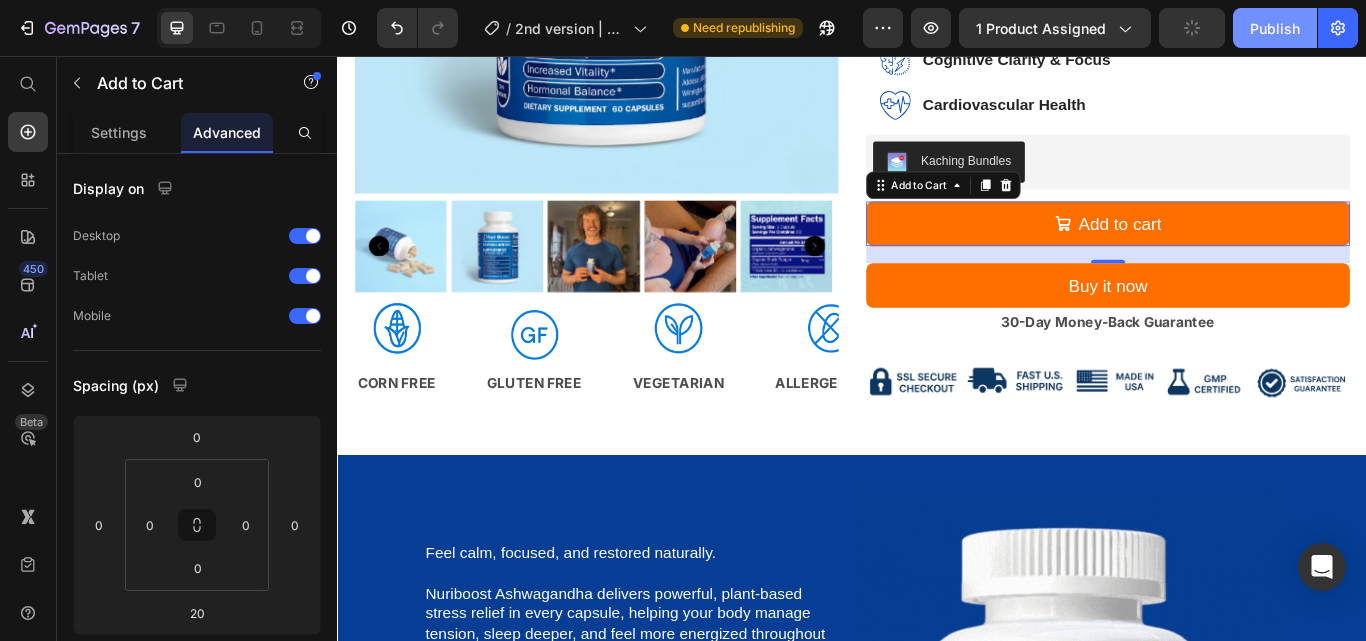 click on "Publish" at bounding box center (1275, 28) 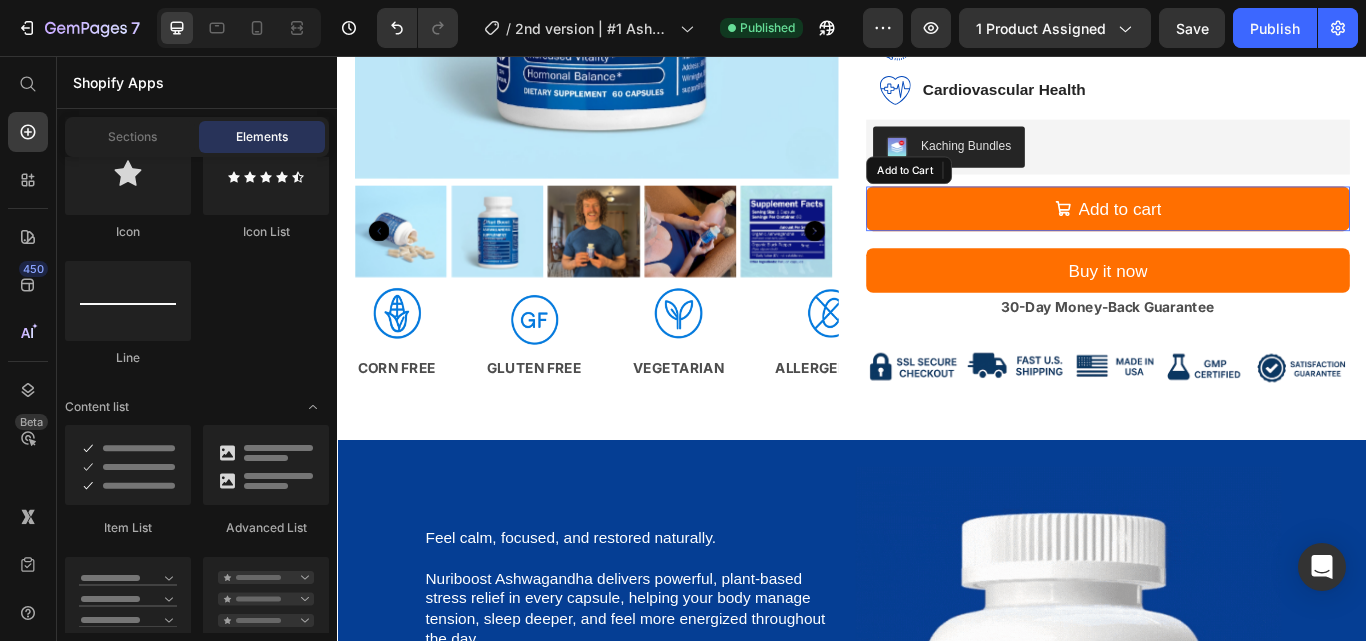 scroll, scrollTop: 1300, scrollLeft: 0, axis: vertical 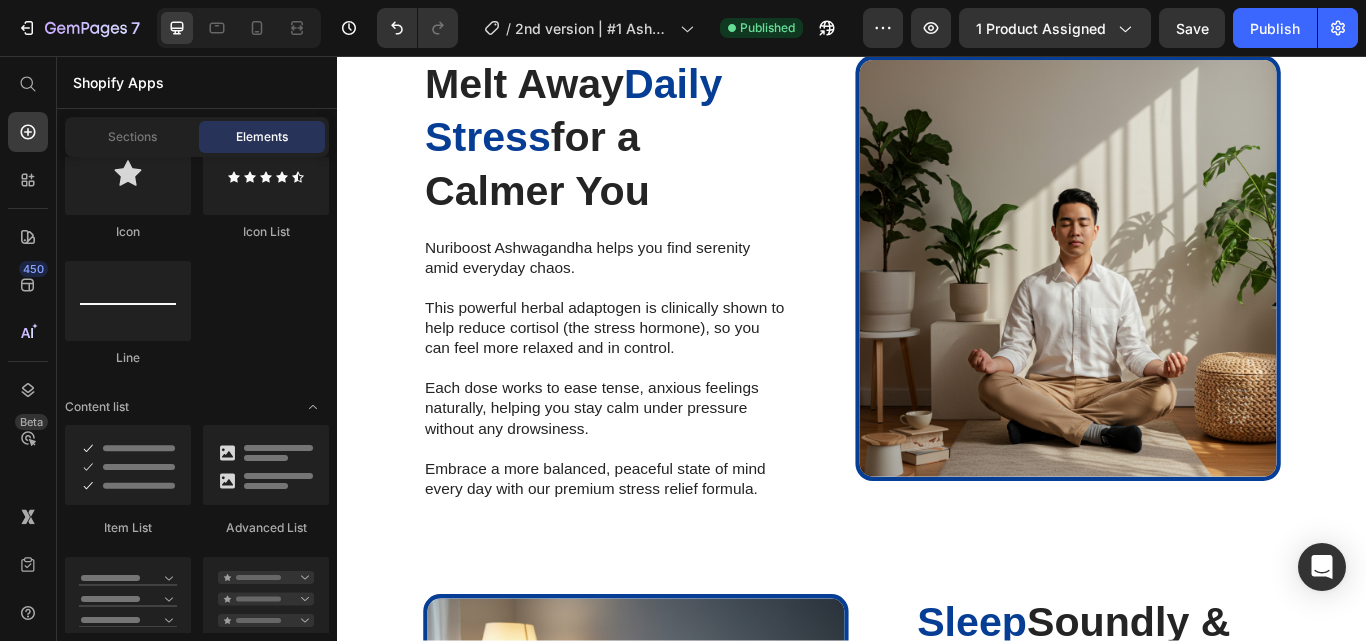 click on "30-day money-back guarantee included" at bounding box center [936, -70] 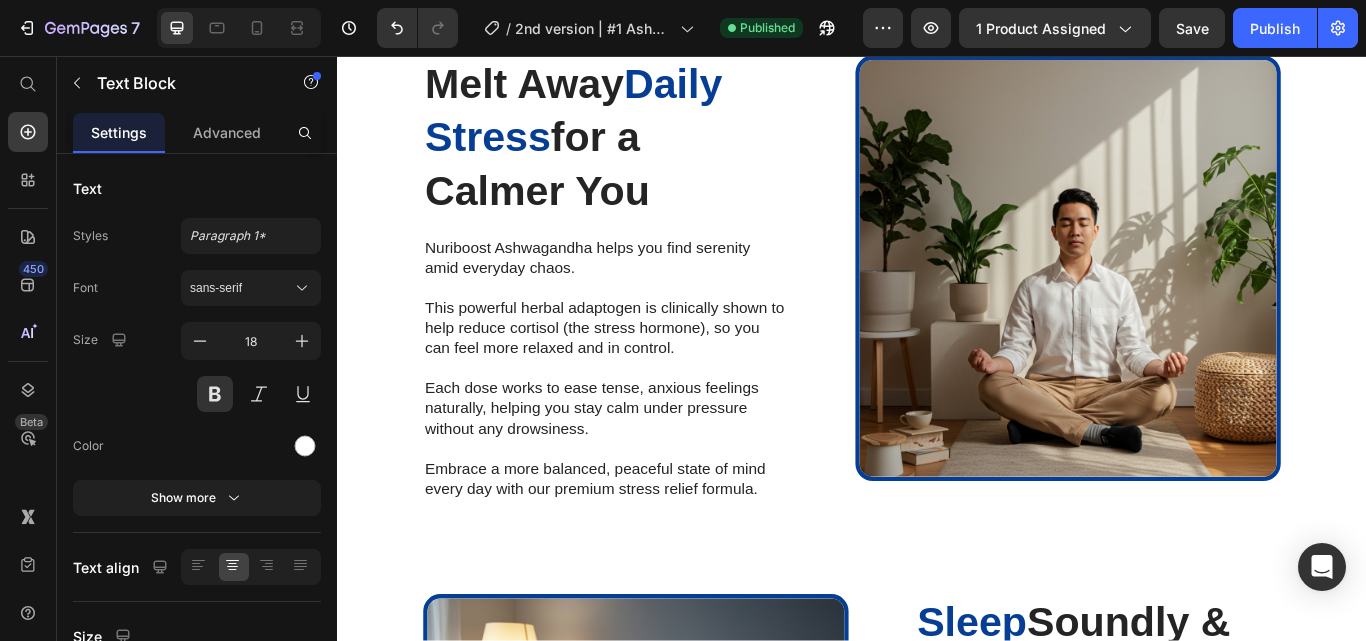 click on "Text Block" at bounding box center [439, -102] 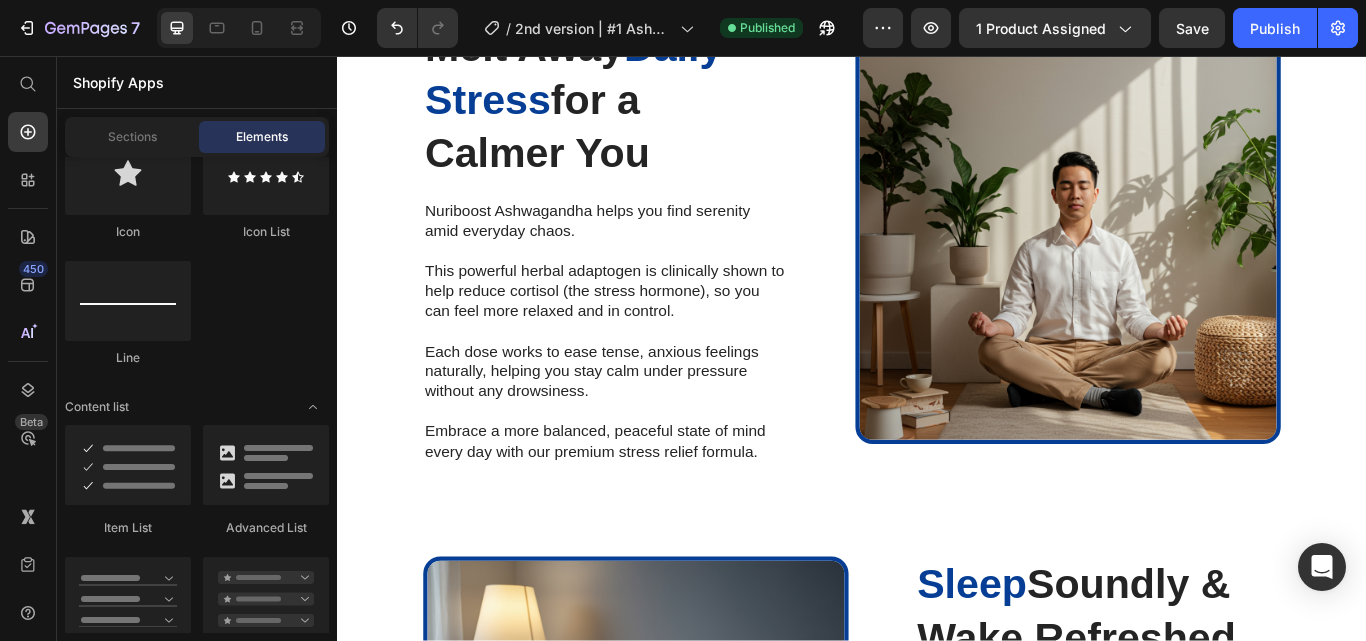 click on "Try Nuriboost – 100% Risk-Free    Button" at bounding box center (937, -114) 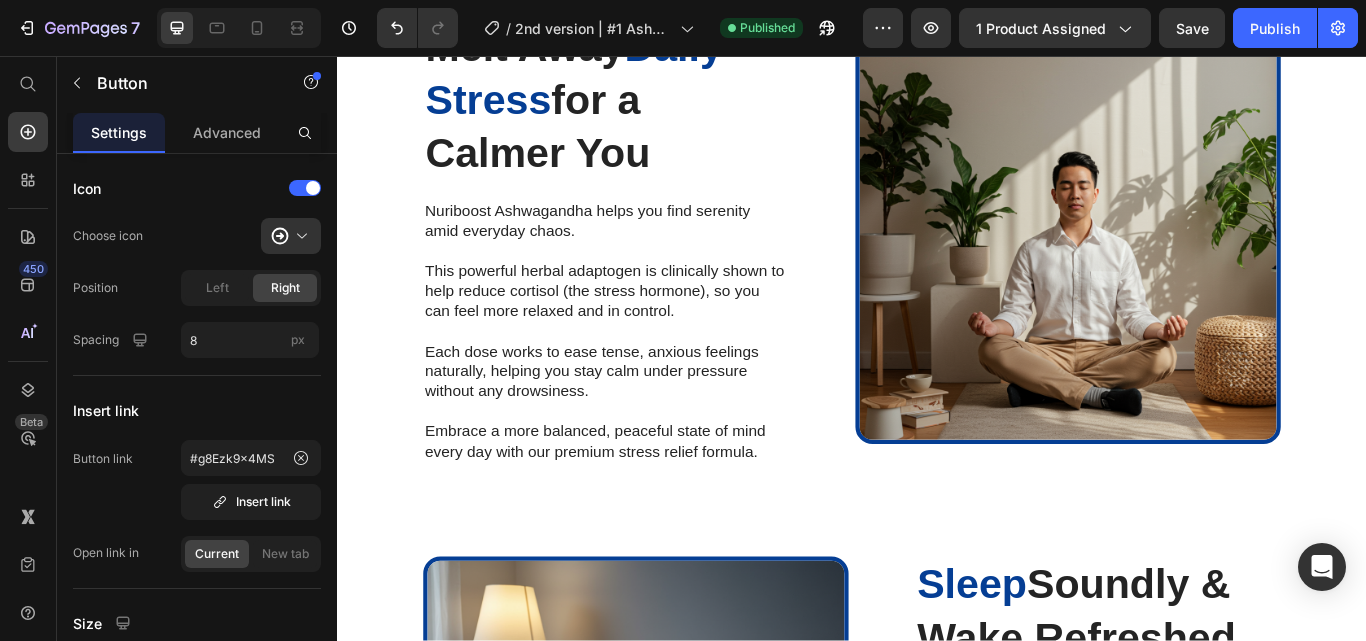 click 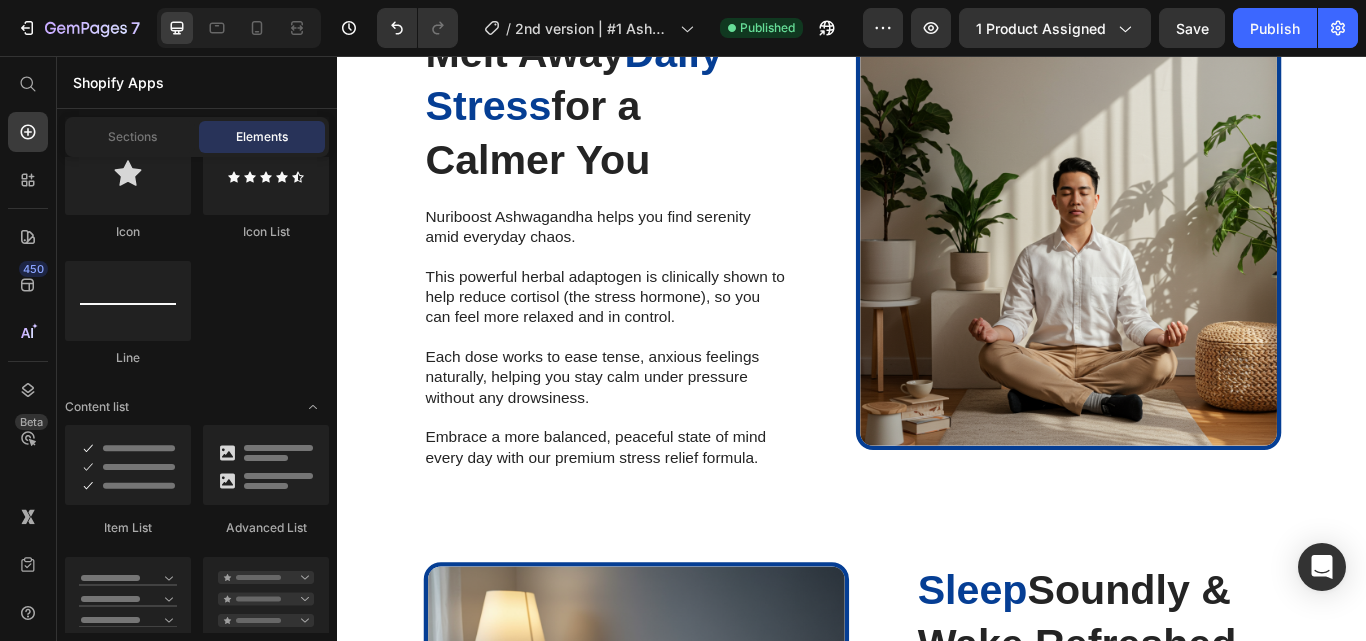 click on "Drop element here" at bounding box center [937, -106] 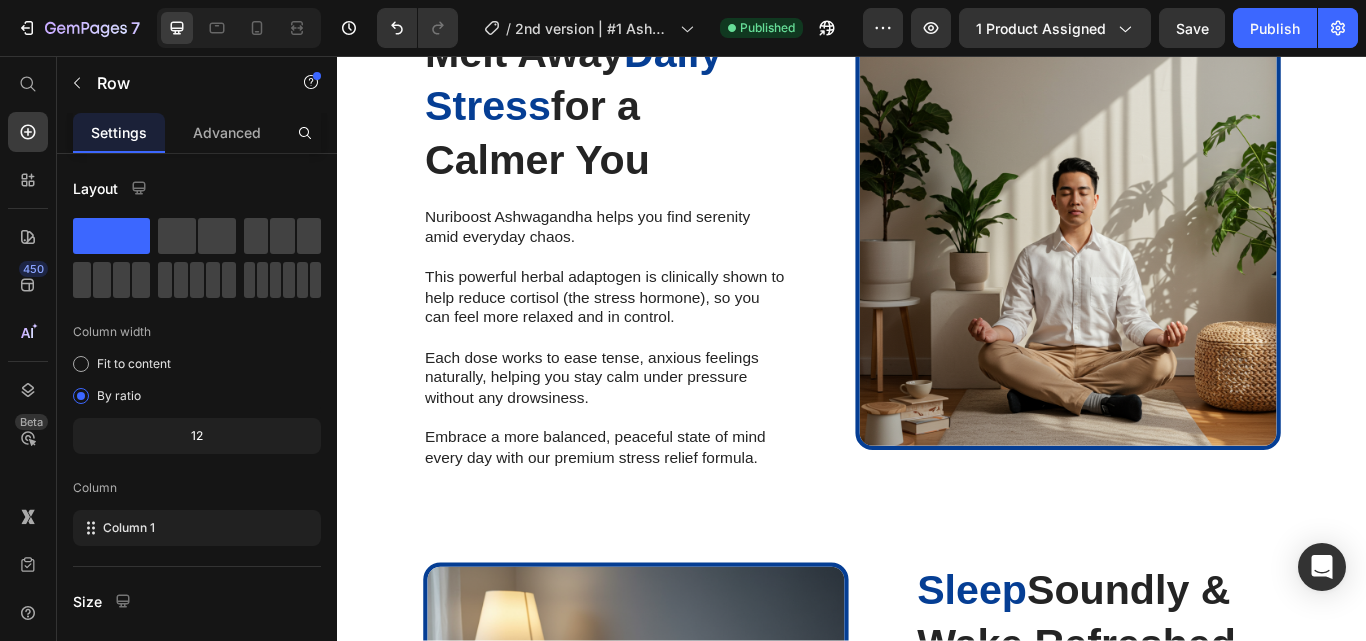 click 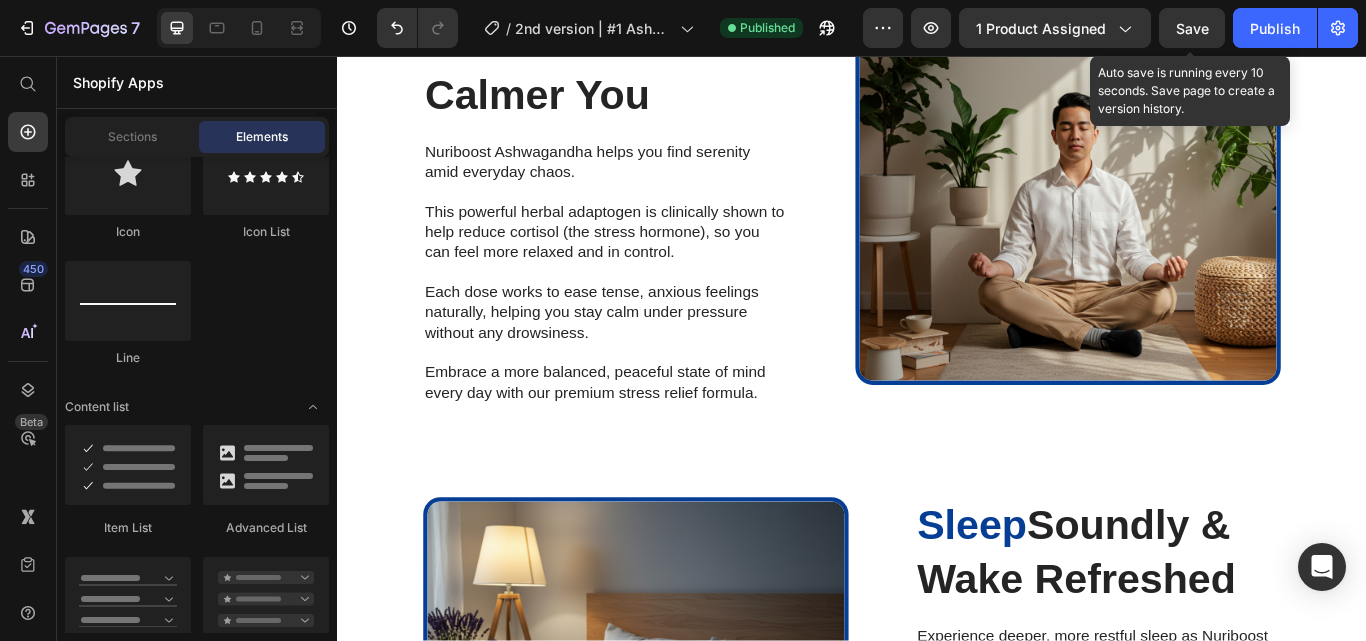 click on "Save" at bounding box center [1192, 28] 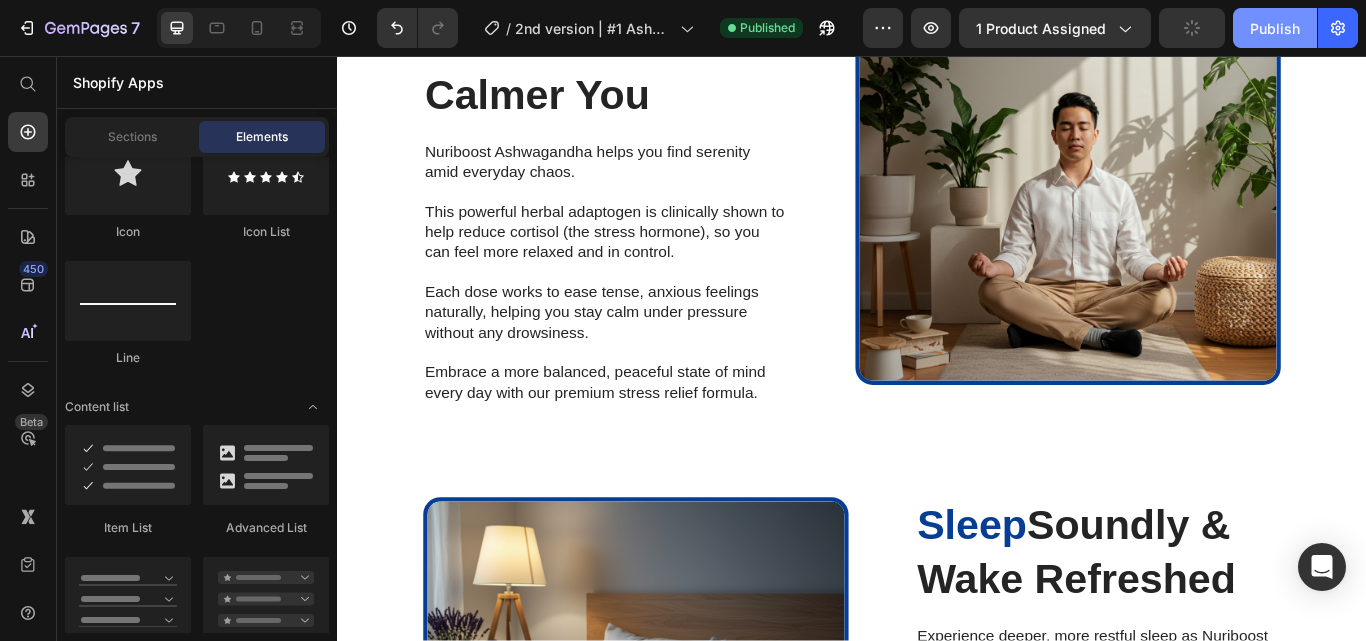 click on "Publish" at bounding box center [1275, 28] 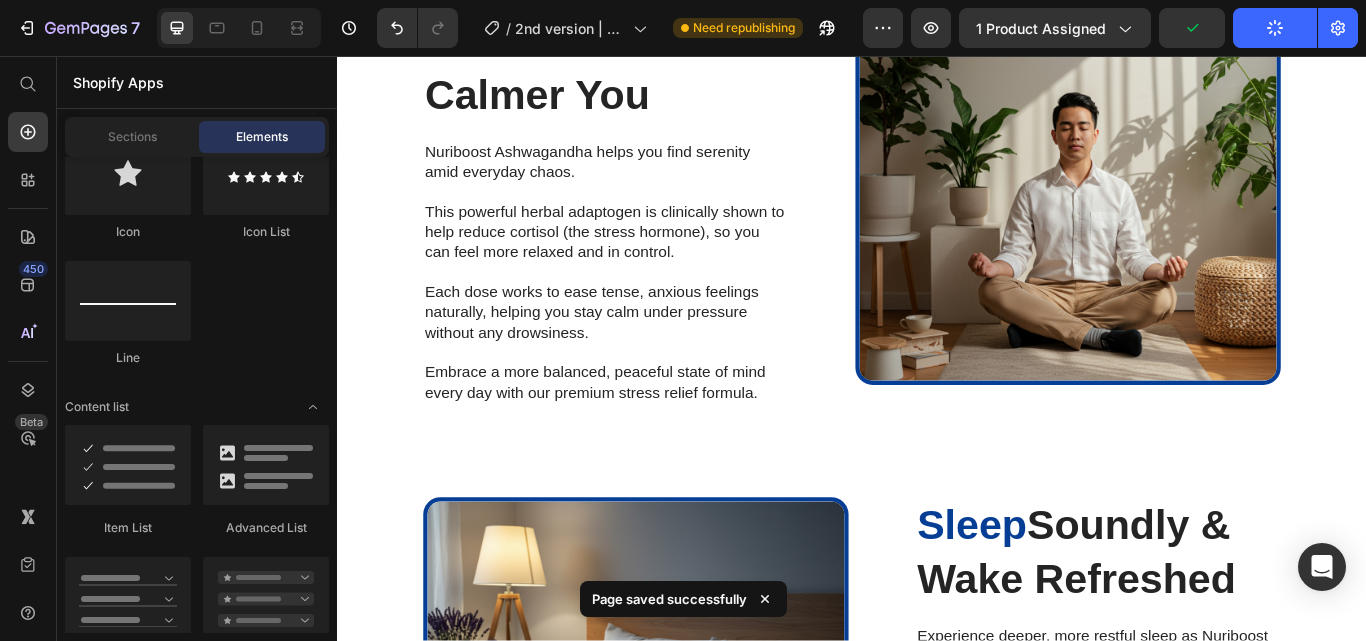 scroll, scrollTop: 2689, scrollLeft: 0, axis: vertical 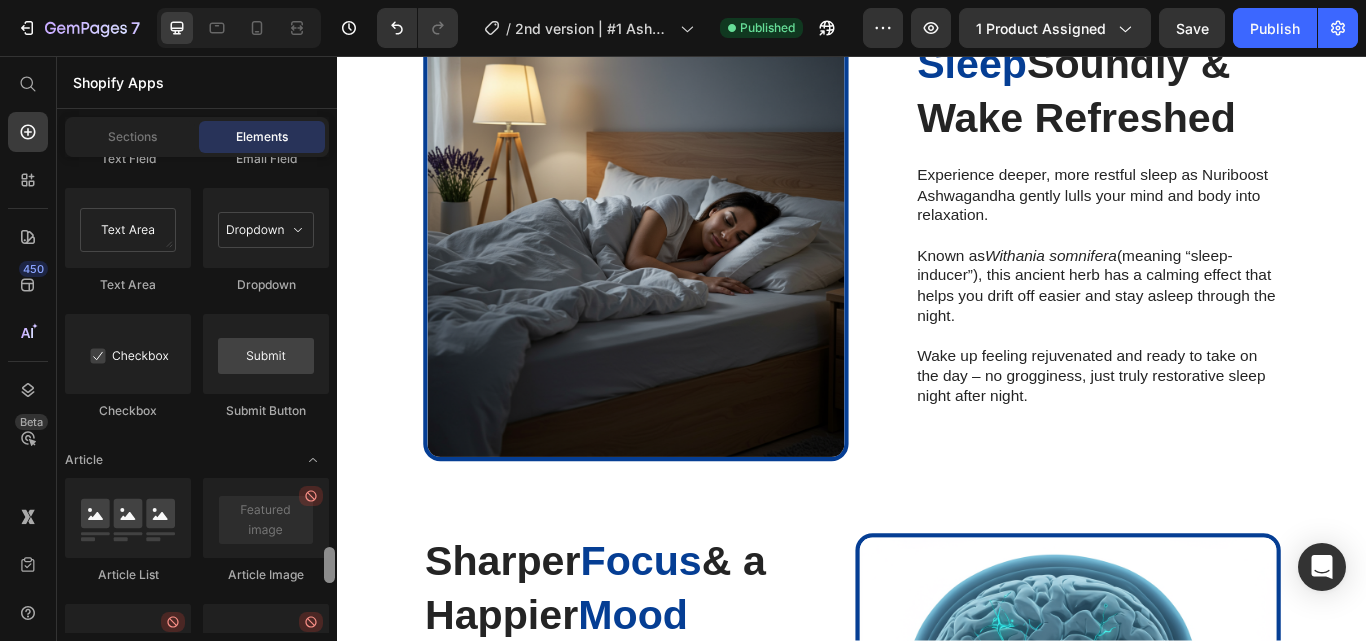 drag, startPoint x: 332, startPoint y: 274, endPoint x: 323, endPoint y: 551, distance: 277.14618 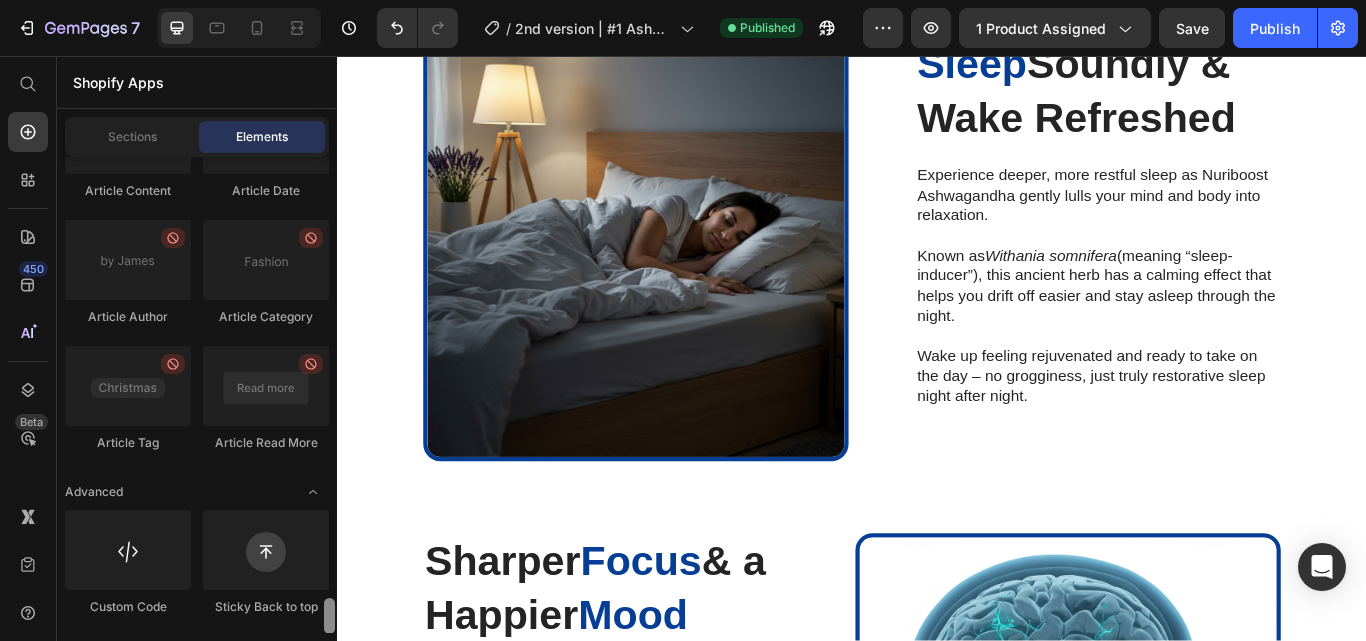 scroll, scrollTop: 5708, scrollLeft: 0, axis: vertical 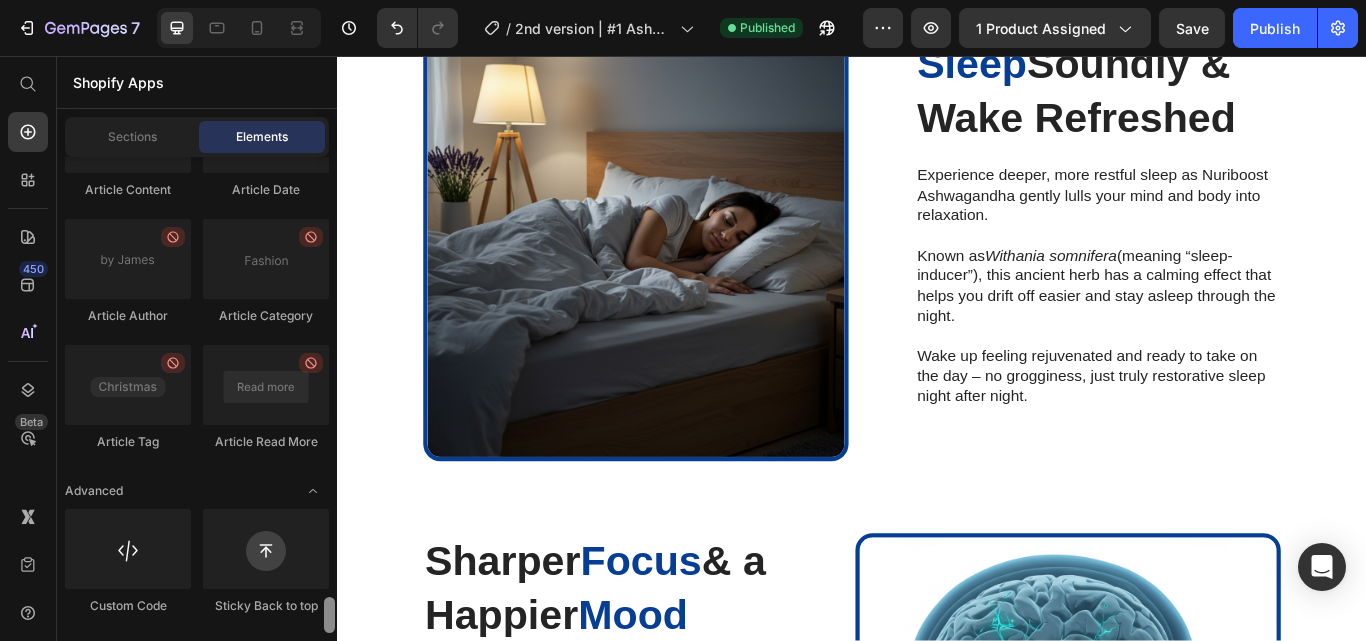 drag, startPoint x: 328, startPoint y: 555, endPoint x: 330, endPoint y: 605, distance: 50.039986 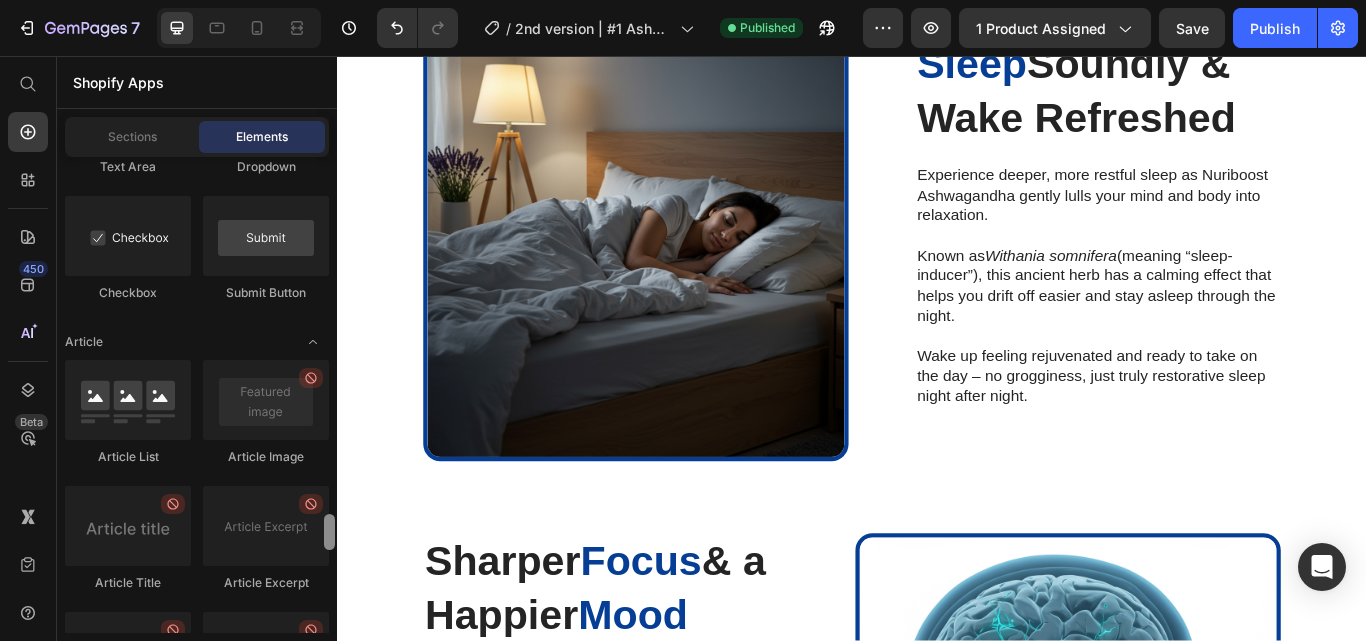 scroll, scrollTop: 5137, scrollLeft: 0, axis: vertical 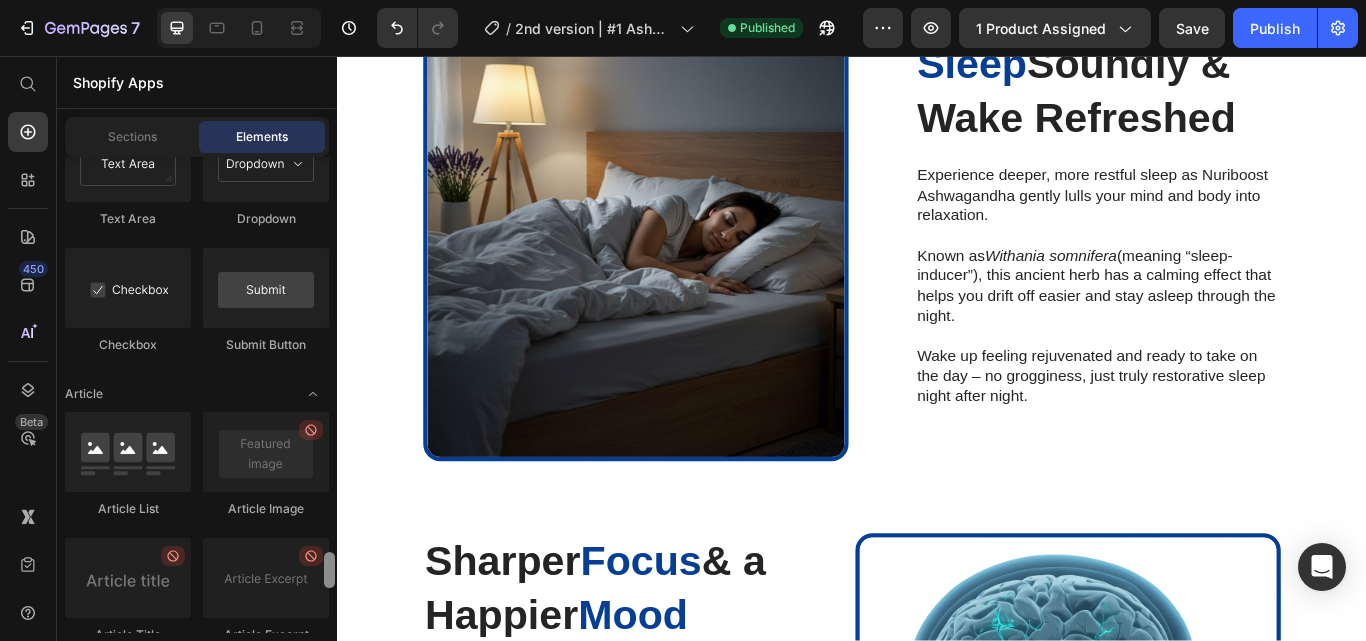 drag, startPoint x: 330, startPoint y: 605, endPoint x: 328, endPoint y: 561, distance: 44.04543 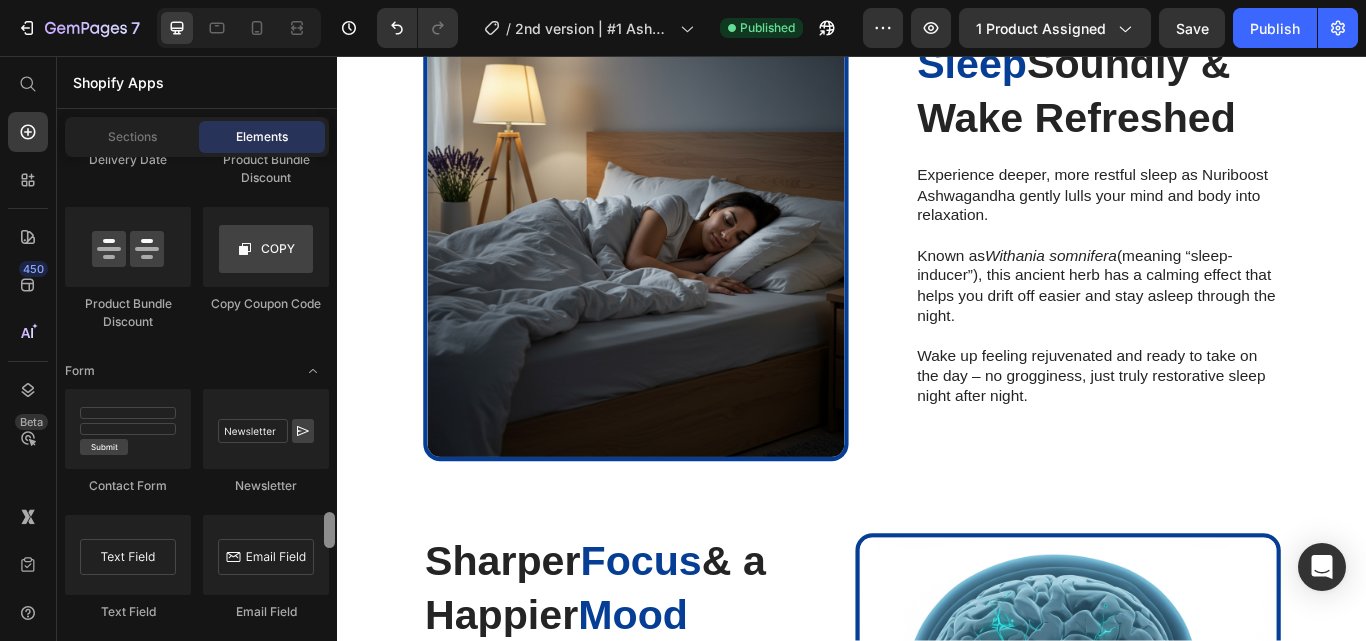 scroll, scrollTop: 4605, scrollLeft: 0, axis: vertical 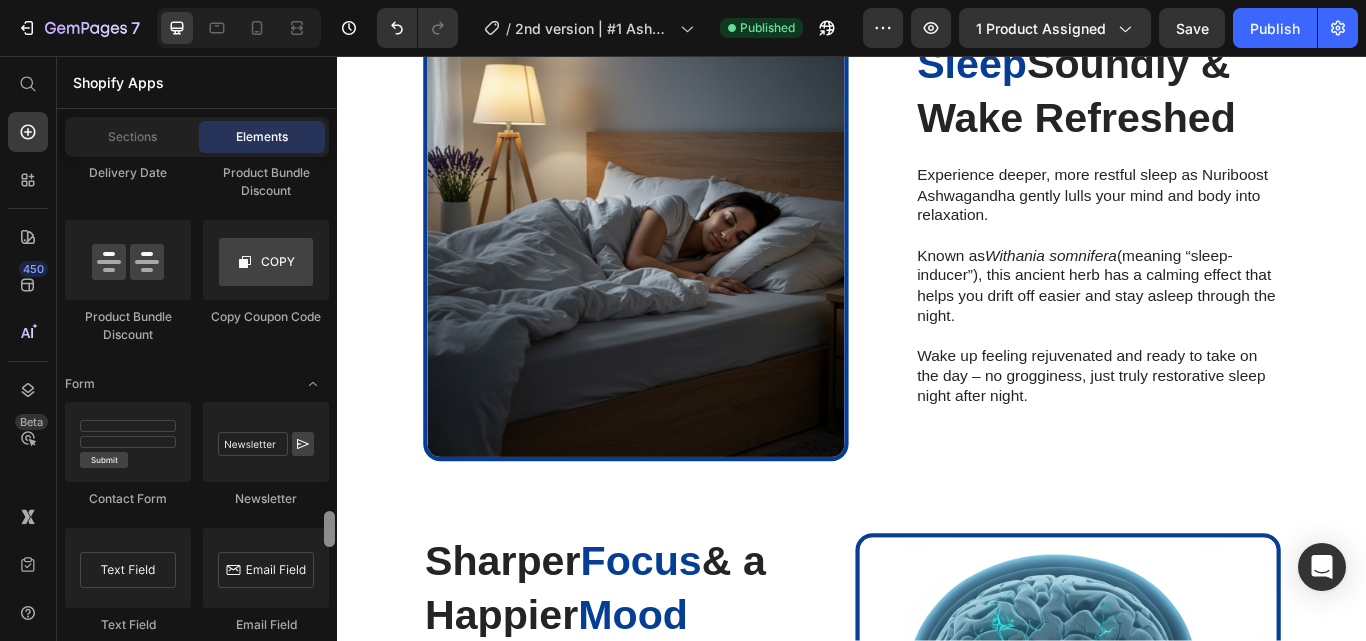 drag, startPoint x: 328, startPoint y: 561, endPoint x: 325, endPoint y: 520, distance: 41.109608 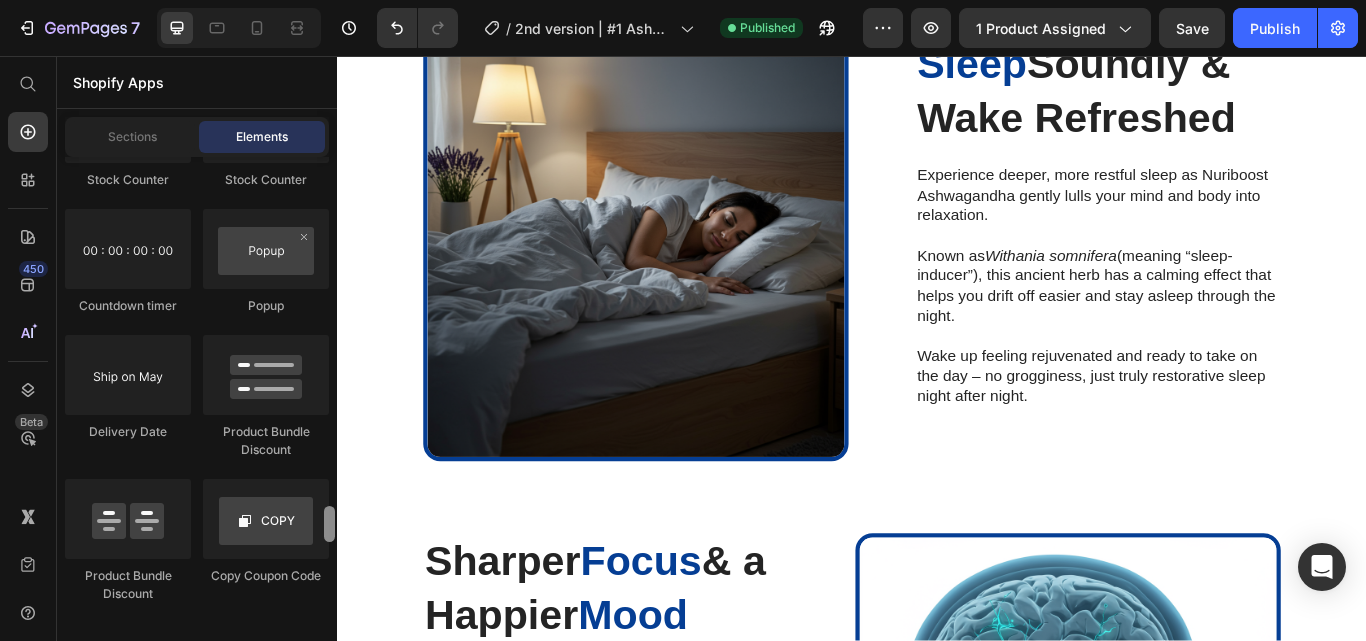 scroll, scrollTop: 4333, scrollLeft: 0, axis: vertical 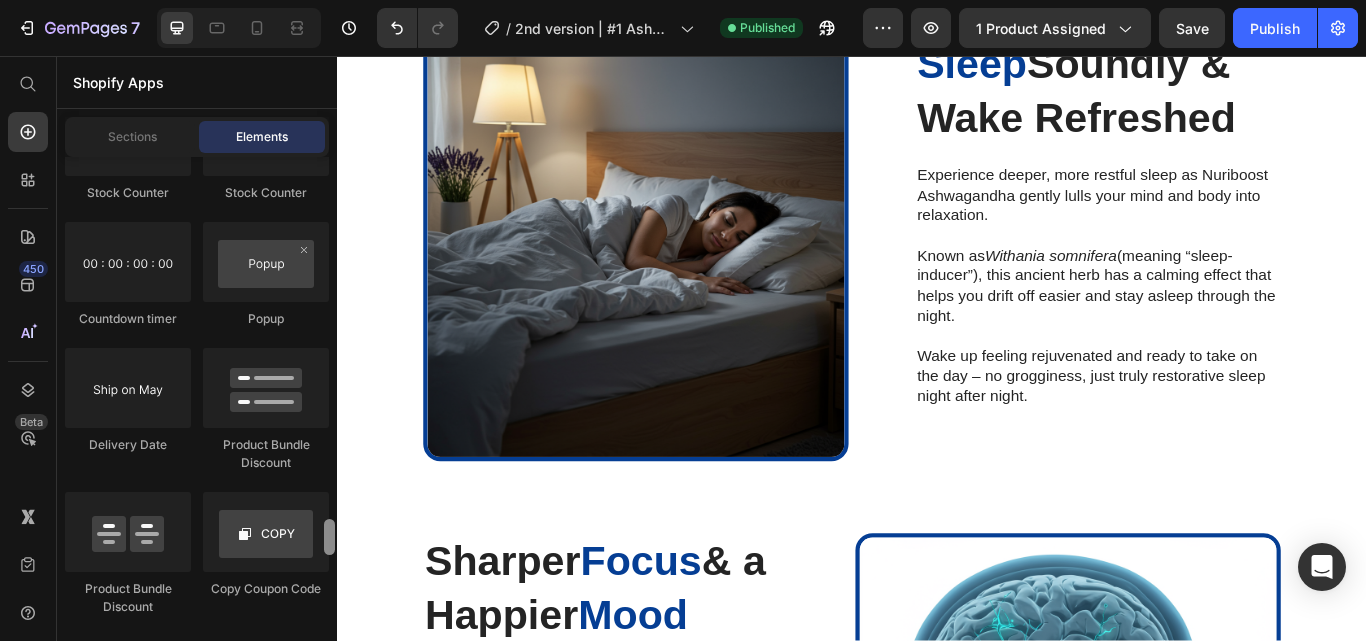 drag, startPoint x: 332, startPoint y: 529, endPoint x: 334, endPoint y: 508, distance: 21.095022 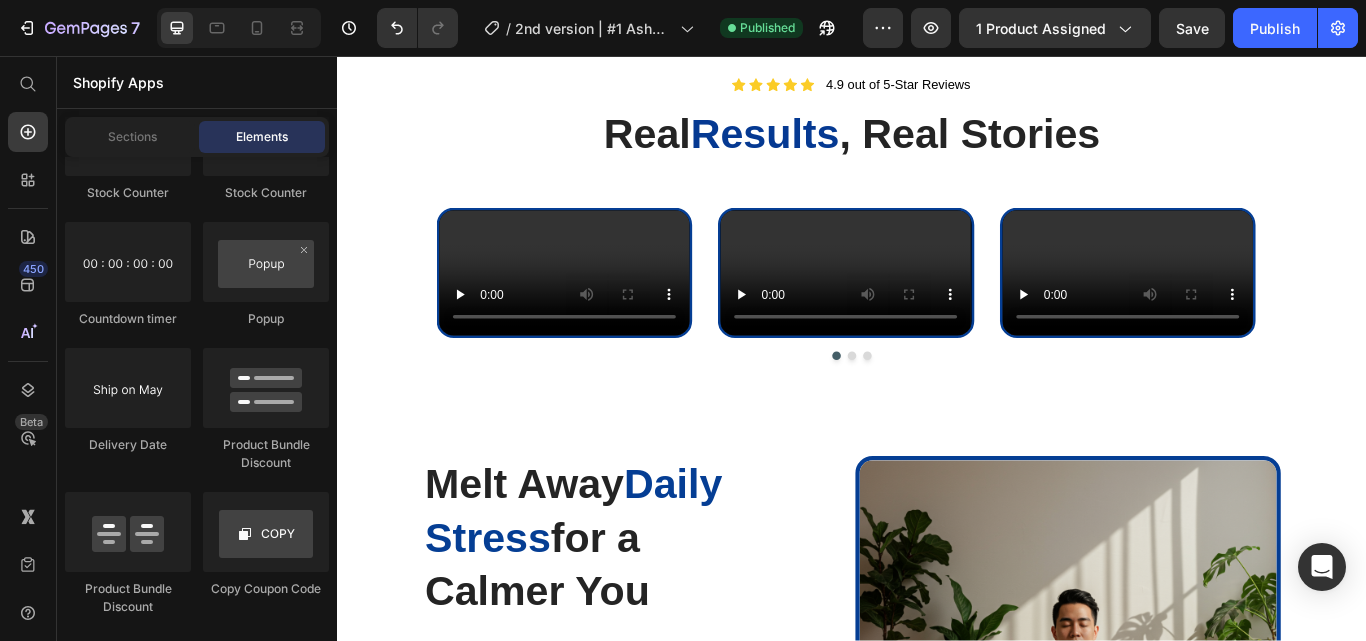 scroll, scrollTop: 1462, scrollLeft: 0, axis: vertical 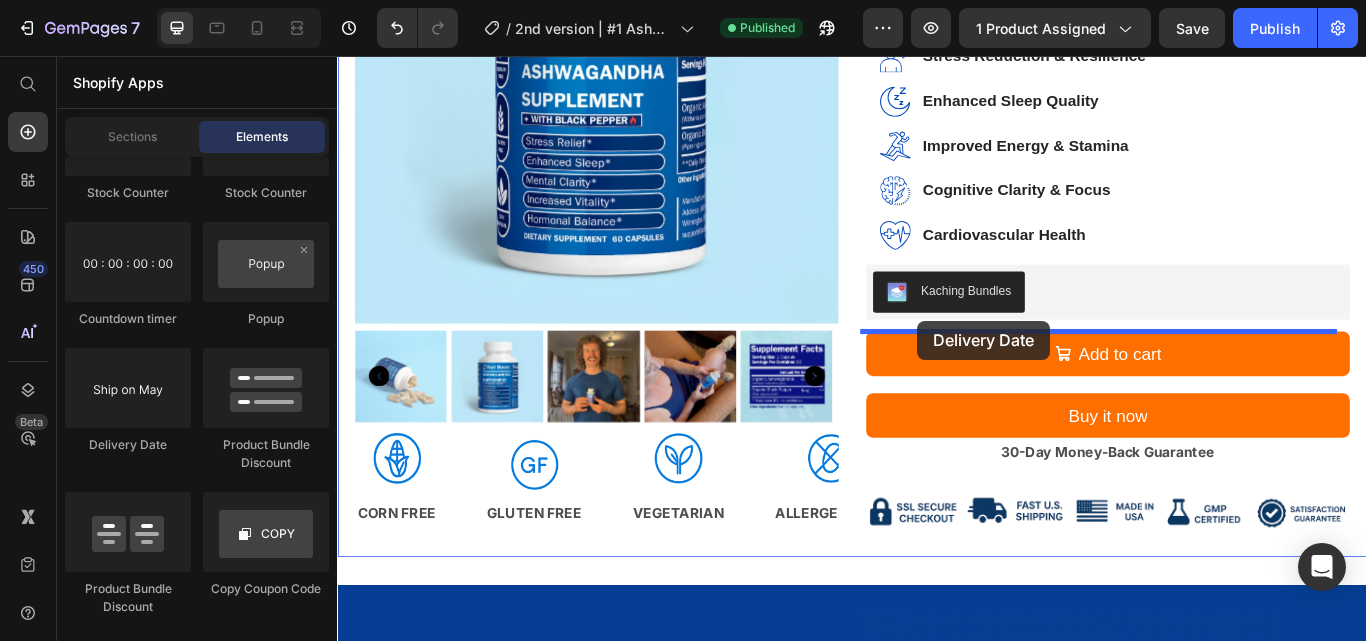 drag, startPoint x: 451, startPoint y: 440, endPoint x: 1013, endPoint y: 365, distance: 566.98236 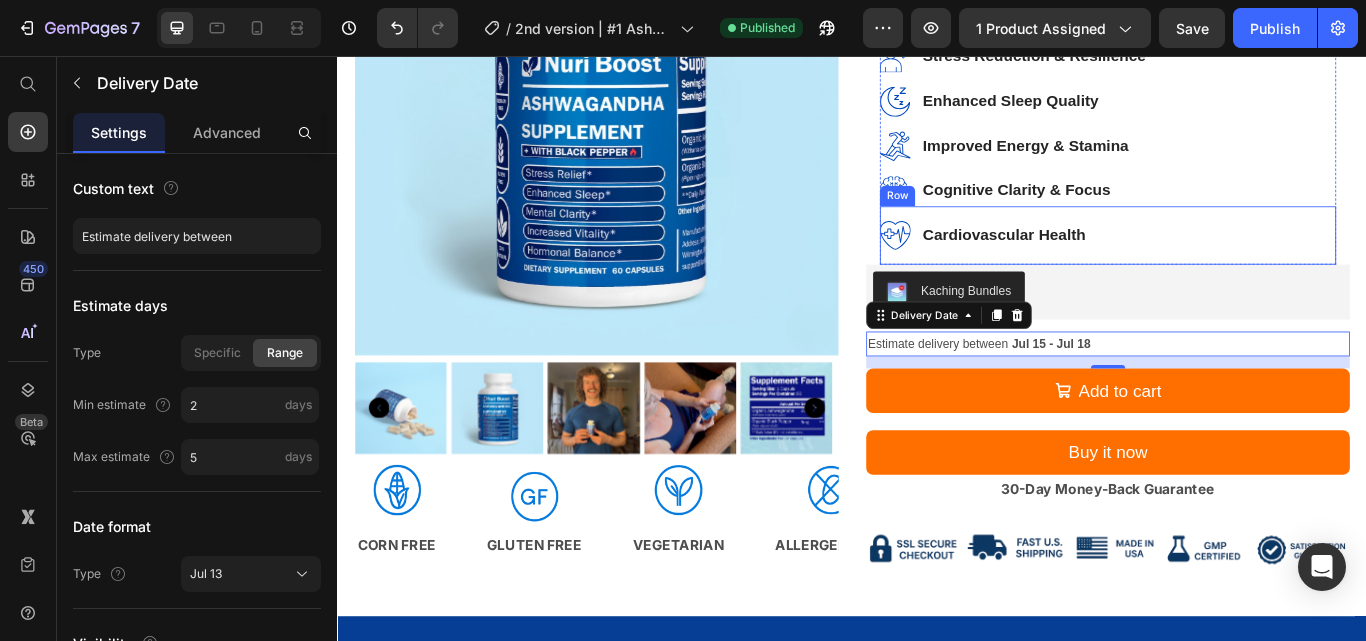 click on "Icon Cardiovascular Health Heading Row" at bounding box center (1235, 266) 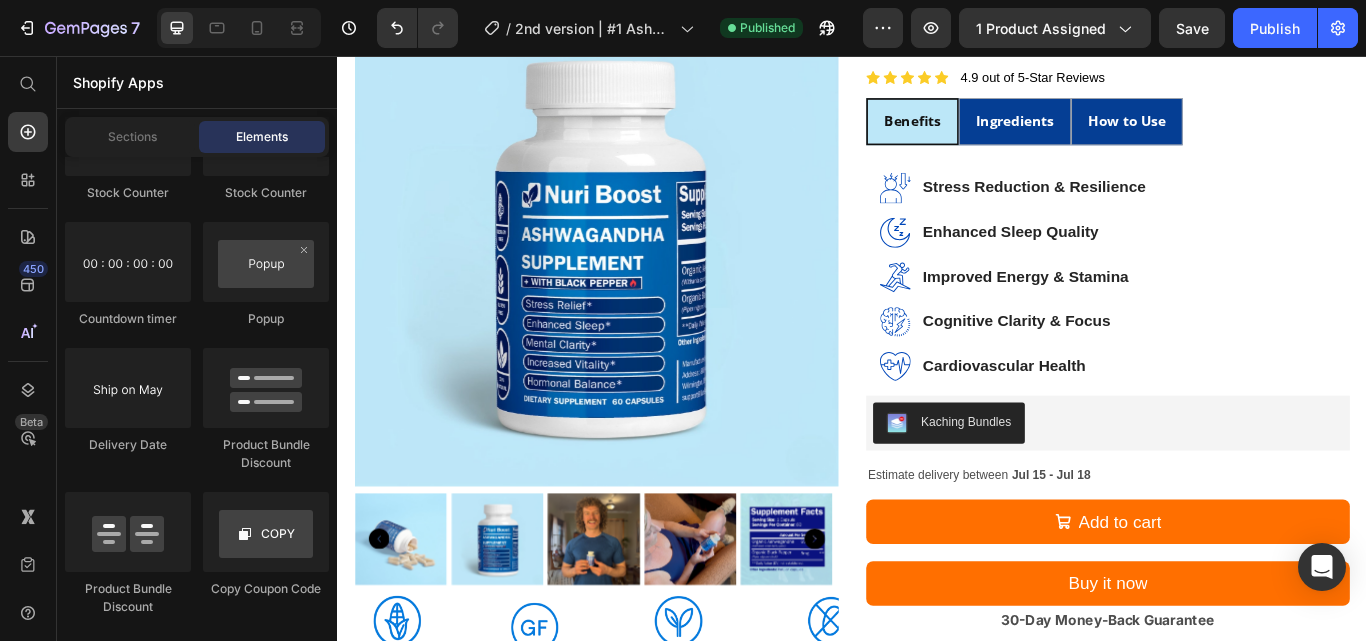 scroll, scrollTop: 214, scrollLeft: 0, axis: vertical 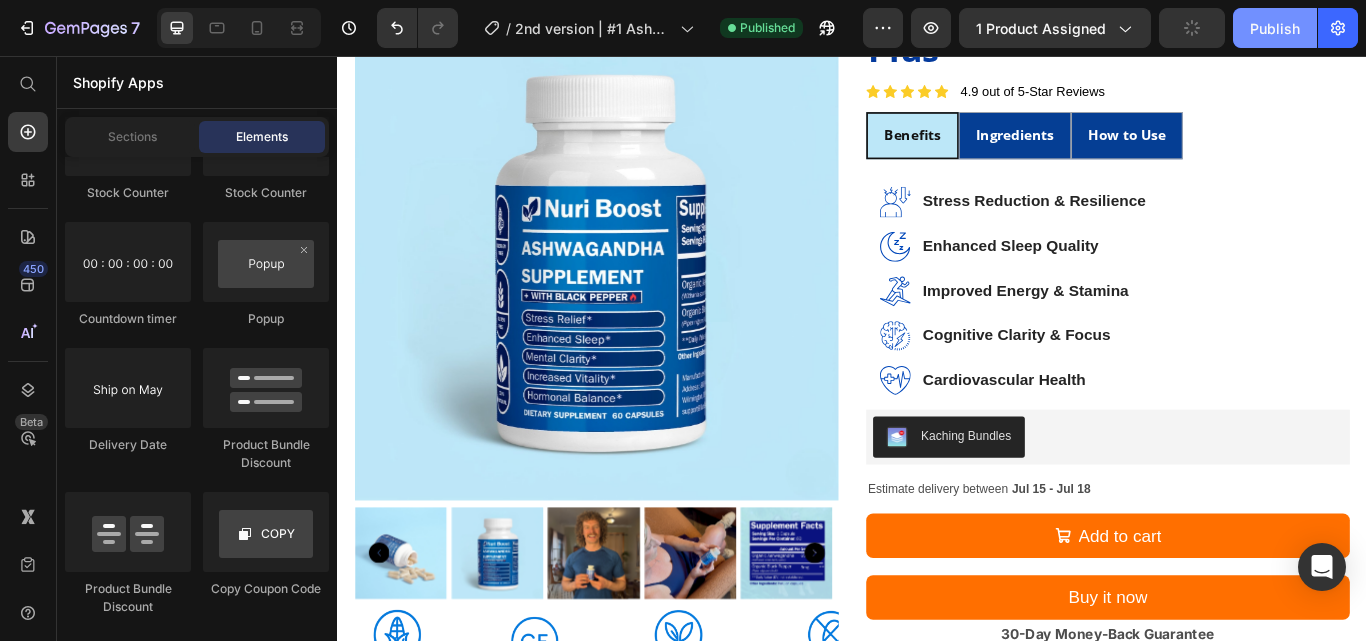 click on "Publish" 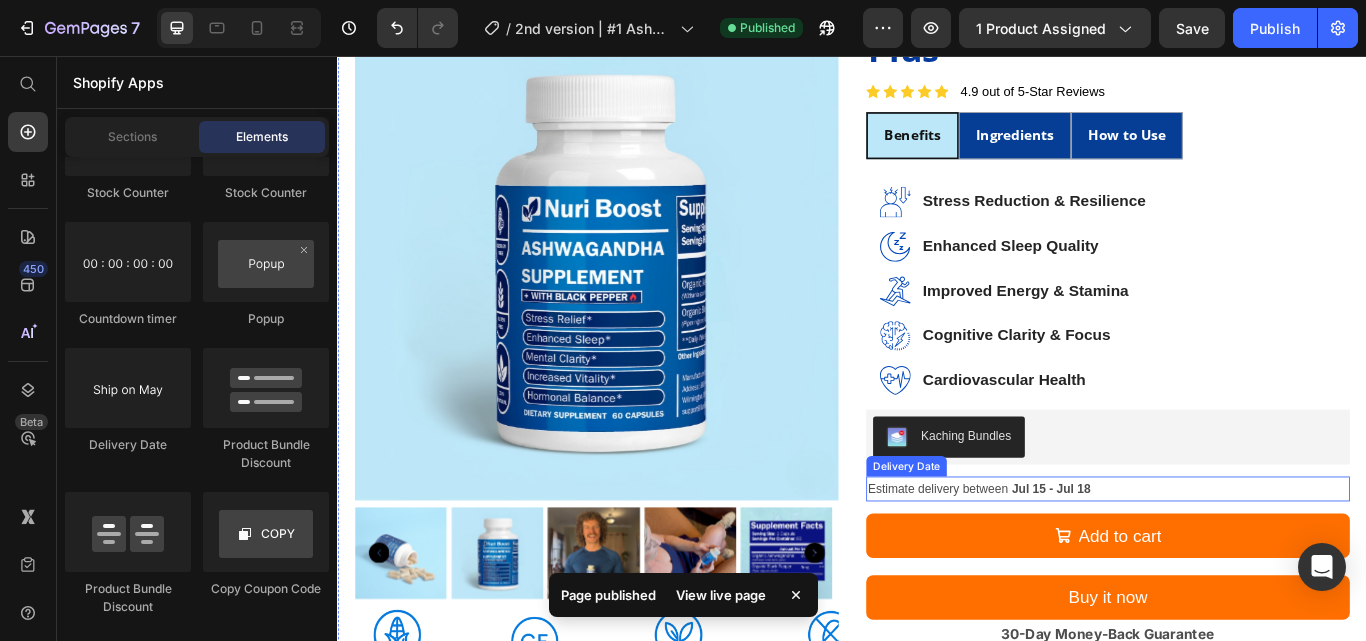click on "Jul 15 - Jul 18" at bounding box center (1169, 561) 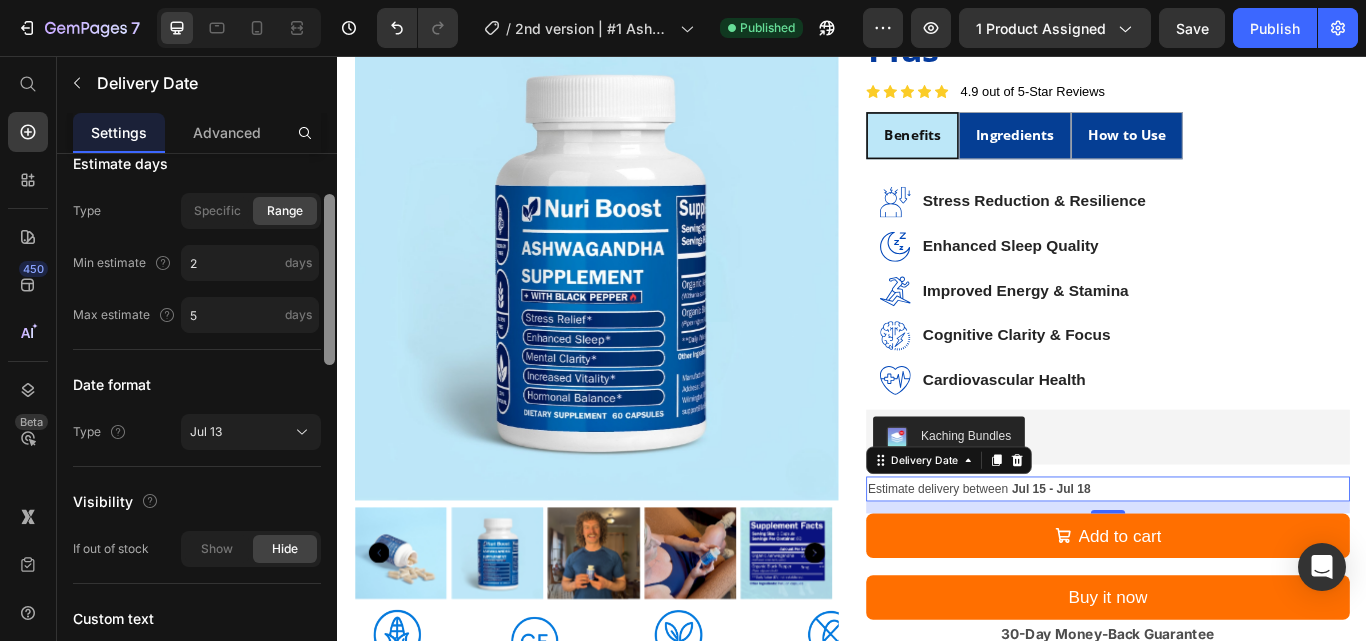 scroll, scrollTop: 149, scrollLeft: 0, axis: vertical 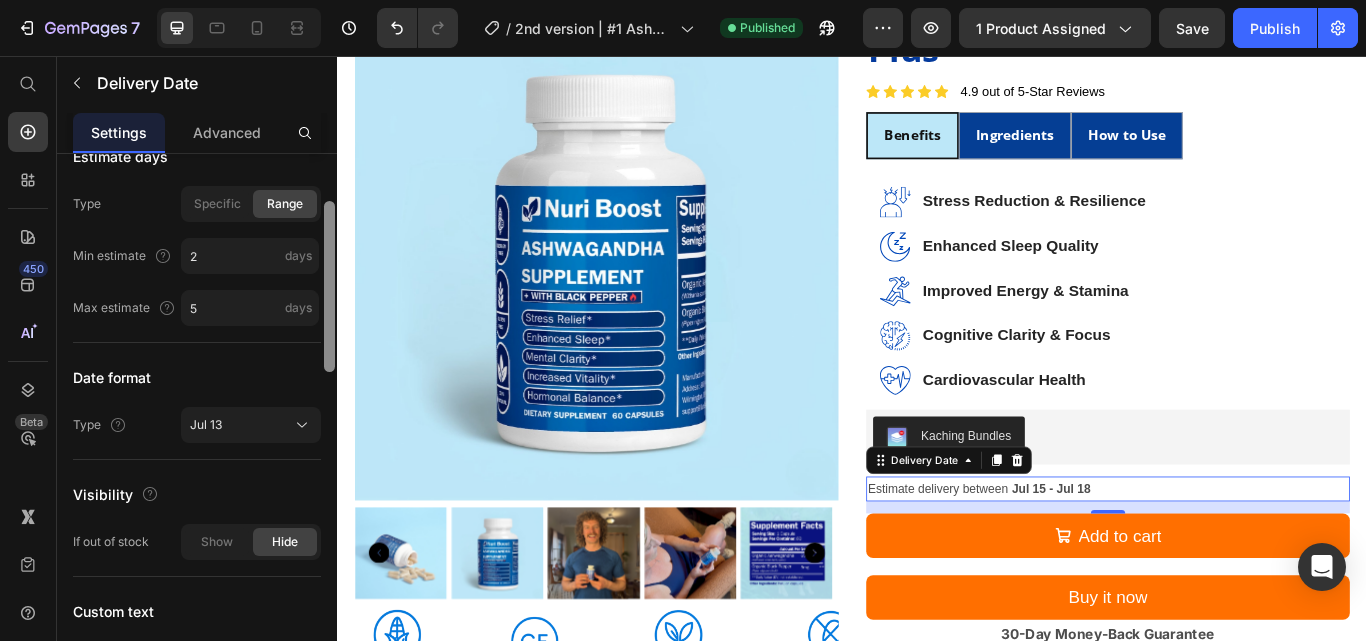 drag, startPoint x: 326, startPoint y: 288, endPoint x: 327, endPoint y: 335, distance: 47.010635 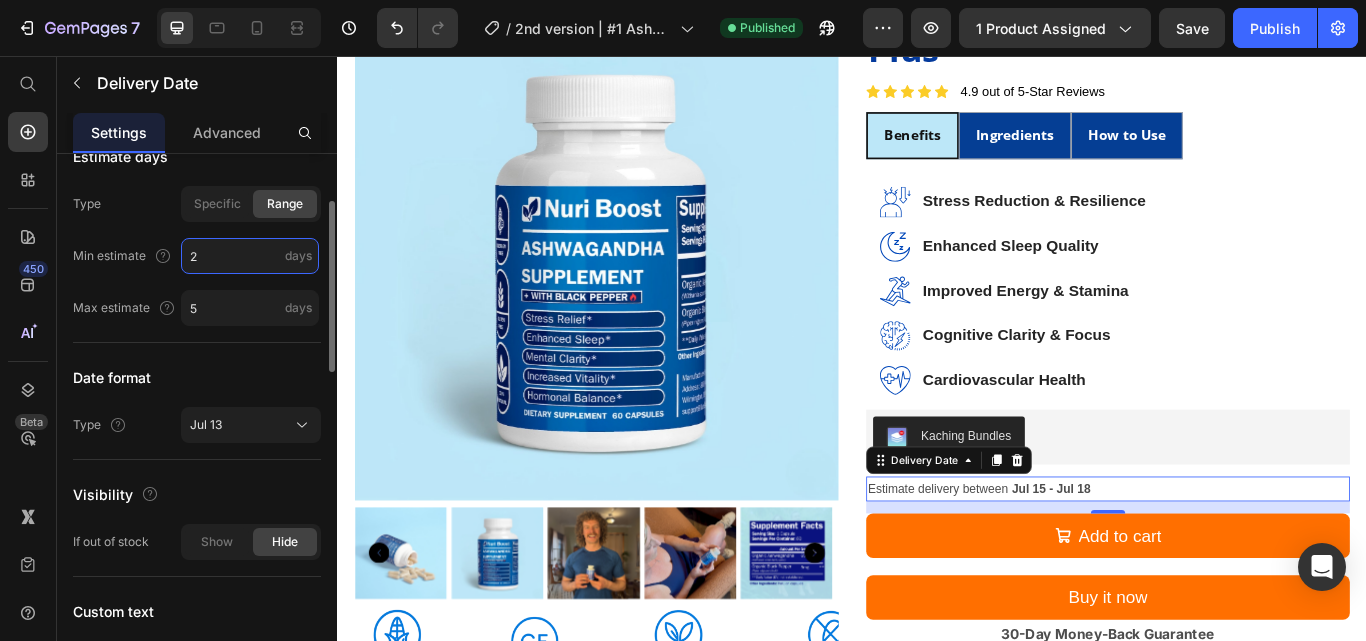 click on "2" at bounding box center [250, 256] 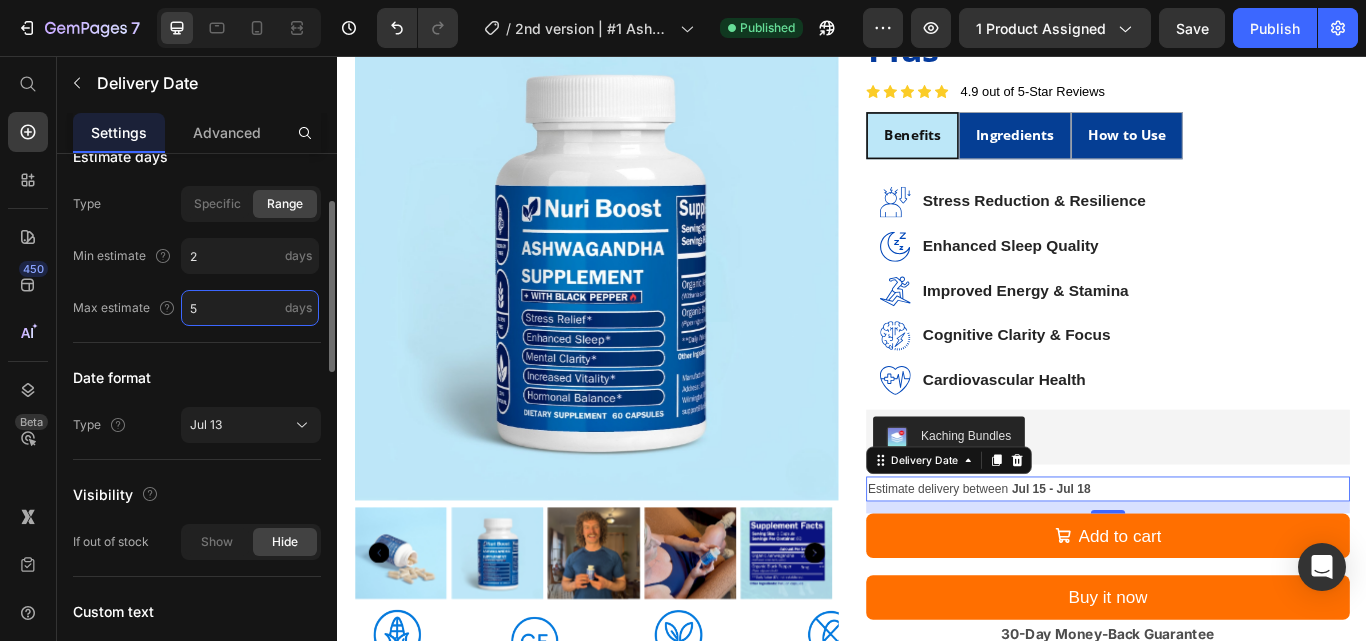 click on "5" at bounding box center (250, 308) 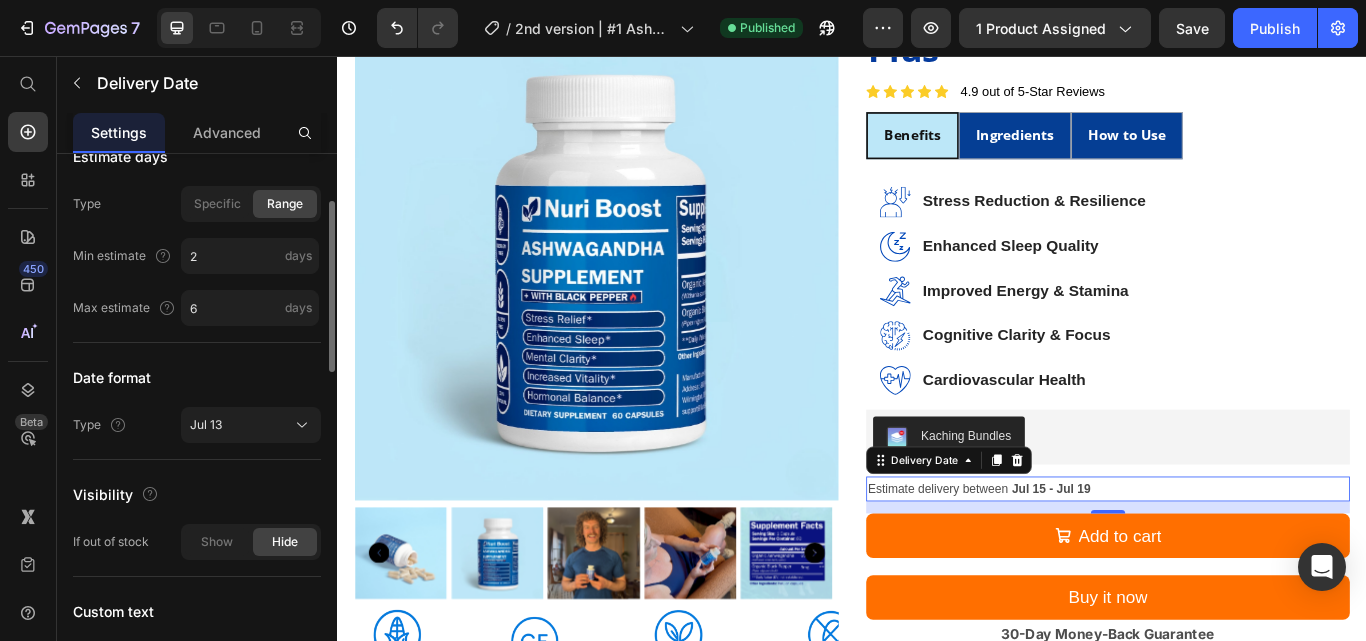 click on "Estimate days Type Specific Range Min estimate 2 days Max estimate 6 days" 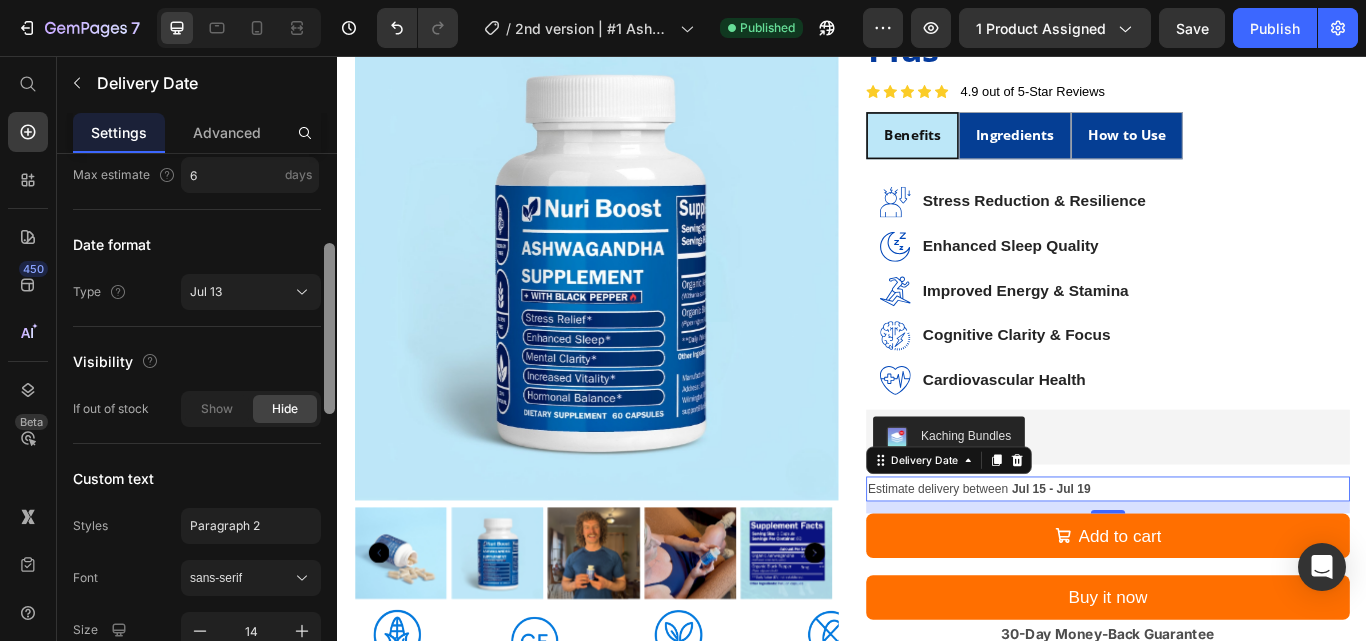 scroll, scrollTop: 304, scrollLeft: 0, axis: vertical 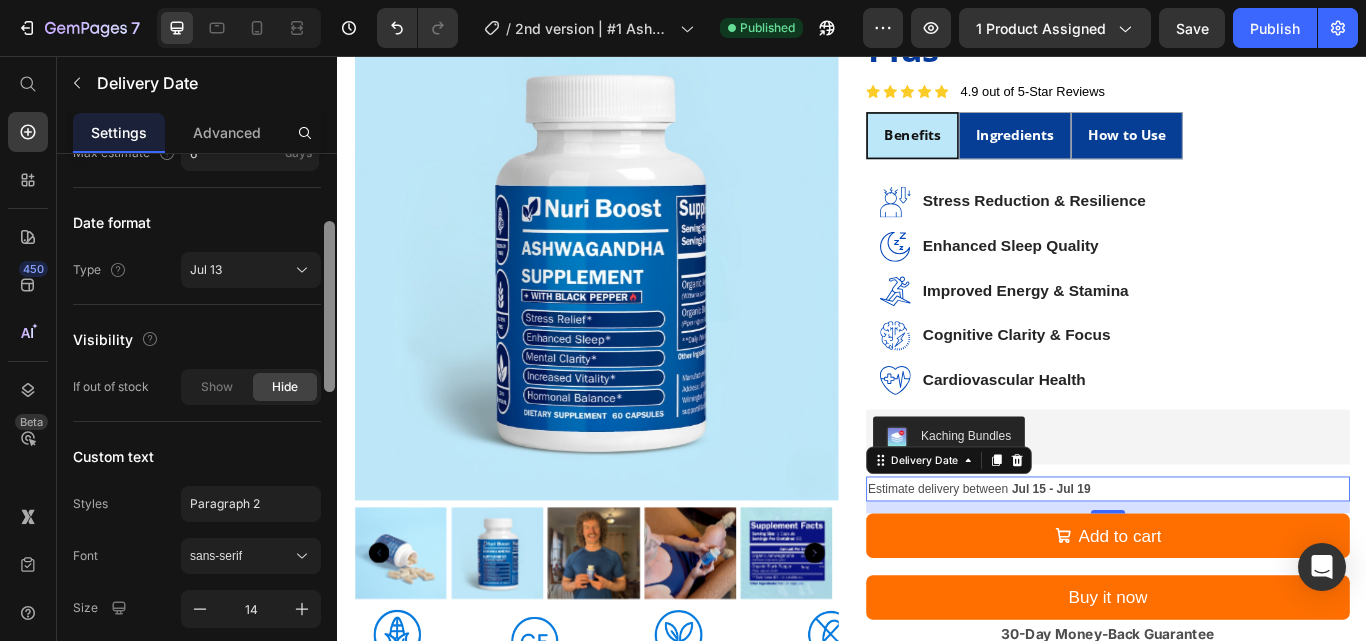 drag, startPoint x: 329, startPoint y: 297, endPoint x: 329, endPoint y: 346, distance: 49 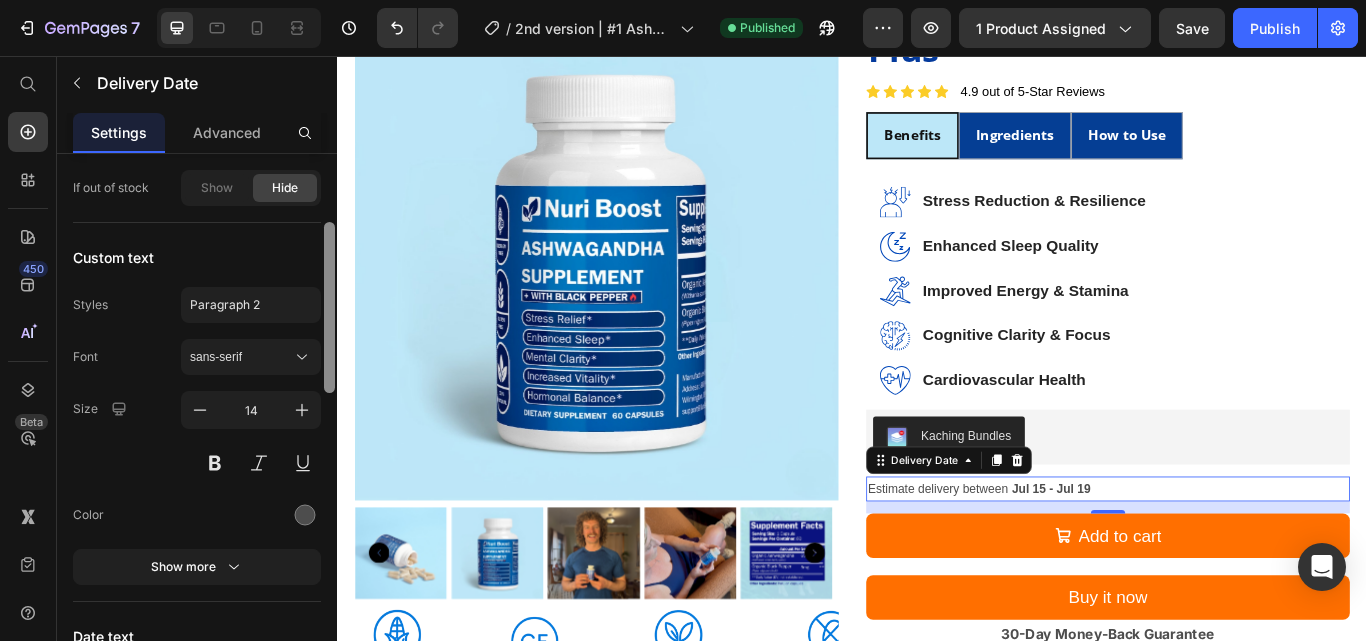 drag, startPoint x: 329, startPoint y: 346, endPoint x: 334, endPoint y: 409, distance: 63.1981 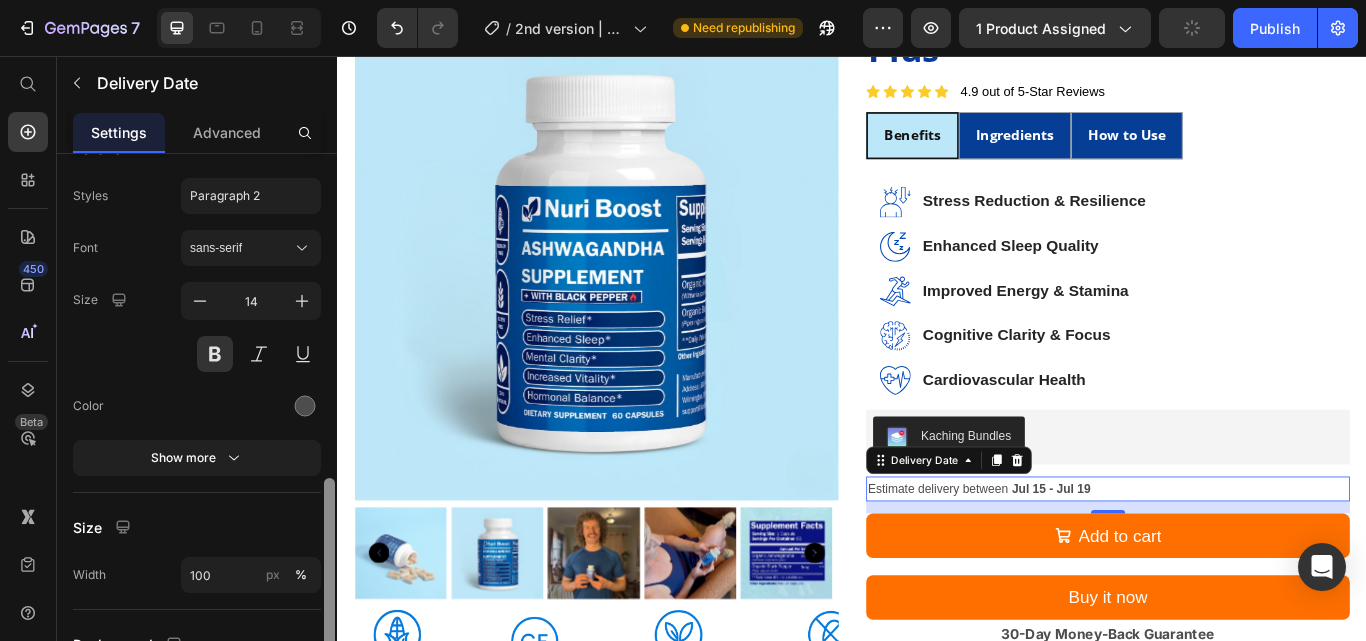scroll, scrollTop: 1032, scrollLeft: 0, axis: vertical 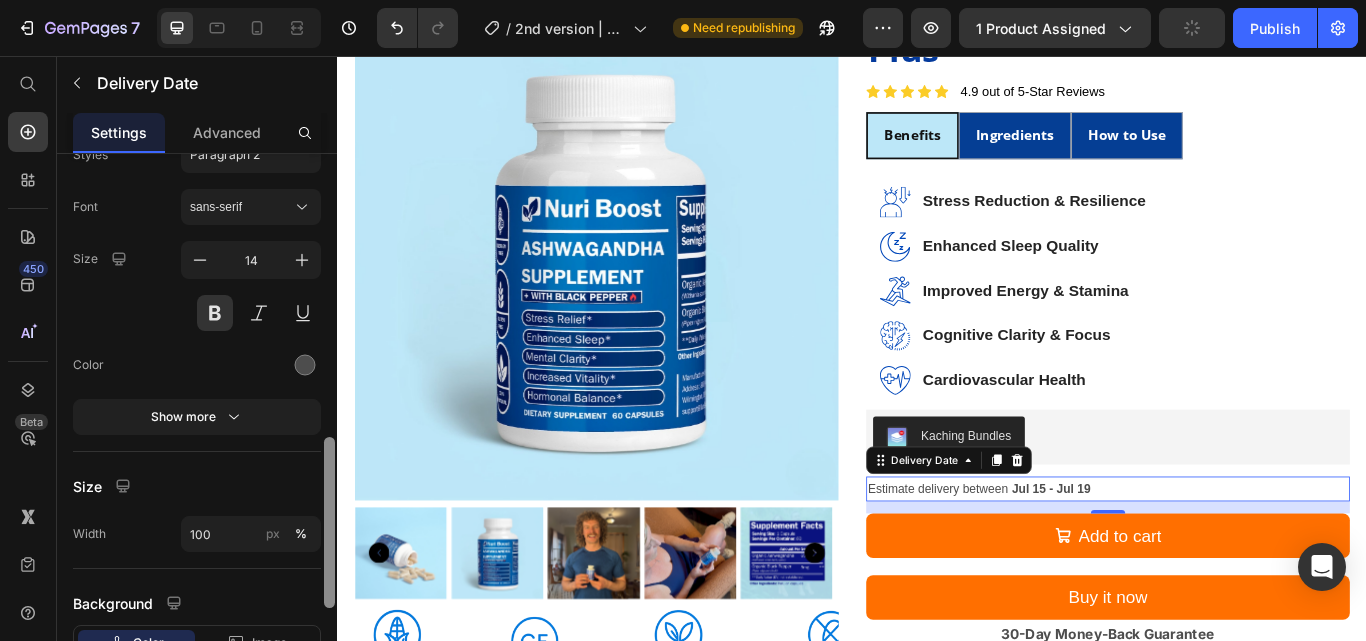 drag, startPoint x: 671, startPoint y: 465, endPoint x: 338, endPoint y: 662, distance: 386.90826 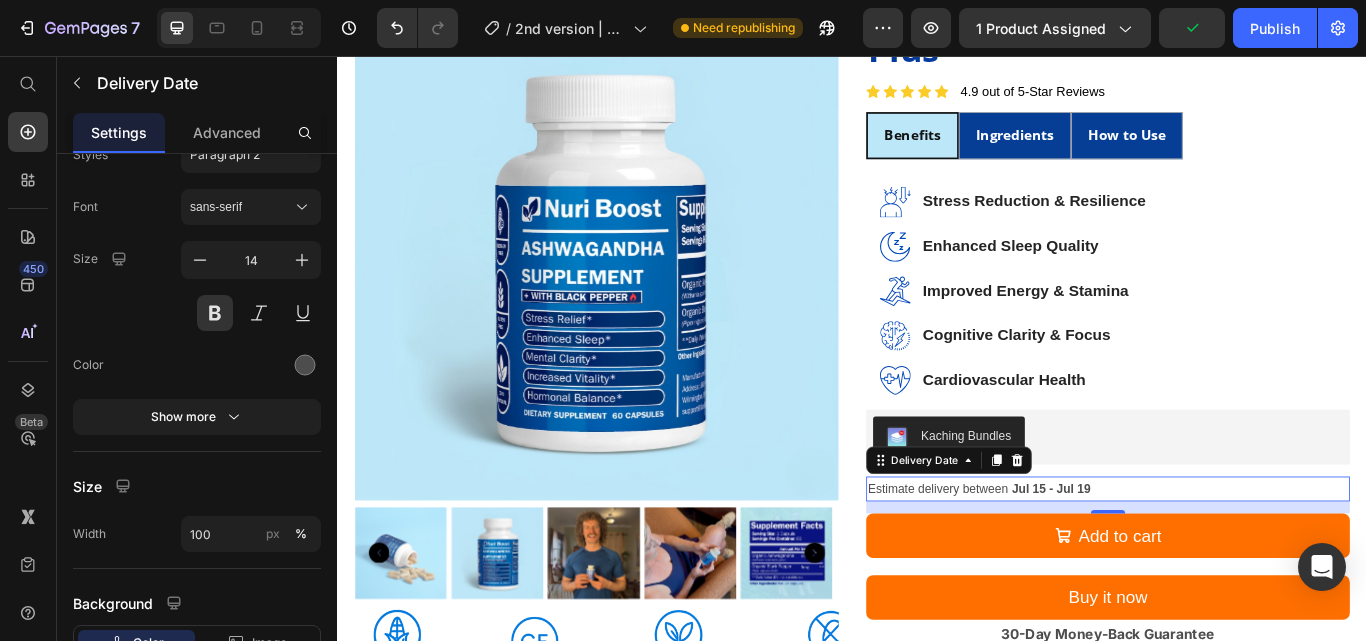 scroll, scrollTop: 0, scrollLeft: 0, axis: both 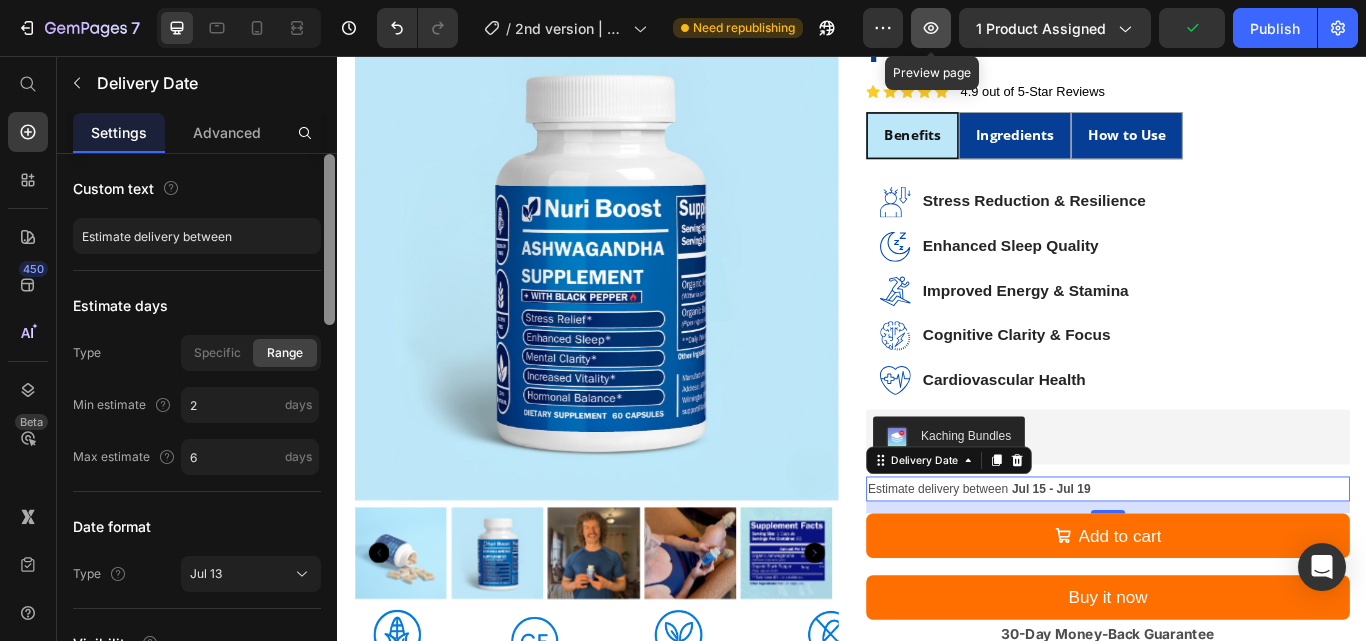 click 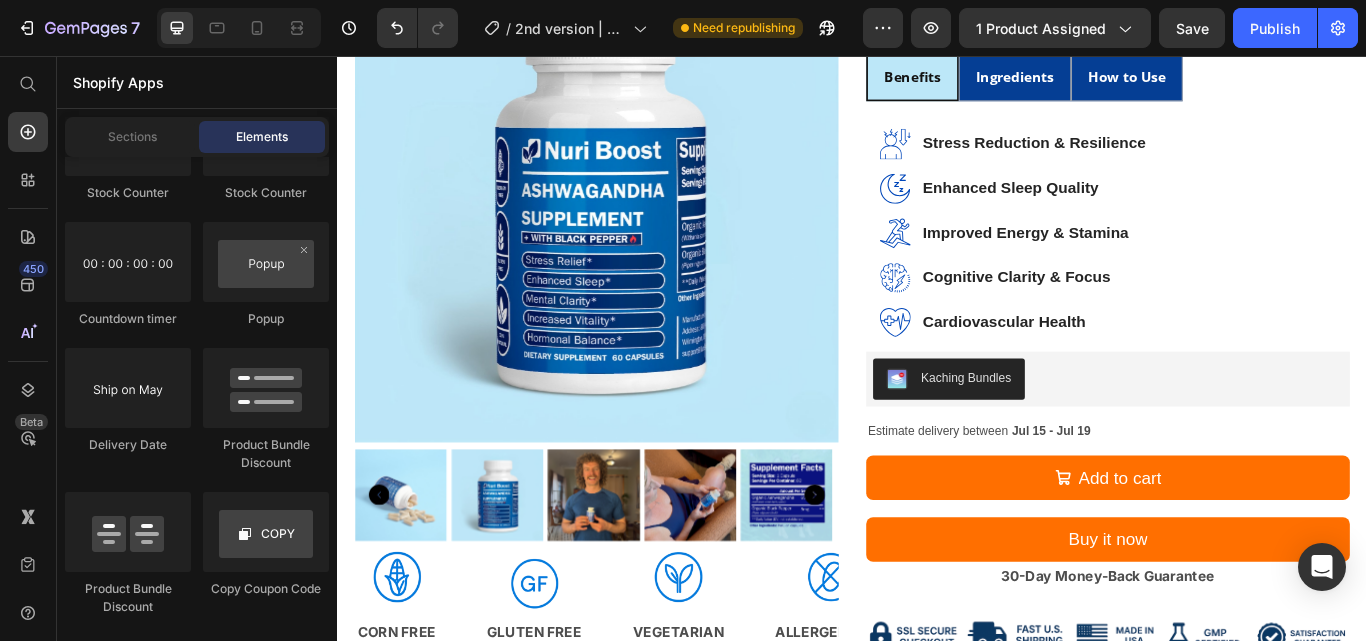 scroll, scrollTop: 400, scrollLeft: 0, axis: vertical 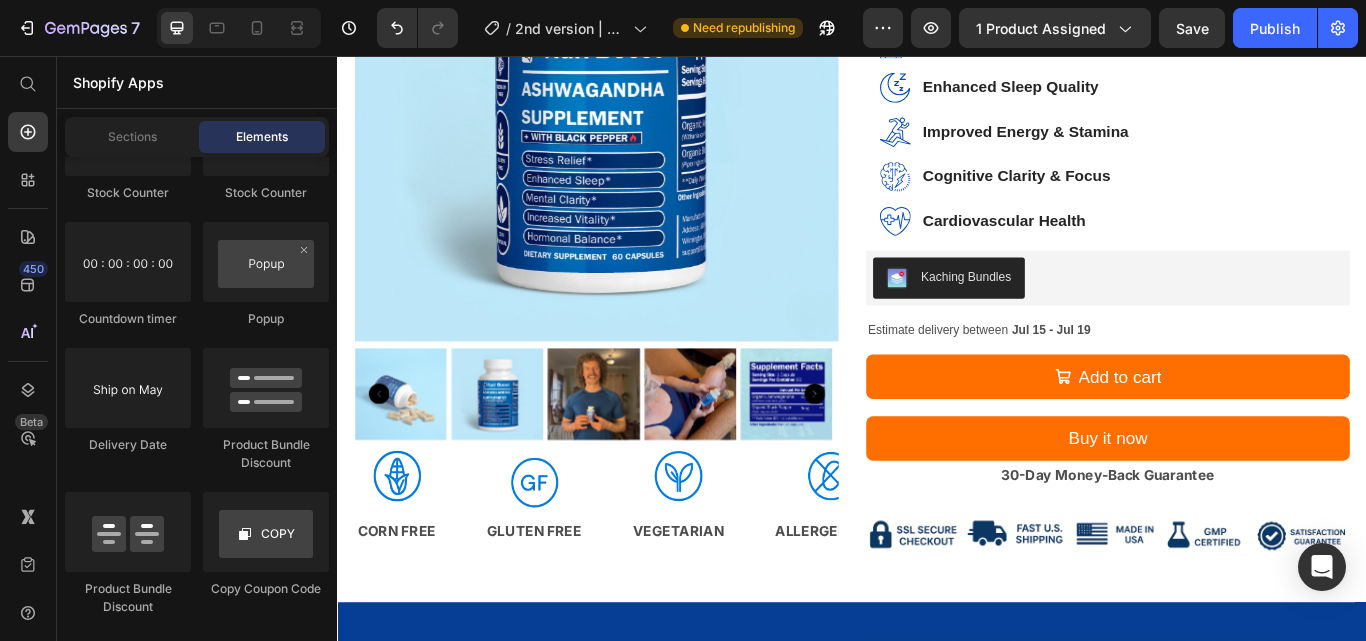 click on "30-Day Money-Back Guarantee" at bounding box center [1235, 544] 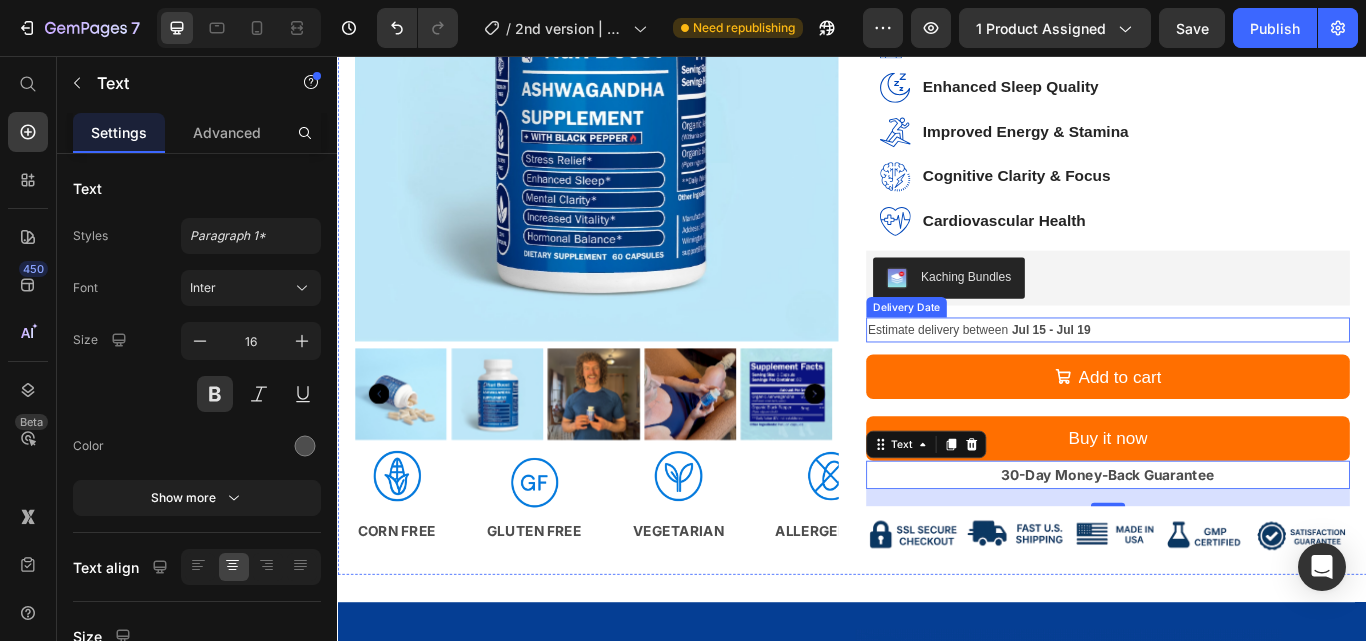 click on "Estimate delivery between" at bounding box center [1036, 375] 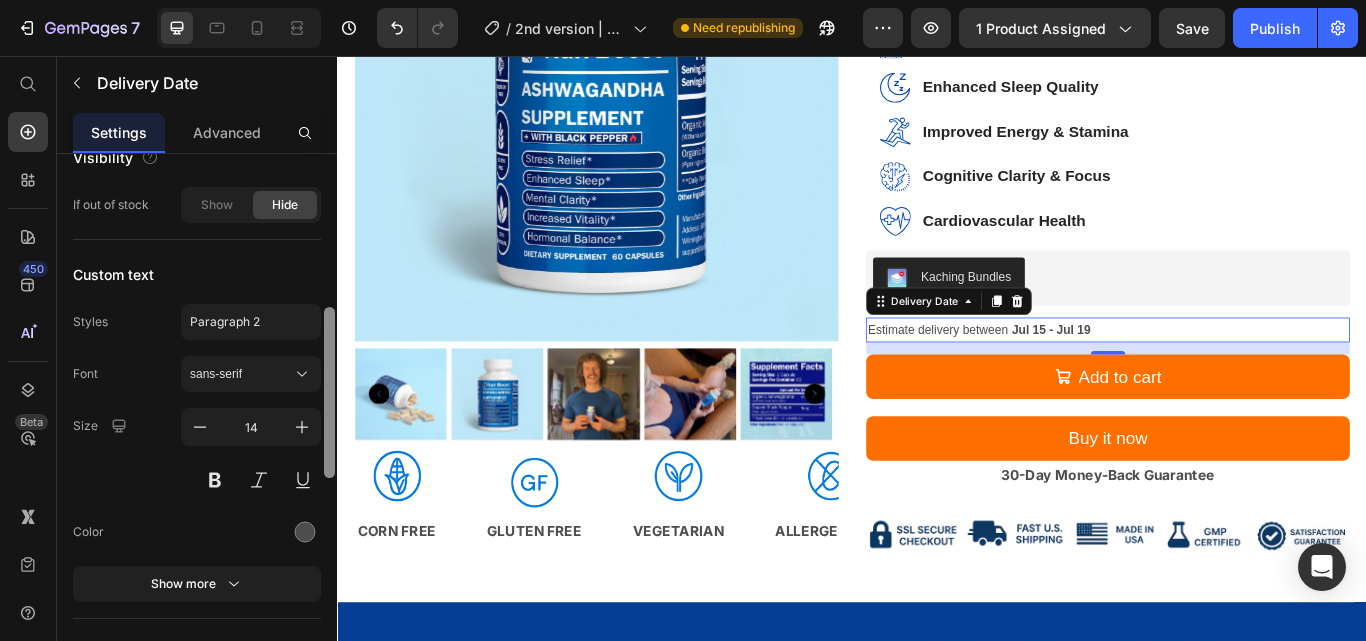 scroll, scrollTop: 489, scrollLeft: 0, axis: vertical 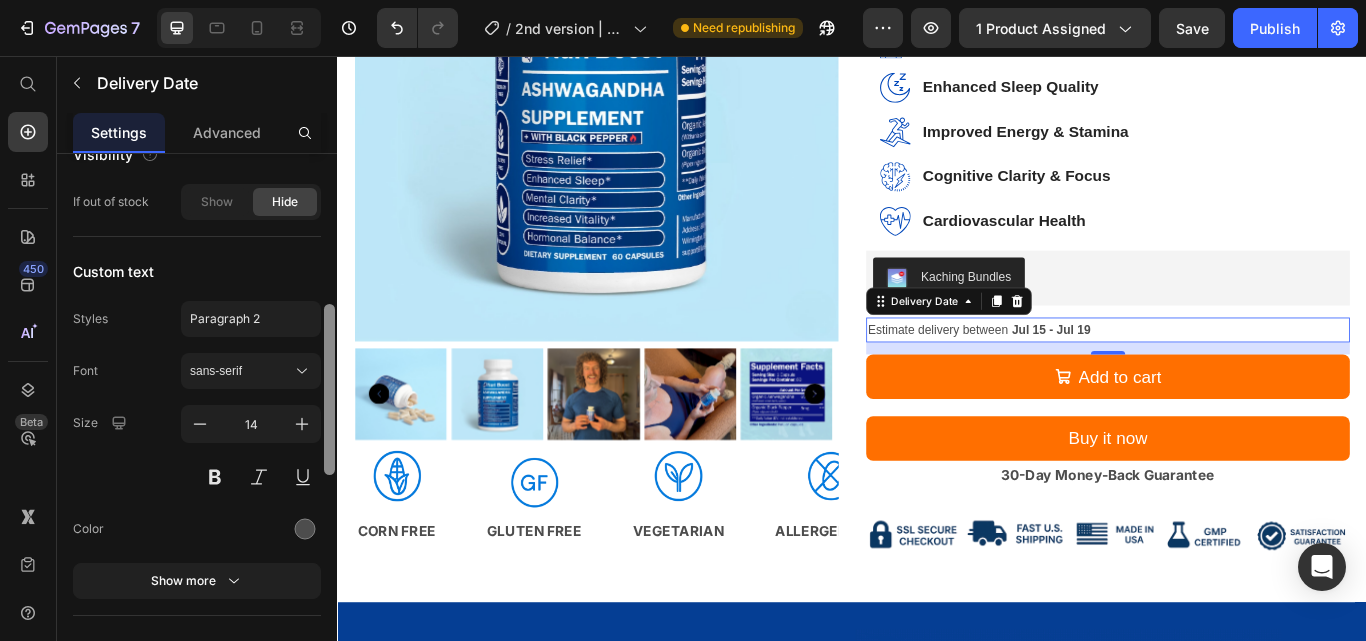 drag, startPoint x: 332, startPoint y: 277, endPoint x: 329, endPoint y: 432, distance: 155.02902 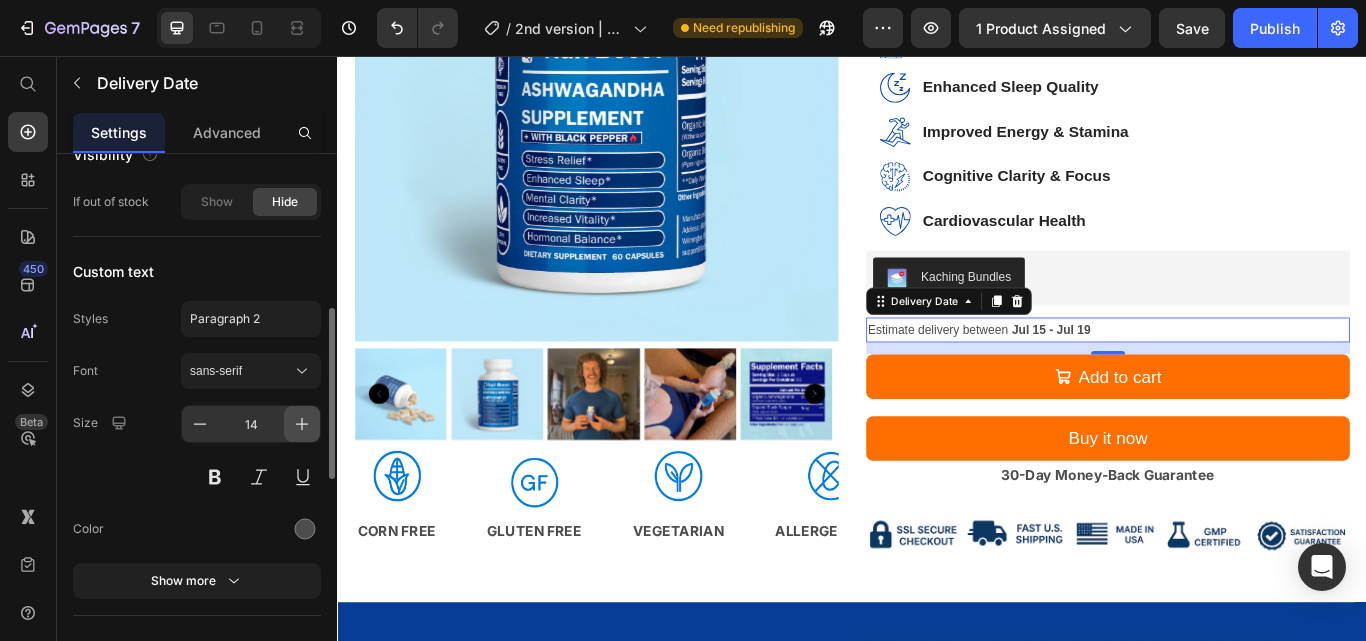 click 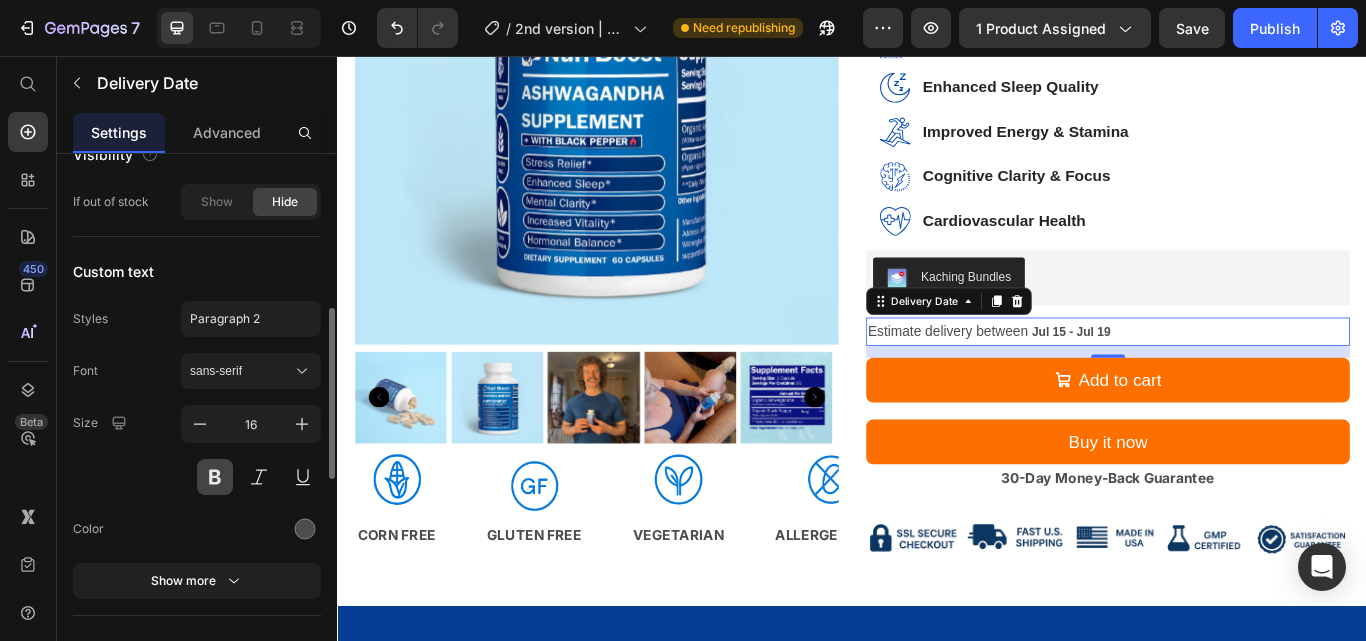 click at bounding box center [215, 477] 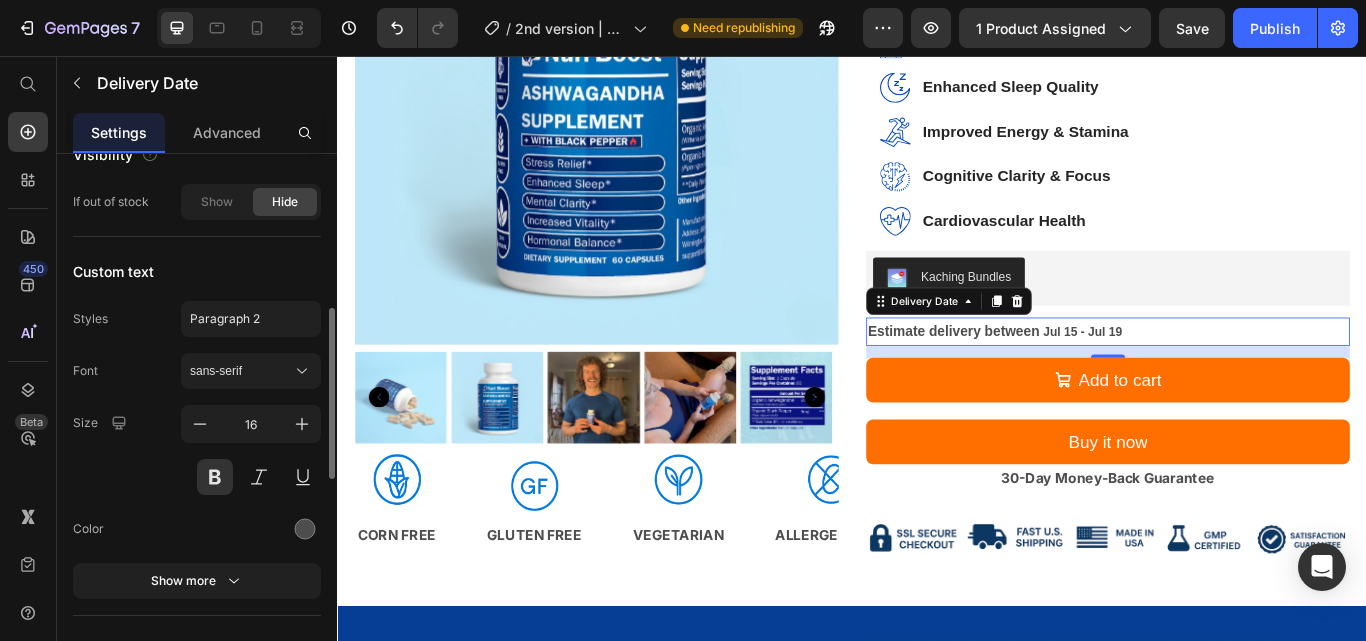 click on "Color" at bounding box center (197, 529) 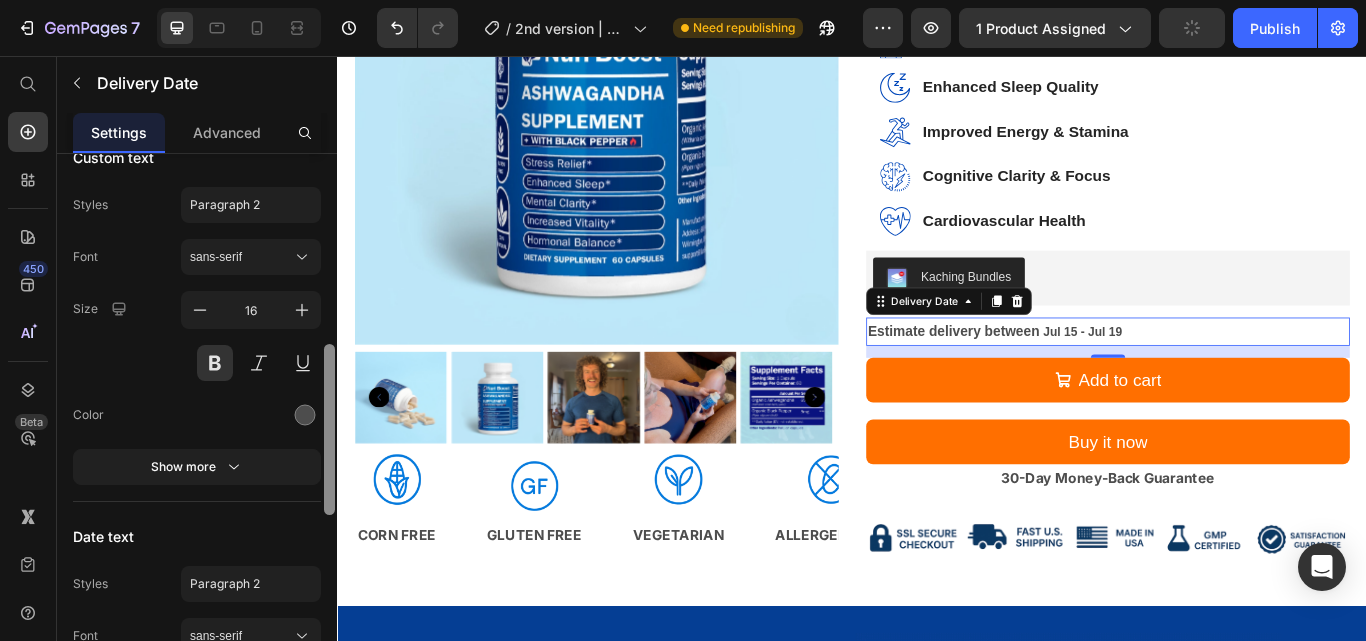 scroll, scrollTop: 600, scrollLeft: 0, axis: vertical 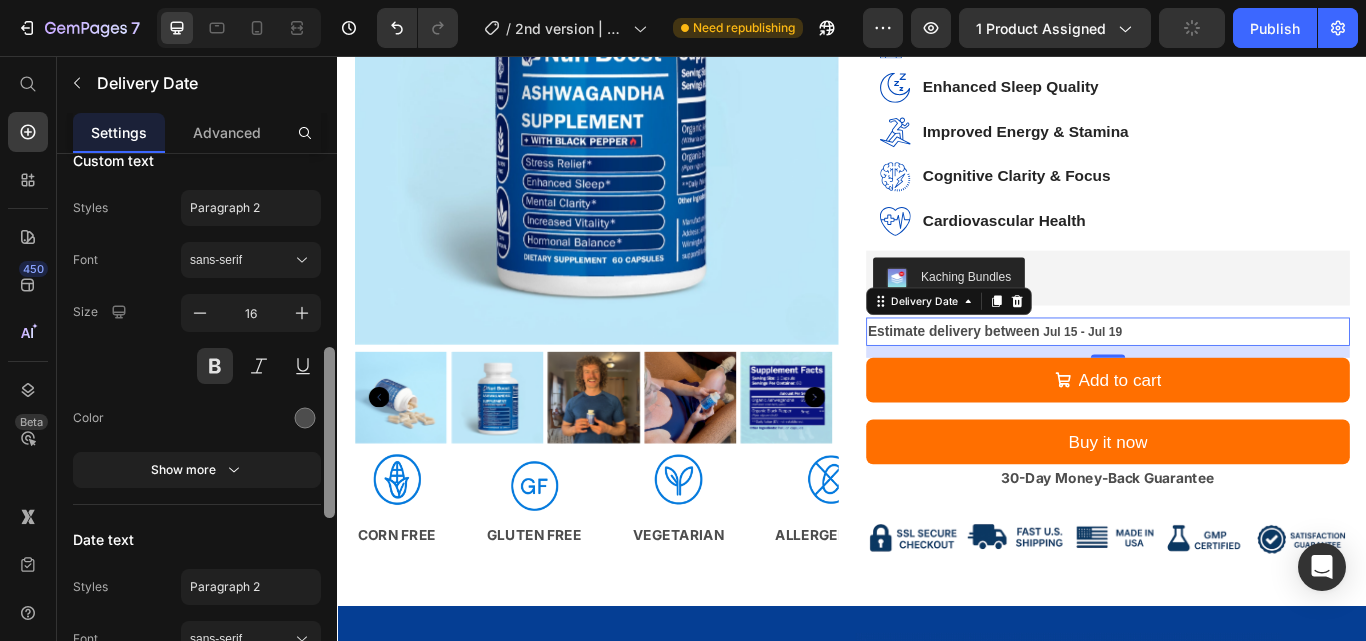 drag, startPoint x: 326, startPoint y: 425, endPoint x: 326, endPoint y: 460, distance: 35 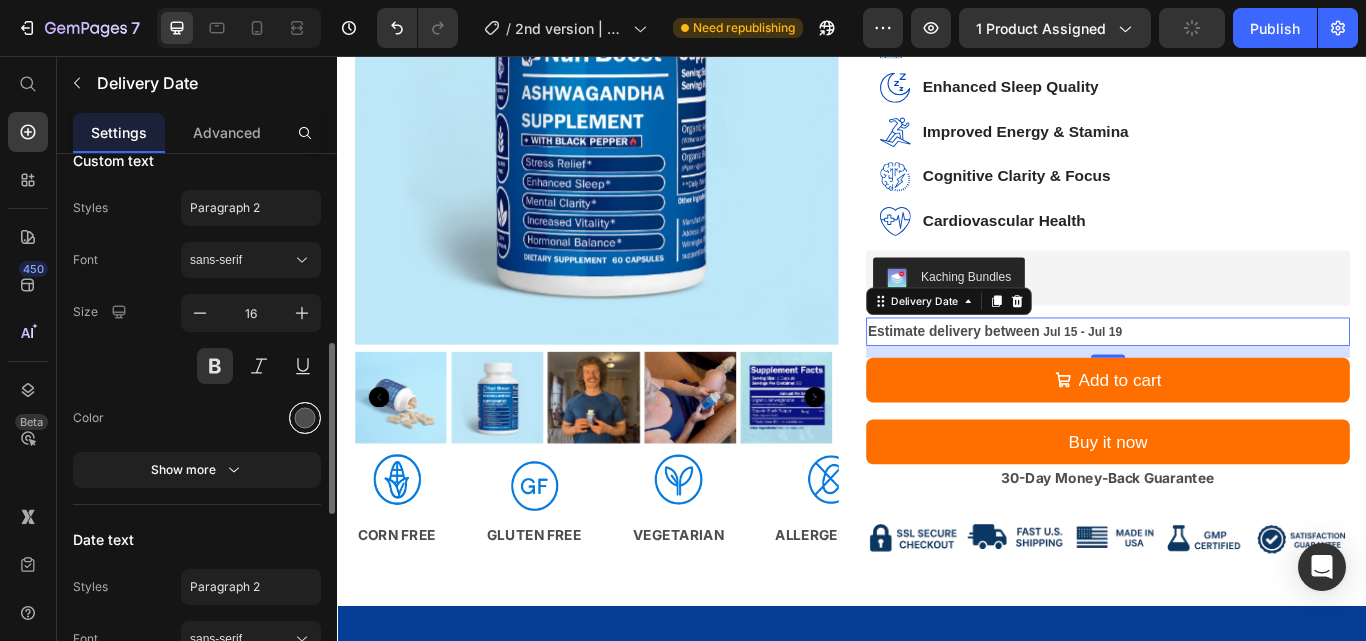 click at bounding box center (305, 418) 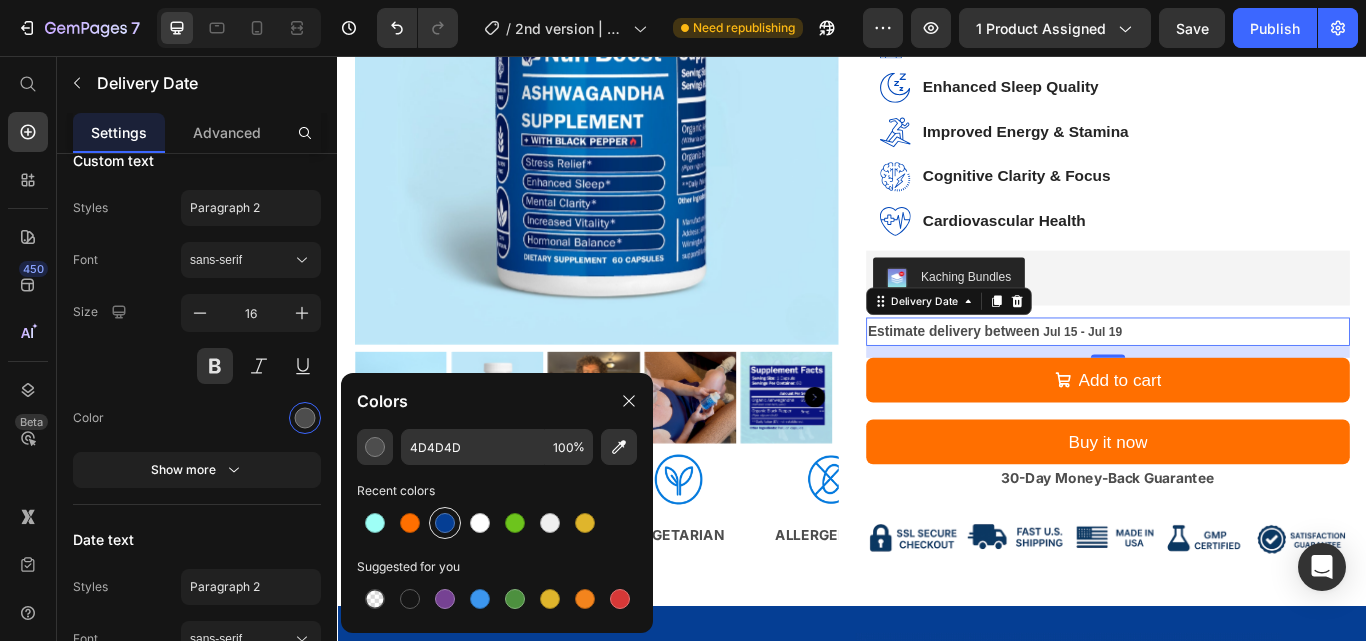 click at bounding box center (445, 523) 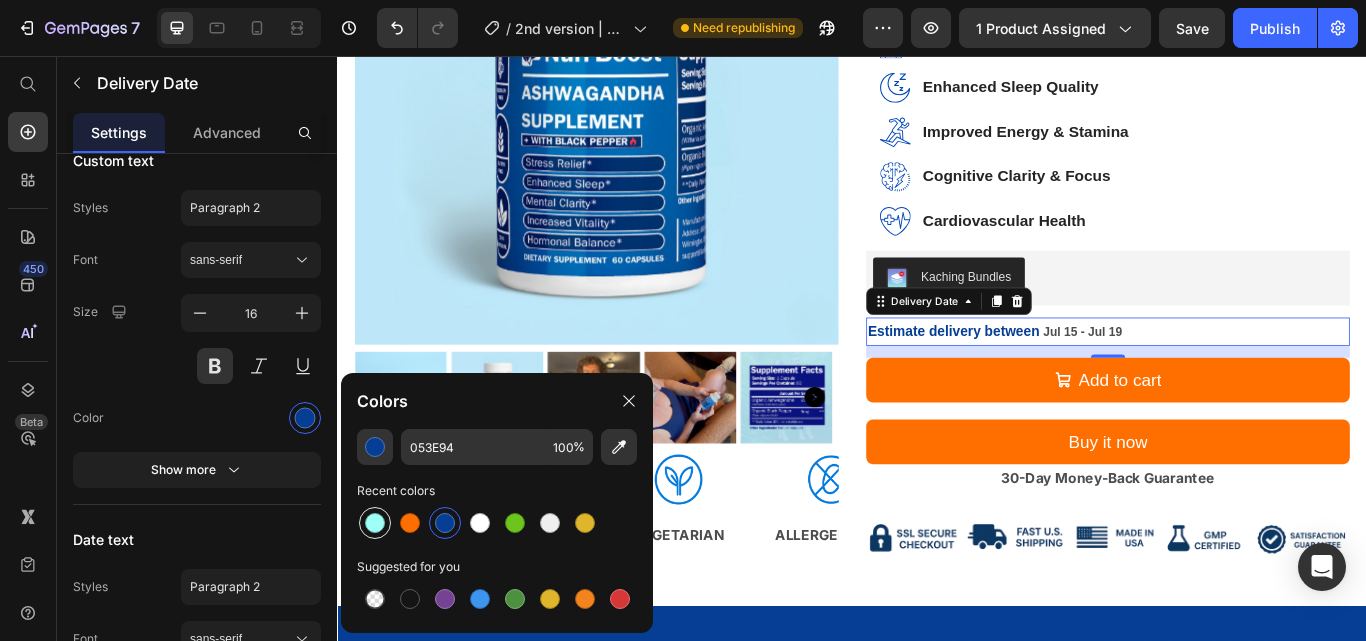 click at bounding box center (375, 523) 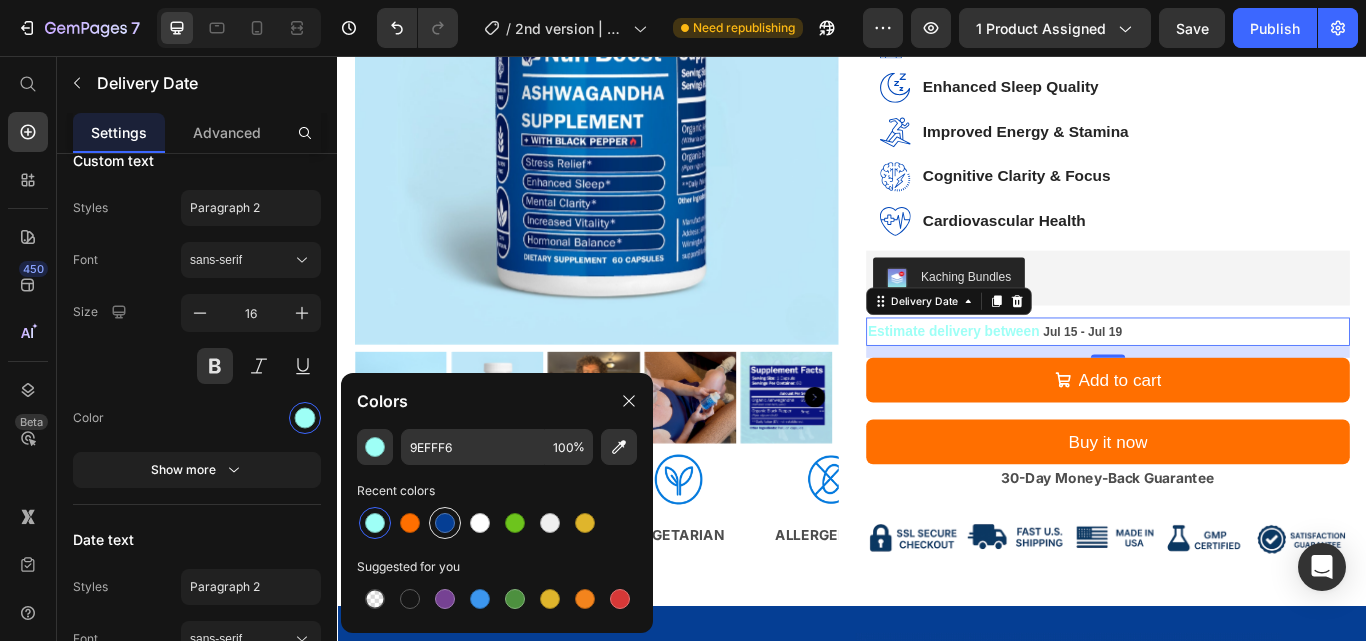 click at bounding box center [445, 523] 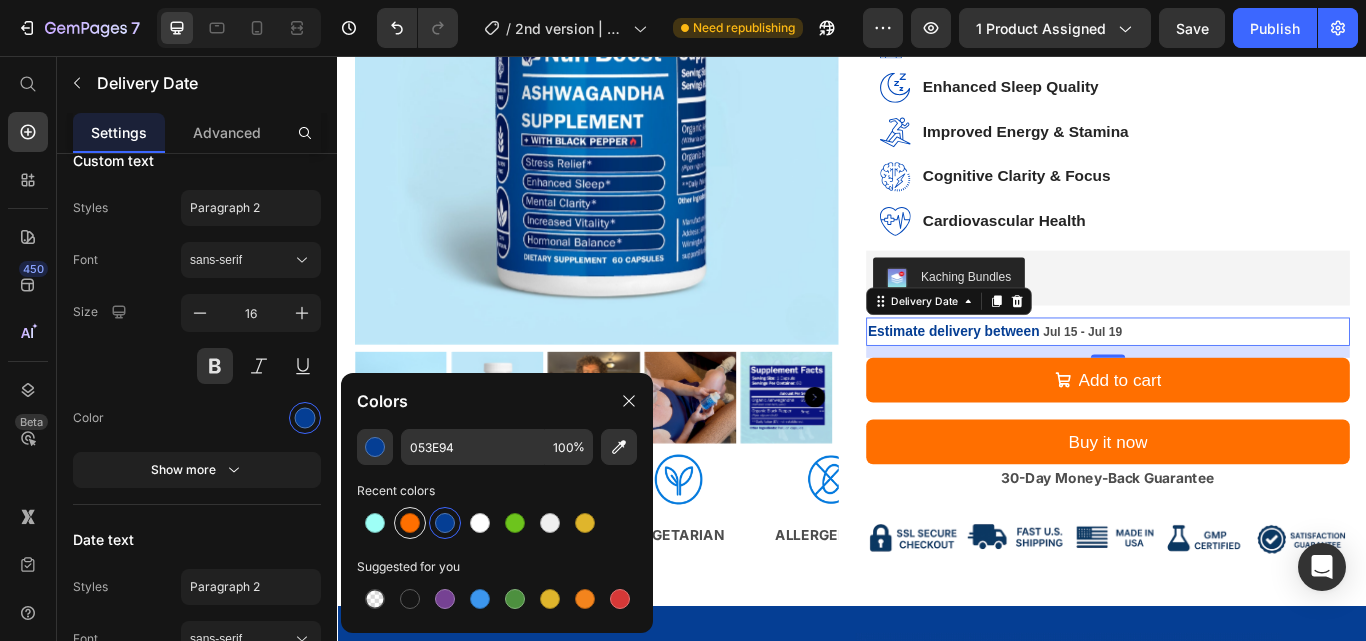click at bounding box center (410, 523) 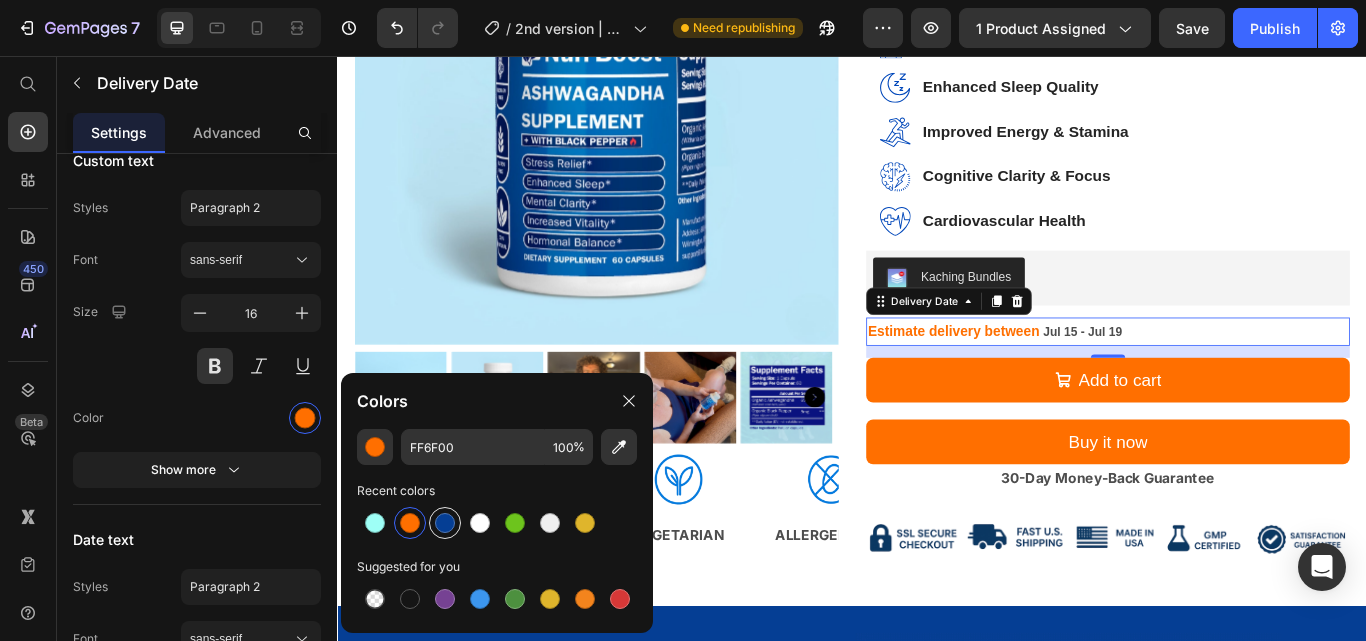 click at bounding box center [445, 523] 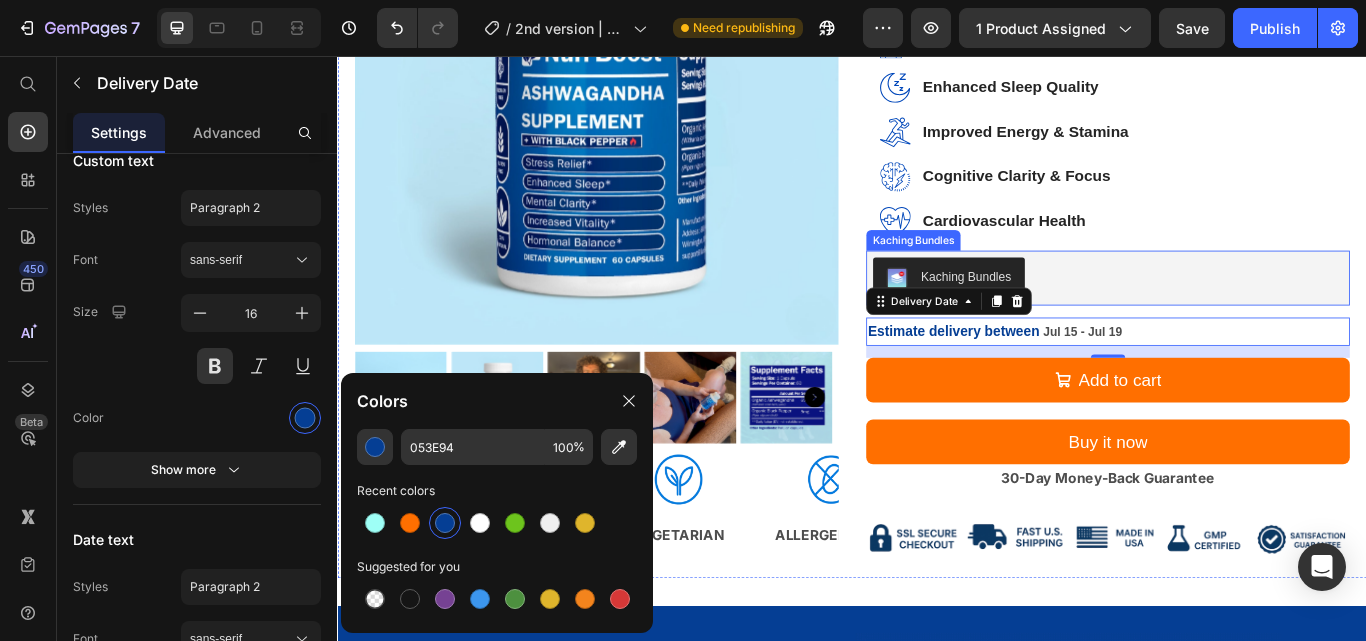 click on "Kaching Bundles" at bounding box center [1235, 315] 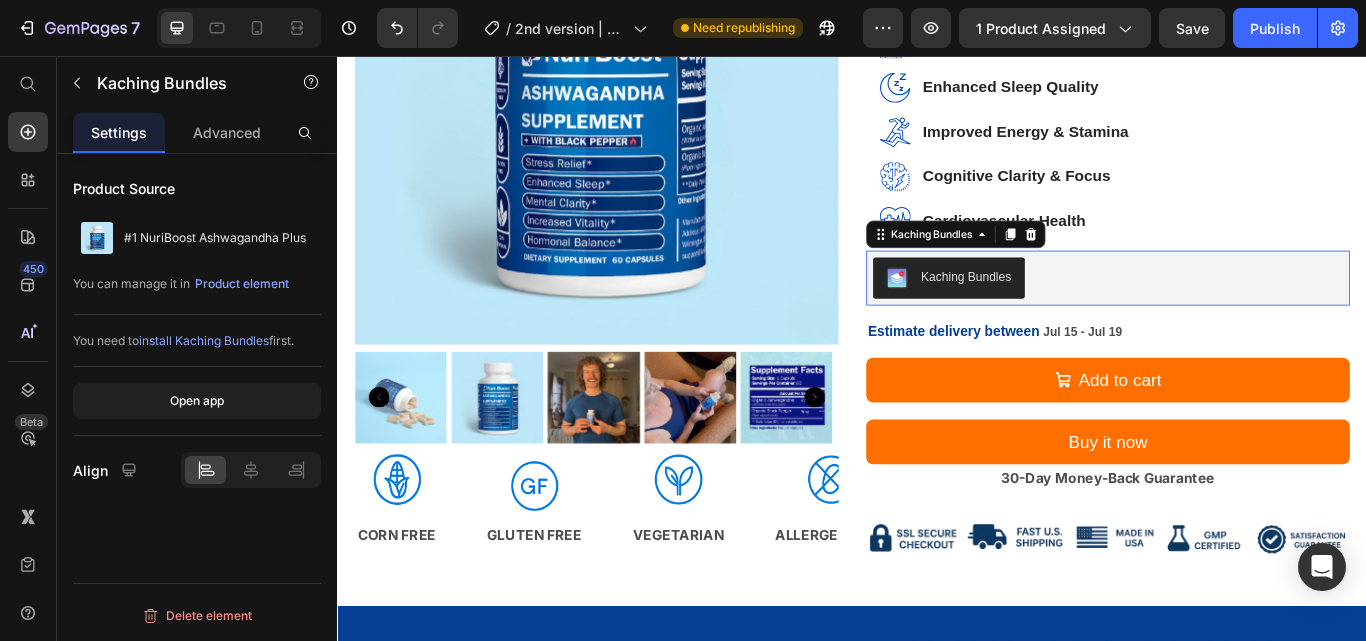 scroll, scrollTop: 0, scrollLeft: 0, axis: both 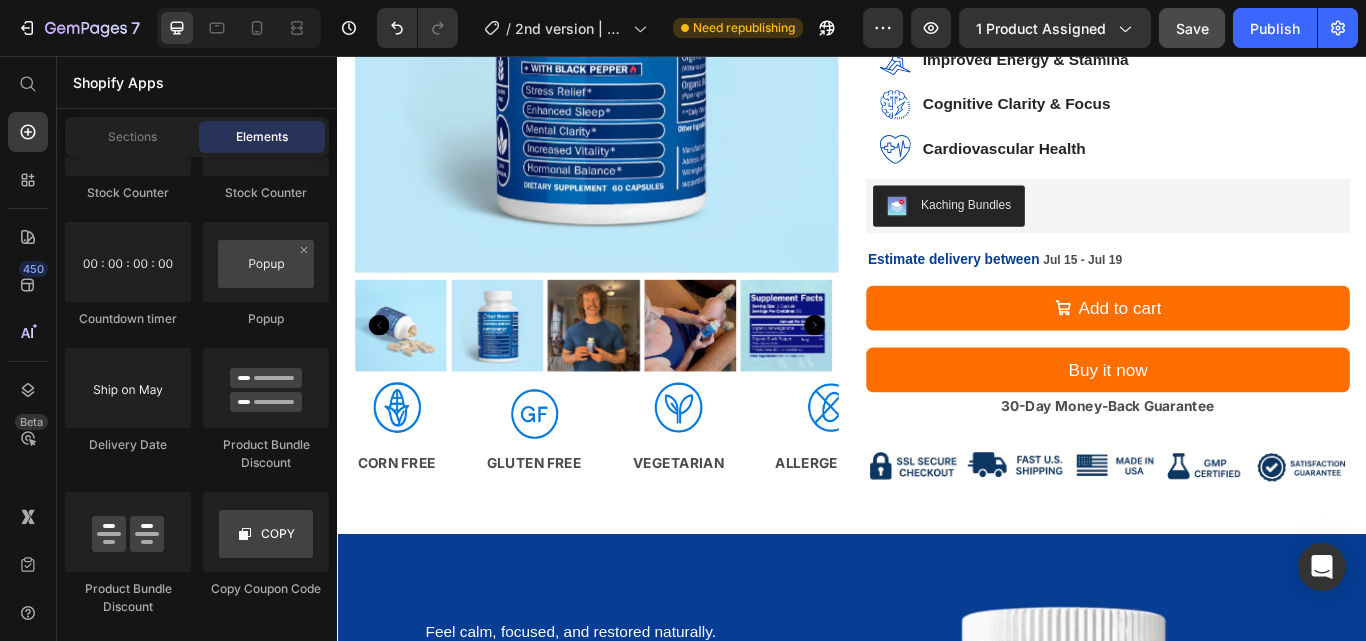 click on "Save" 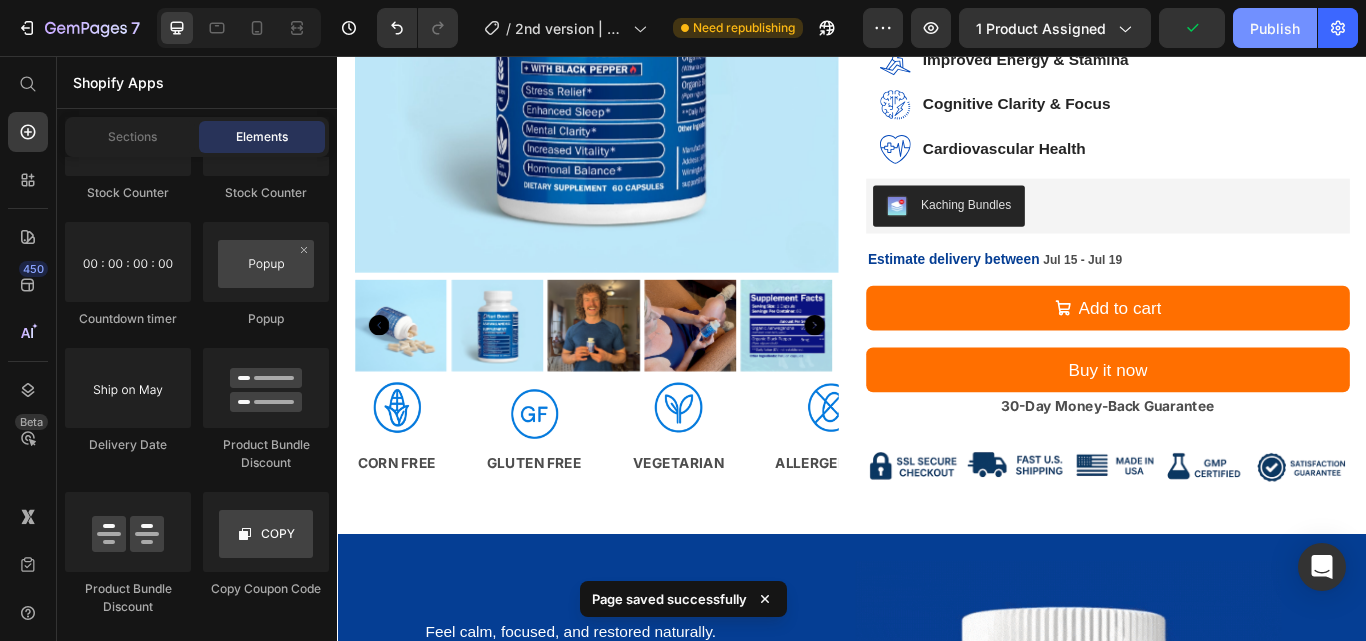 click on "Publish" at bounding box center [1275, 28] 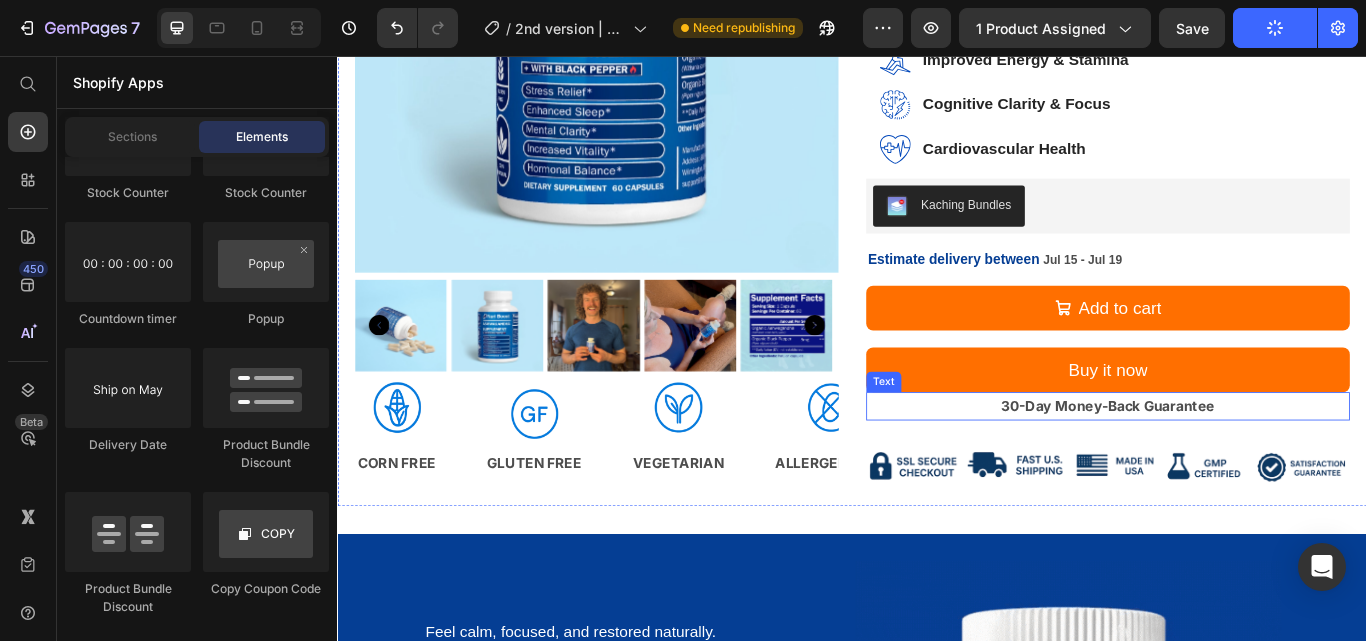 click on "30-Day Money-Back Guarantee" at bounding box center [1235, 464] 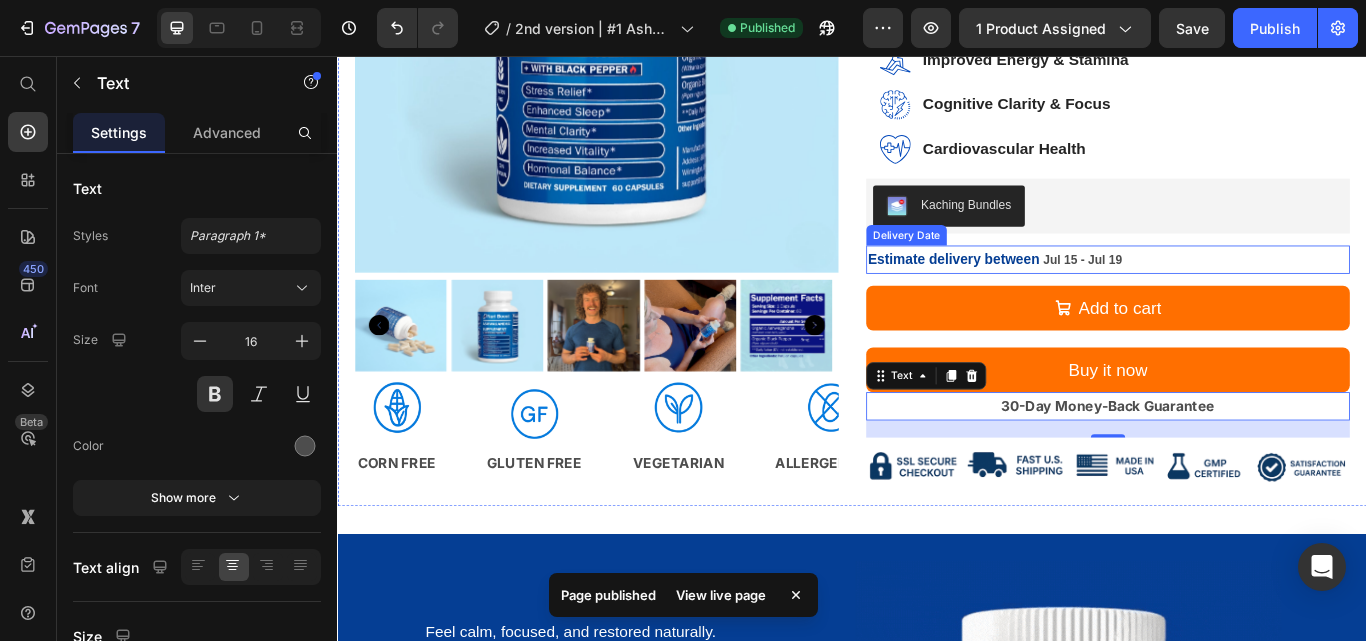 click on "Estimate delivery between" at bounding box center (1055, 292) 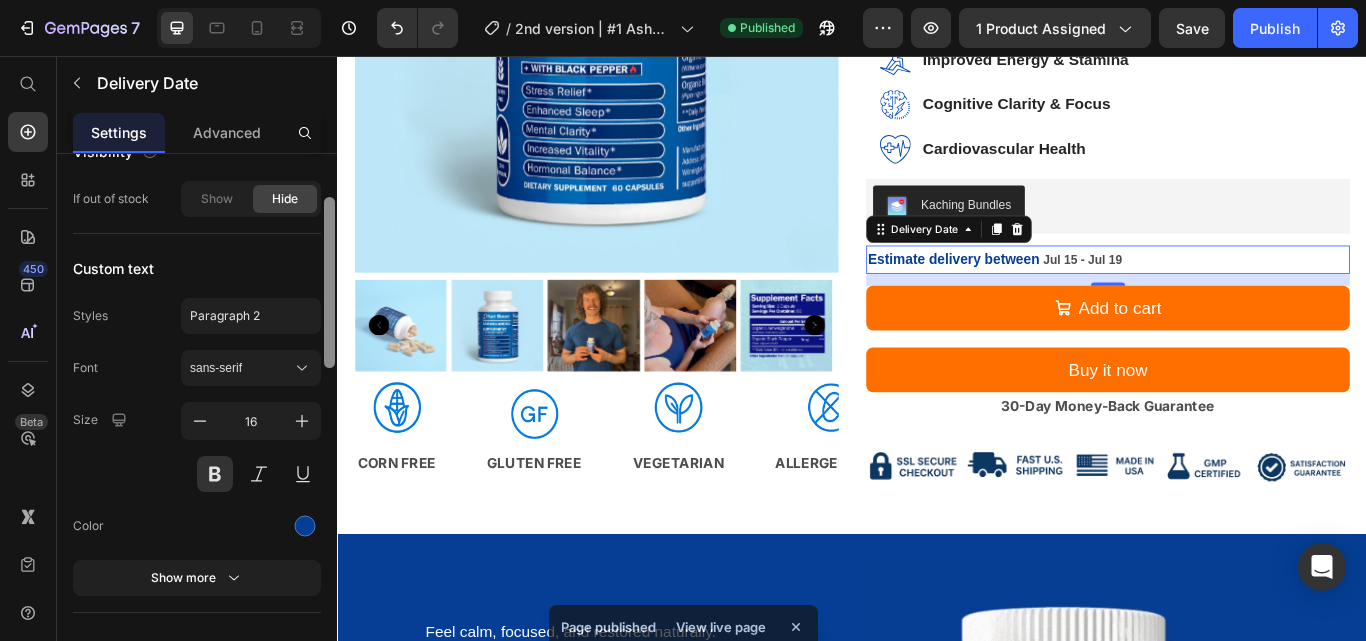 drag, startPoint x: 333, startPoint y: 260, endPoint x: 323, endPoint y: 435, distance: 175.28548 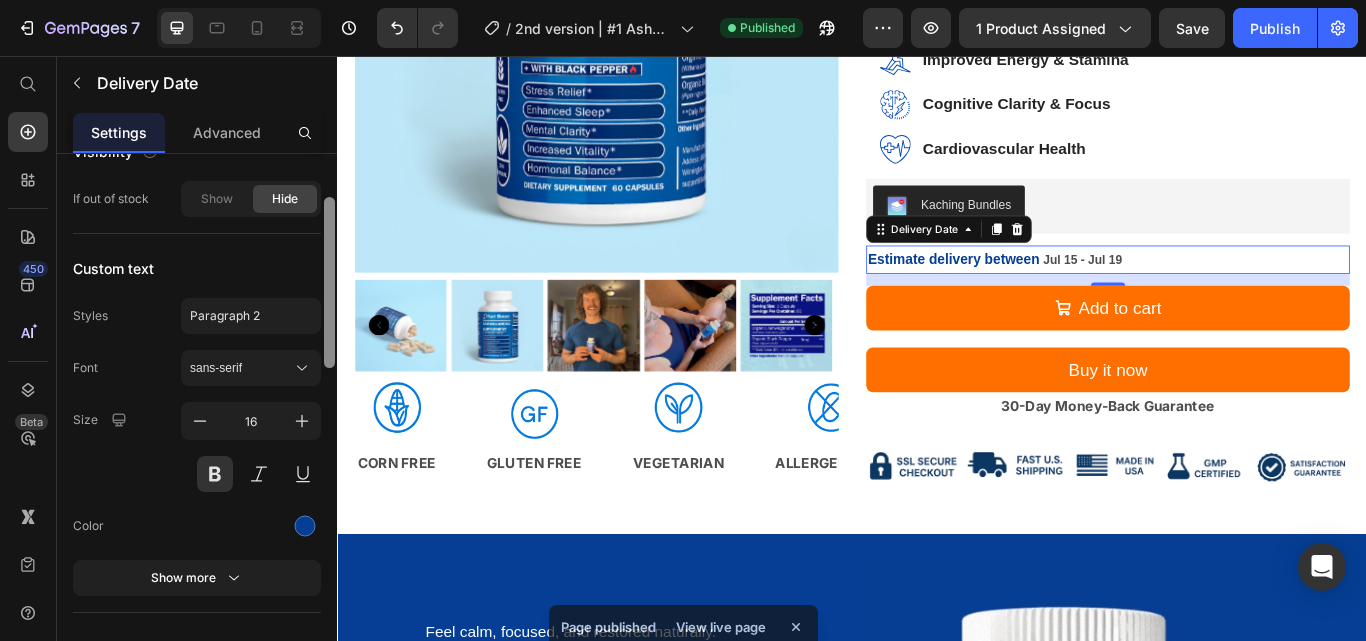 click at bounding box center (329, 341) 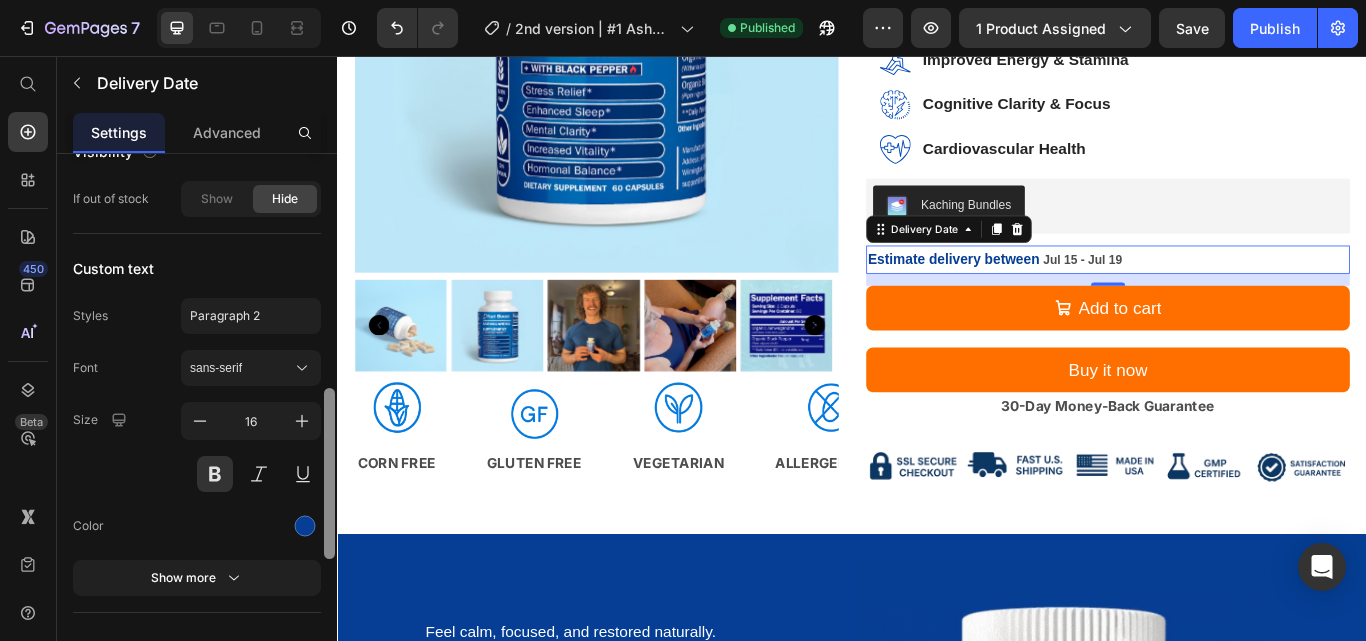 scroll, scrollTop: 552, scrollLeft: 0, axis: vertical 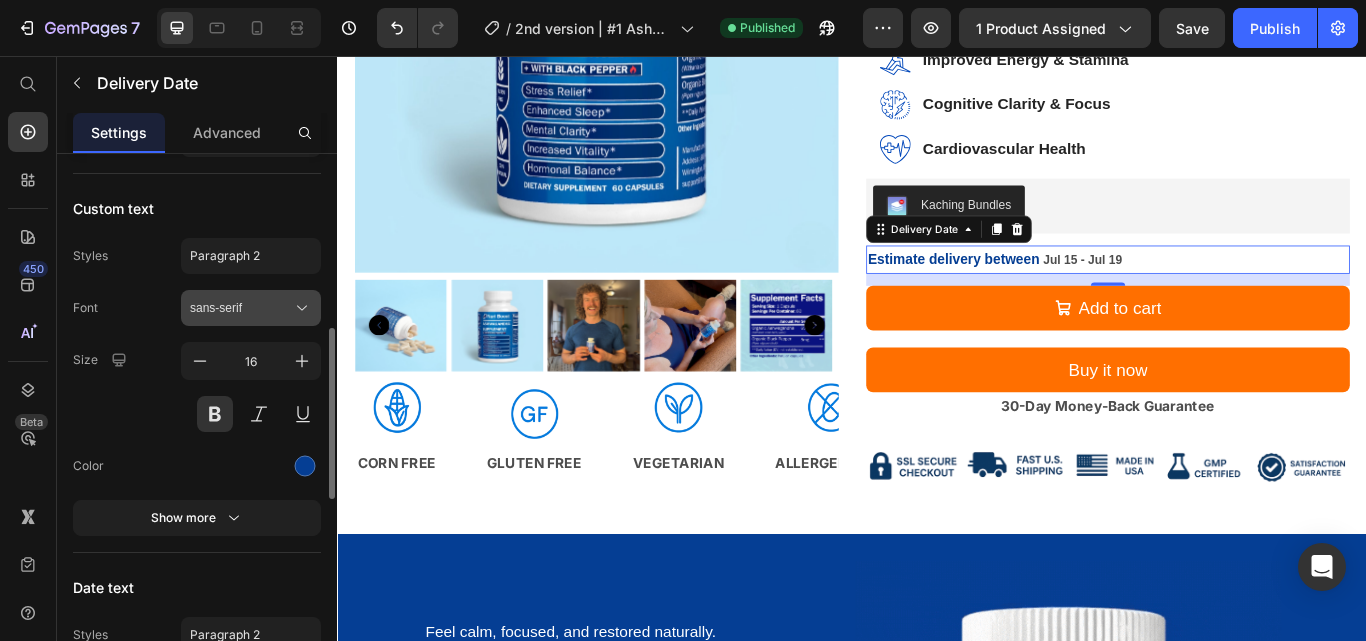 click on "sans-serif" at bounding box center [241, 308] 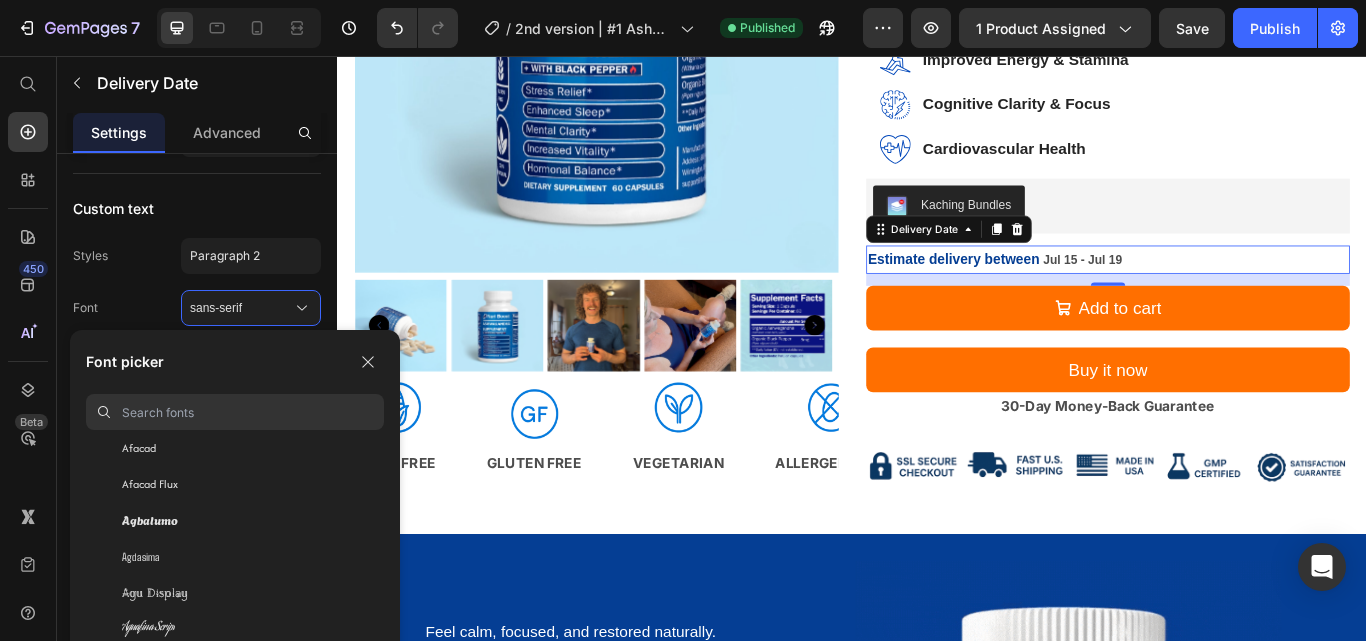 scroll, scrollTop: 954, scrollLeft: 0, axis: vertical 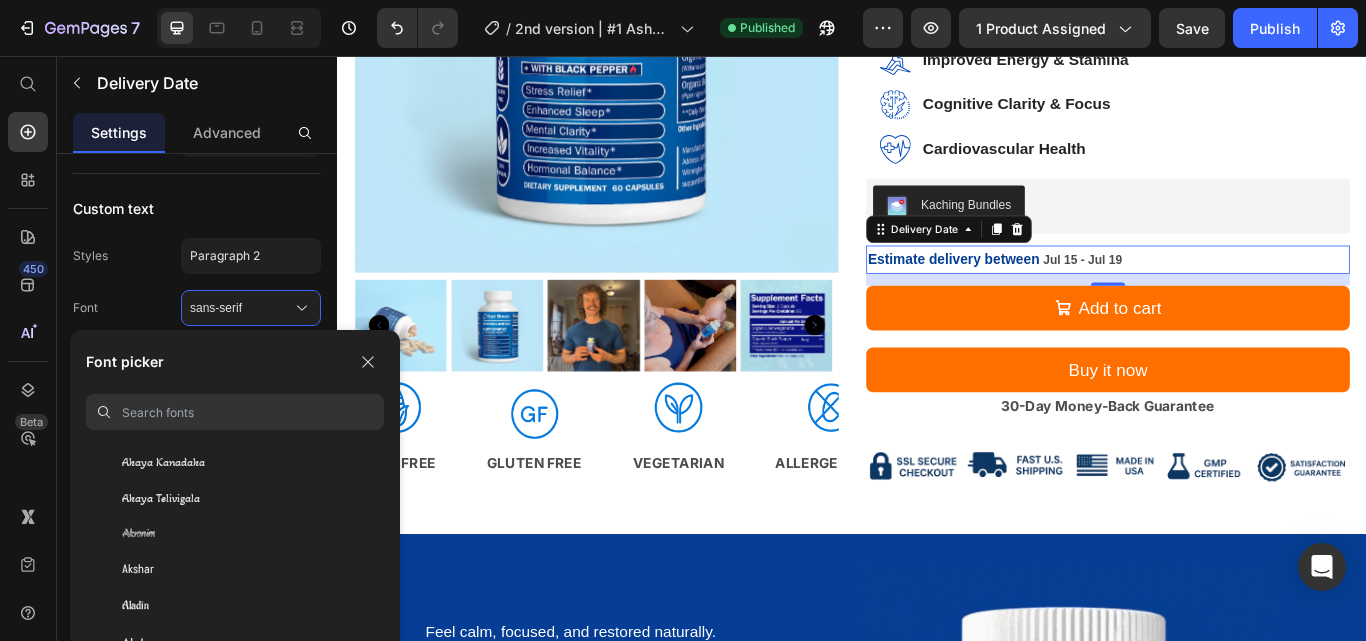 click at bounding box center [253, 412] 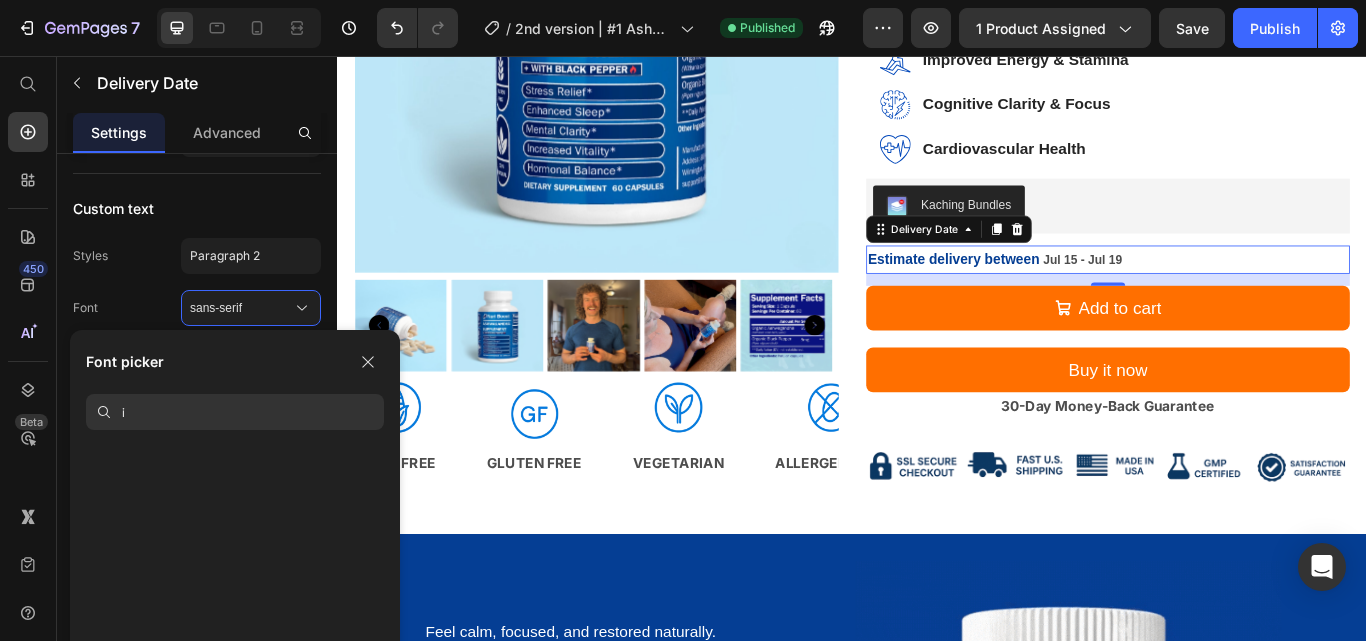 scroll, scrollTop: 0, scrollLeft: 0, axis: both 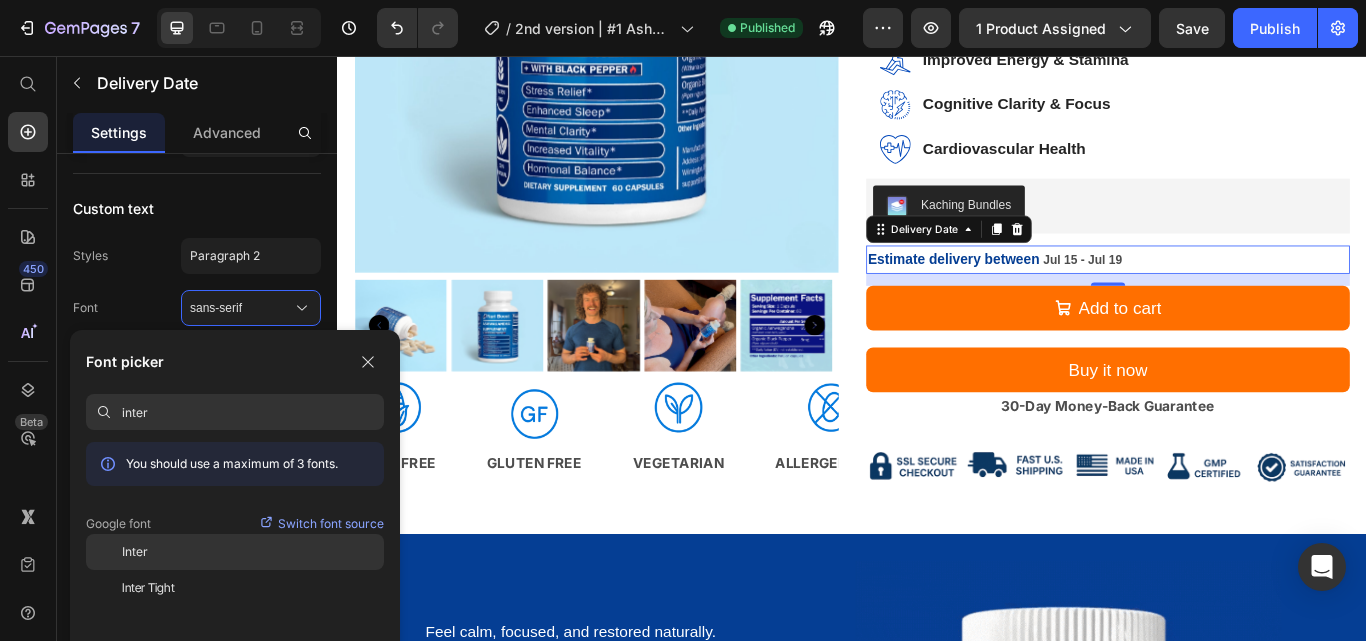 type on "inter" 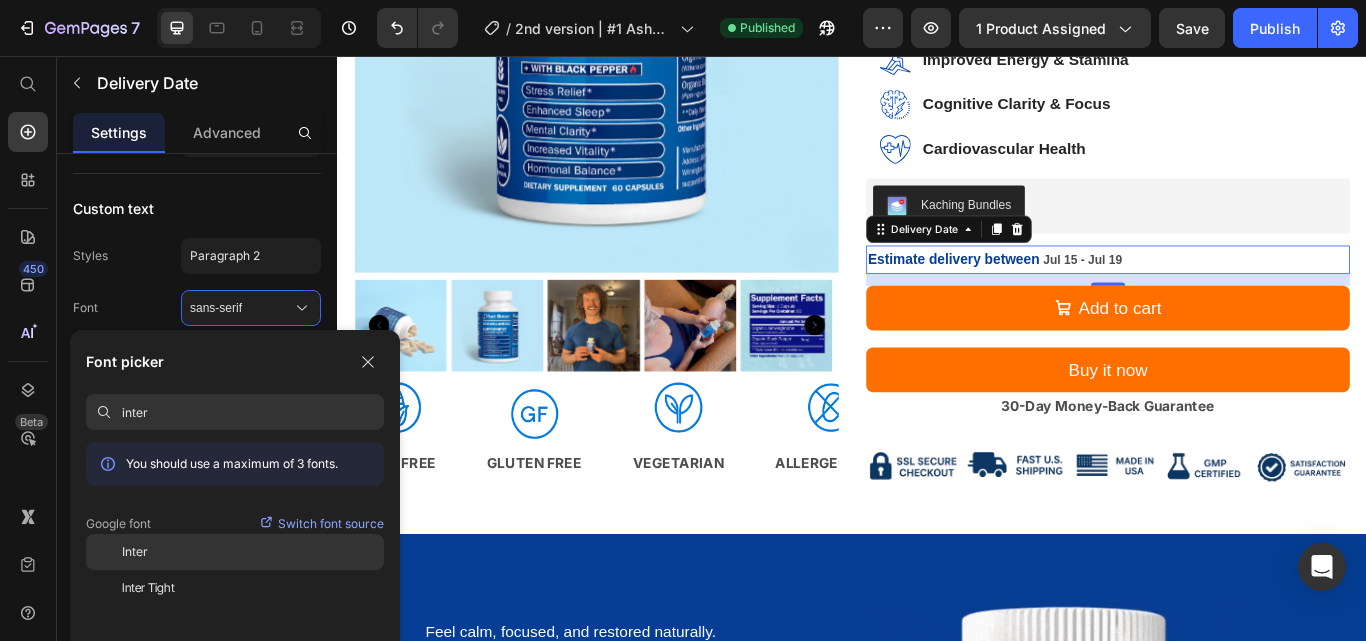 click on "Inter" 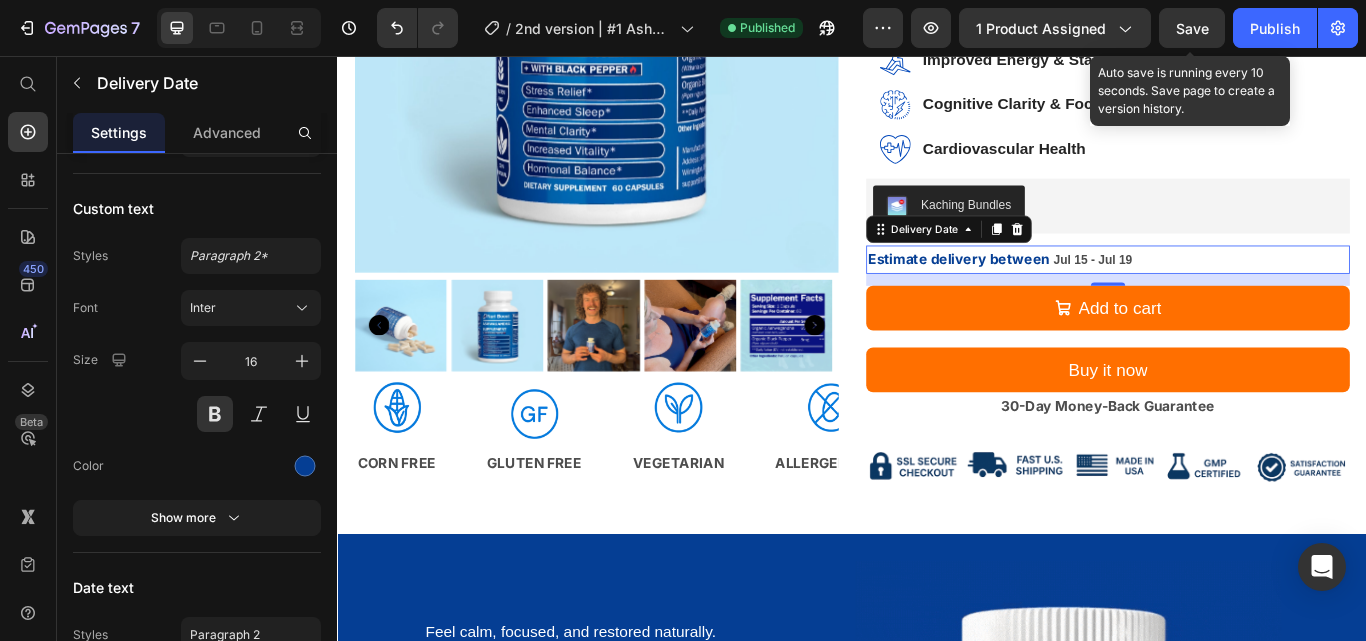 click on "Save" at bounding box center [1192, 28] 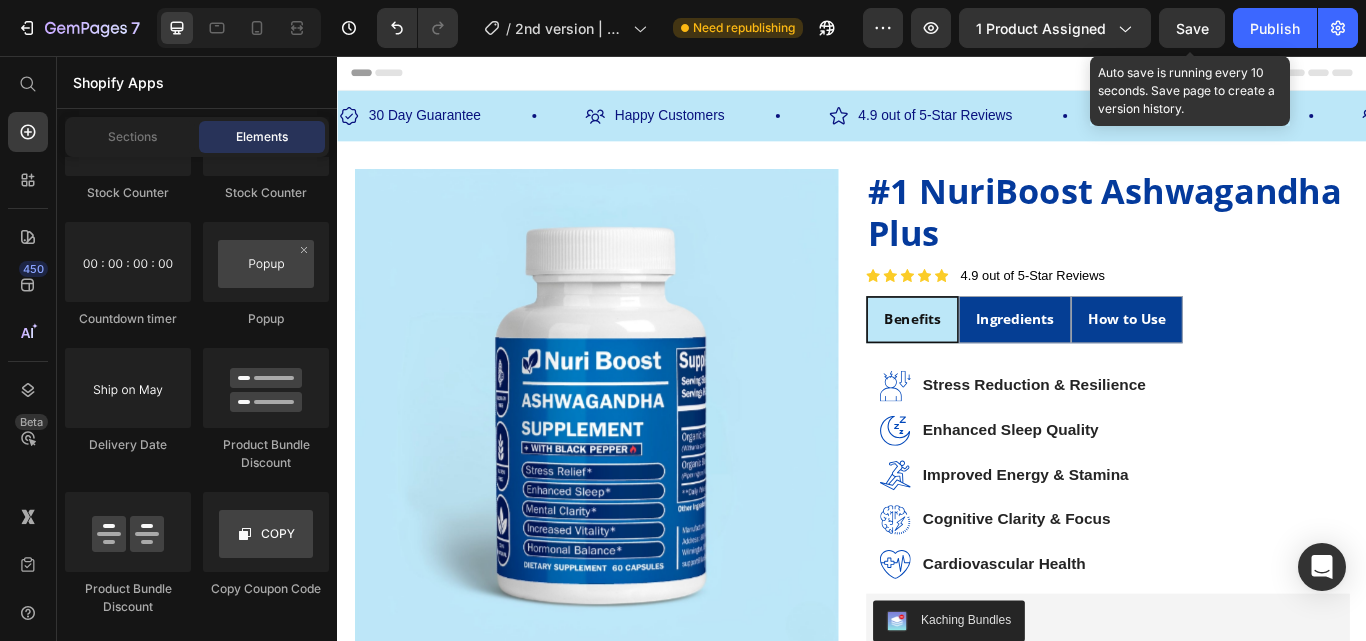 scroll, scrollTop: 287, scrollLeft: 0, axis: vertical 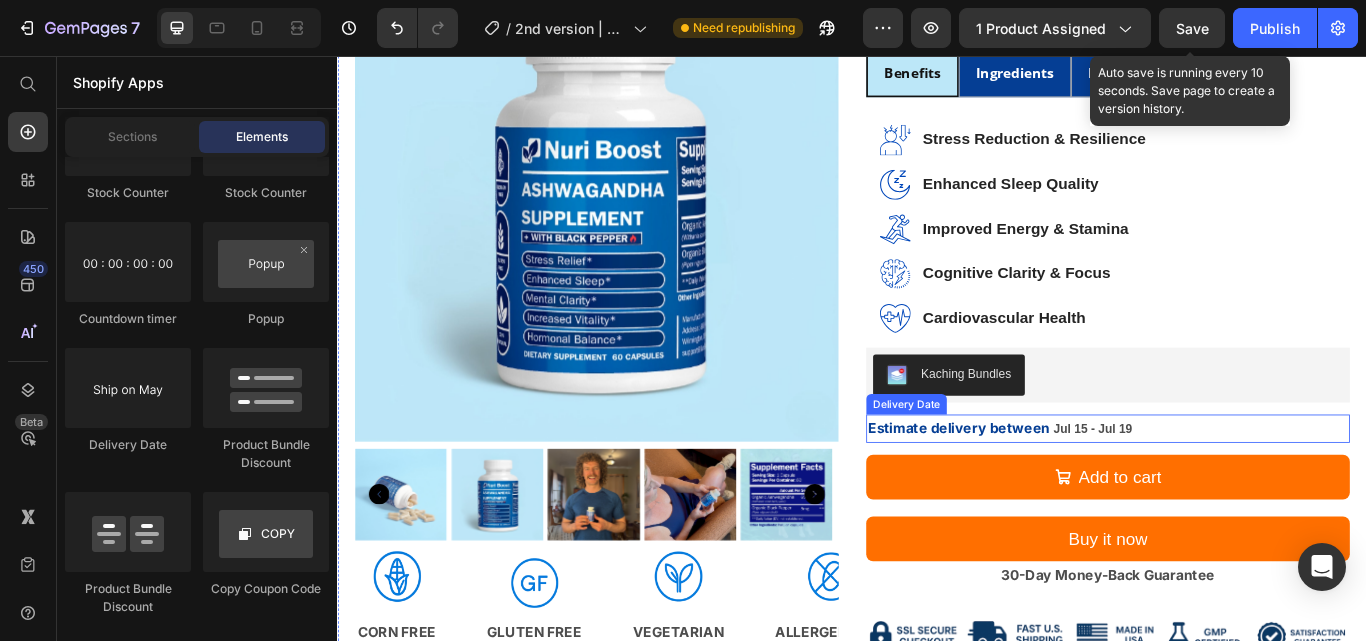 click on "Estimate delivery between
[DATE] - [DATE]" at bounding box center (1235, 490) 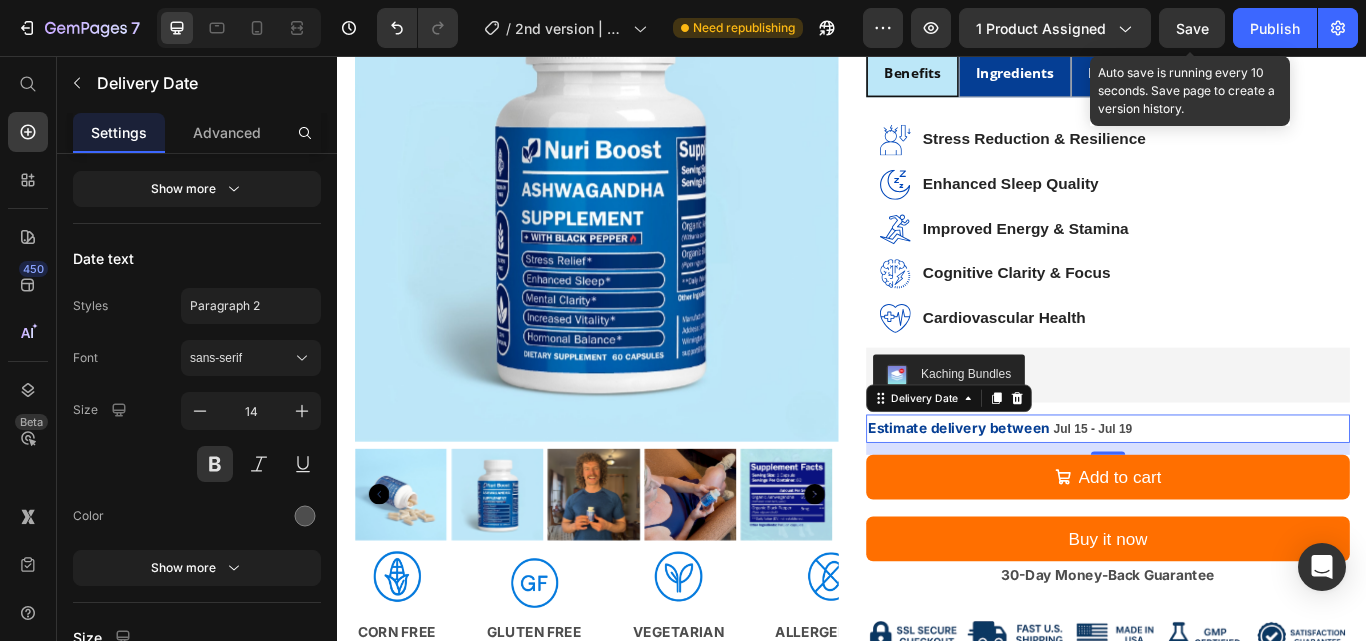 scroll, scrollTop: 0, scrollLeft: 0, axis: both 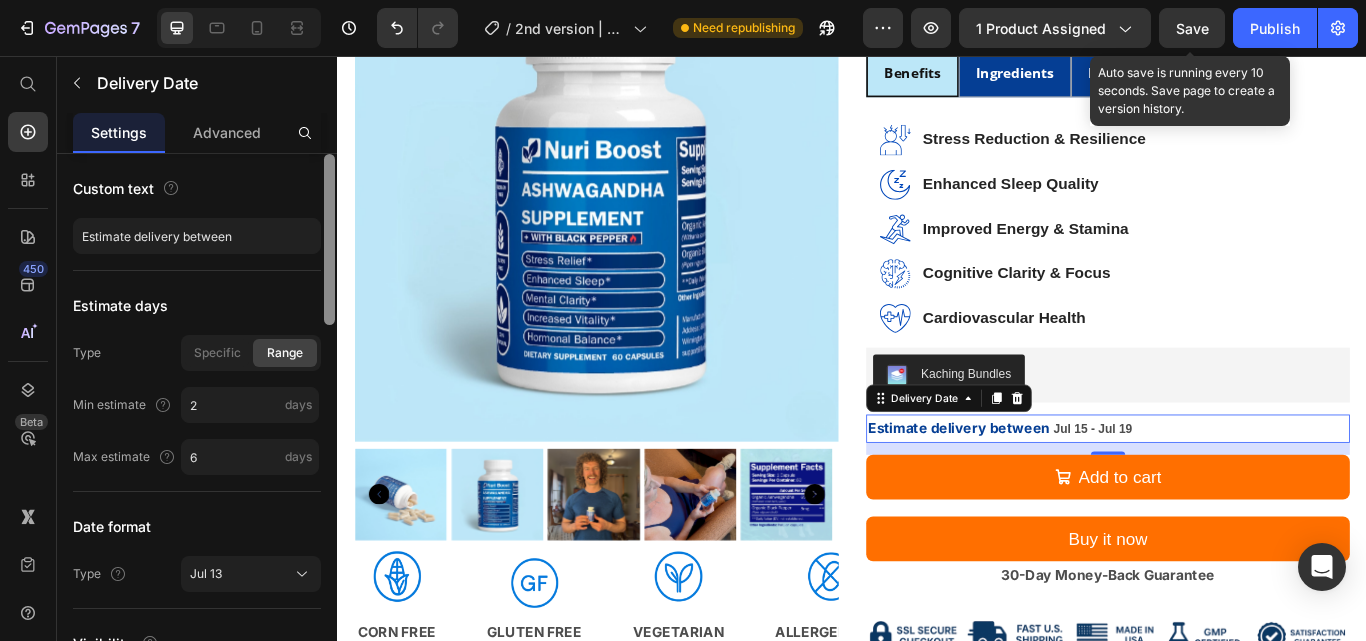 drag, startPoint x: 331, startPoint y: 352, endPoint x: 328, endPoint y: 160, distance: 192.02344 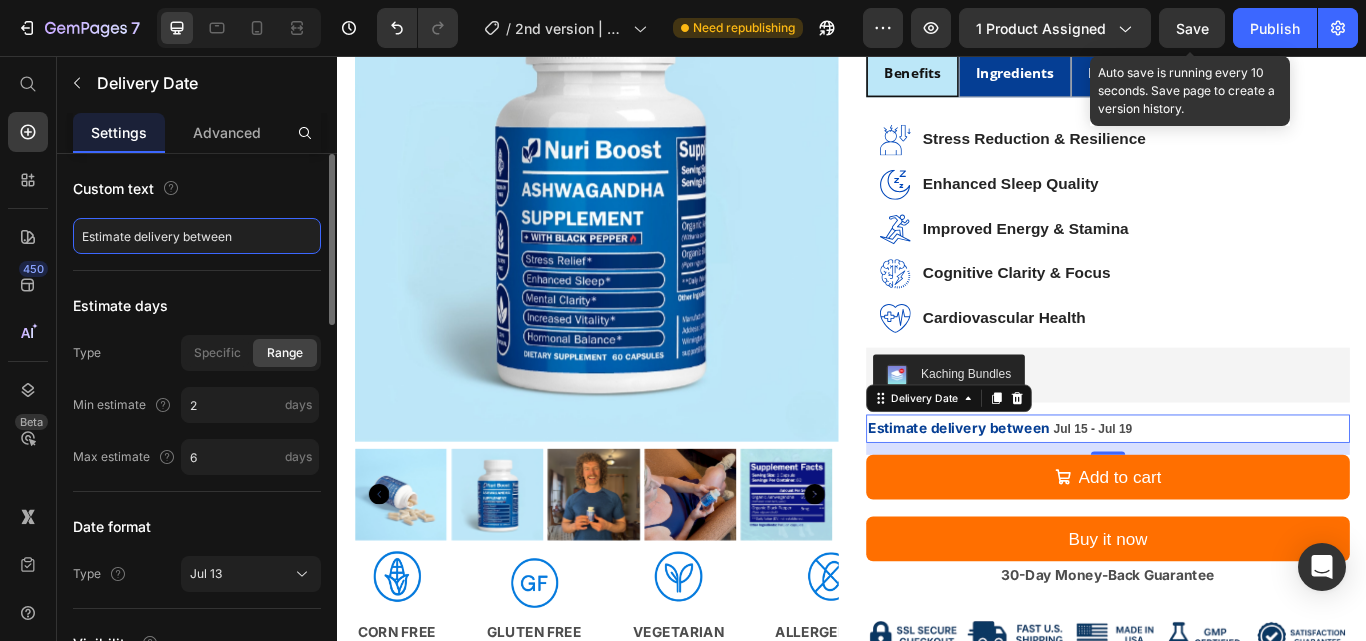 click on "Estimate delivery between" 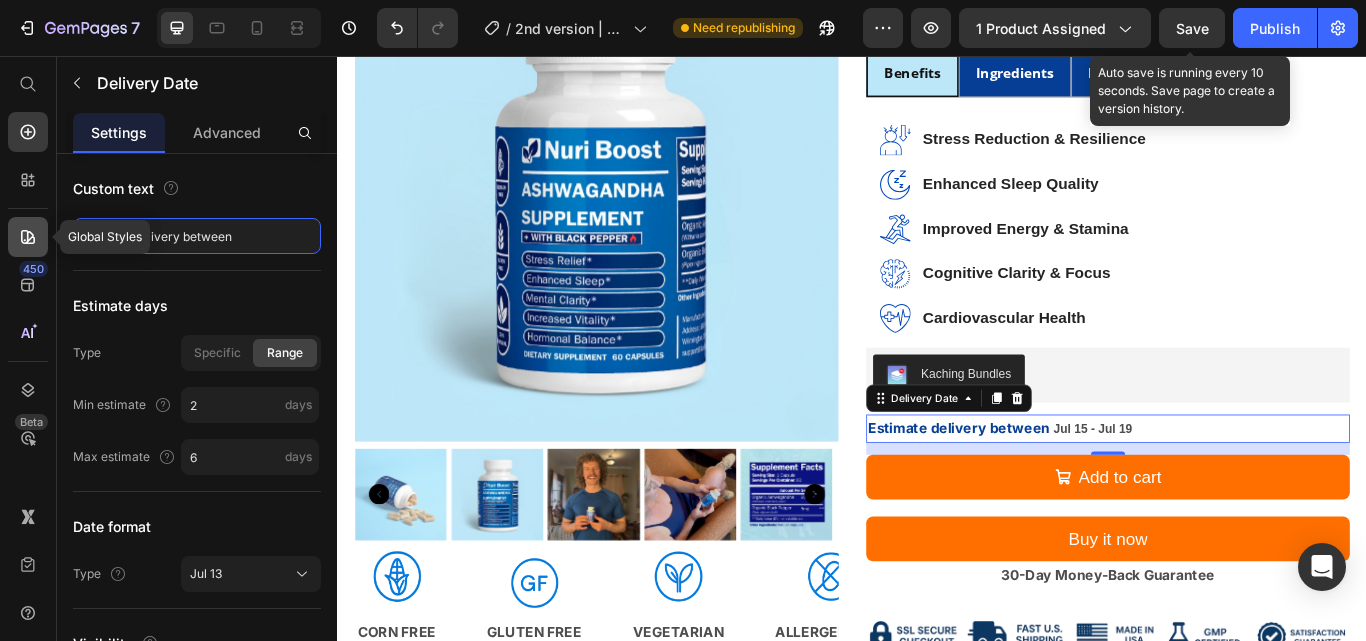 drag, startPoint x: 131, startPoint y: 238, endPoint x: 47, endPoint y: 239, distance: 84.00595 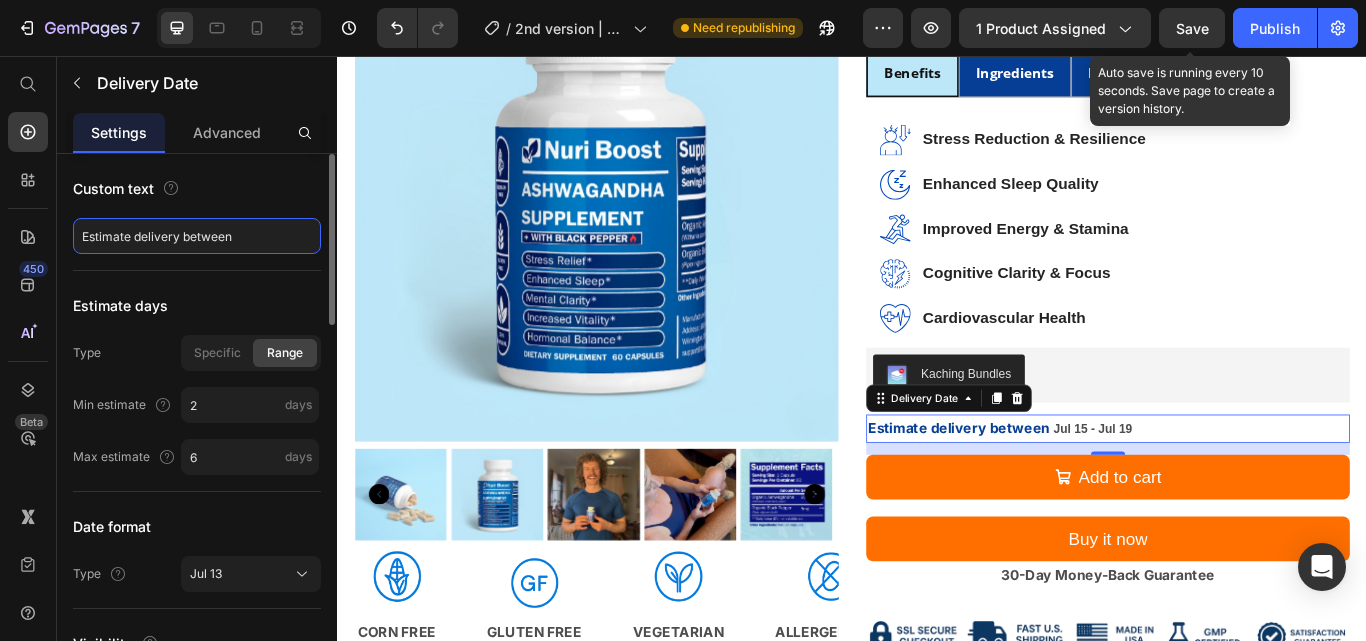 click on "Estimate delivery between" 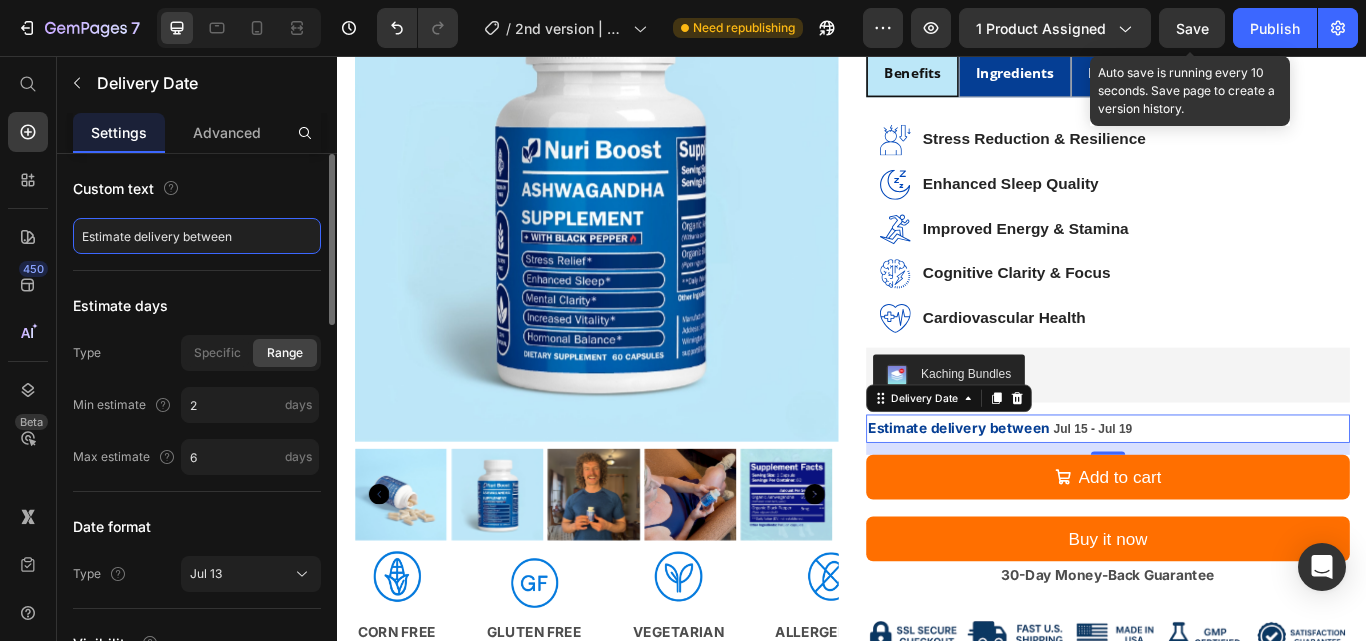 drag, startPoint x: 131, startPoint y: 235, endPoint x: 83, endPoint y: 235, distance: 48 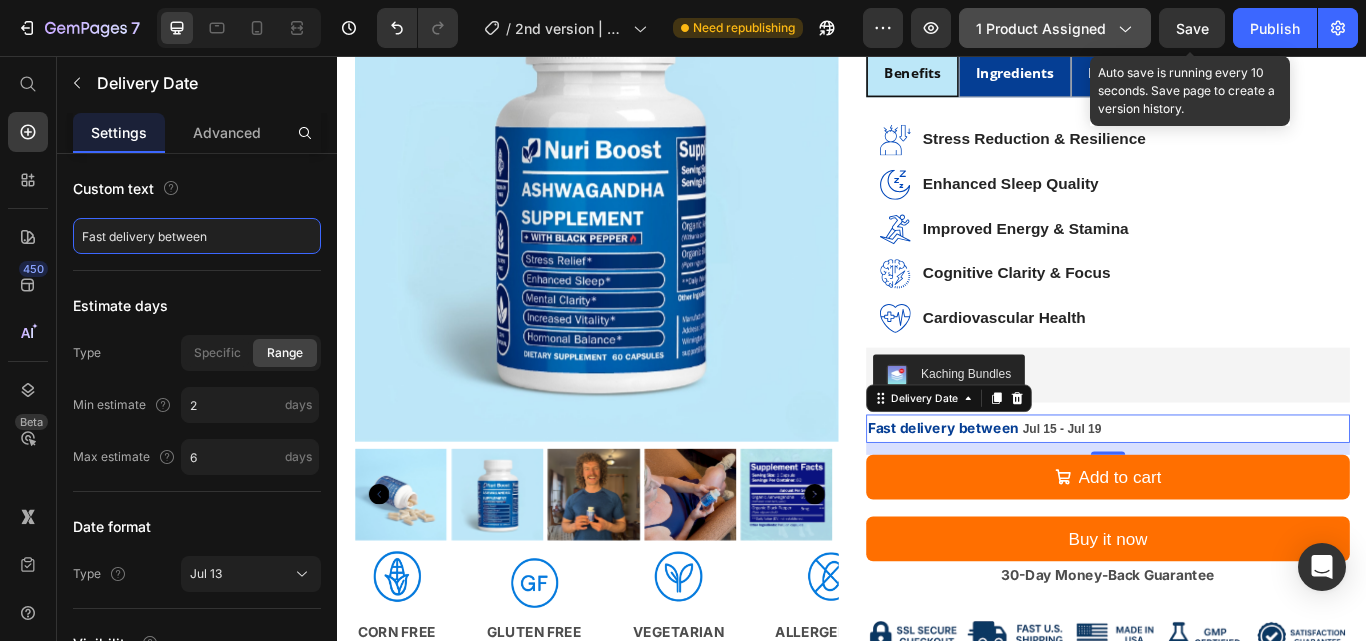 type on "Fast delivery between" 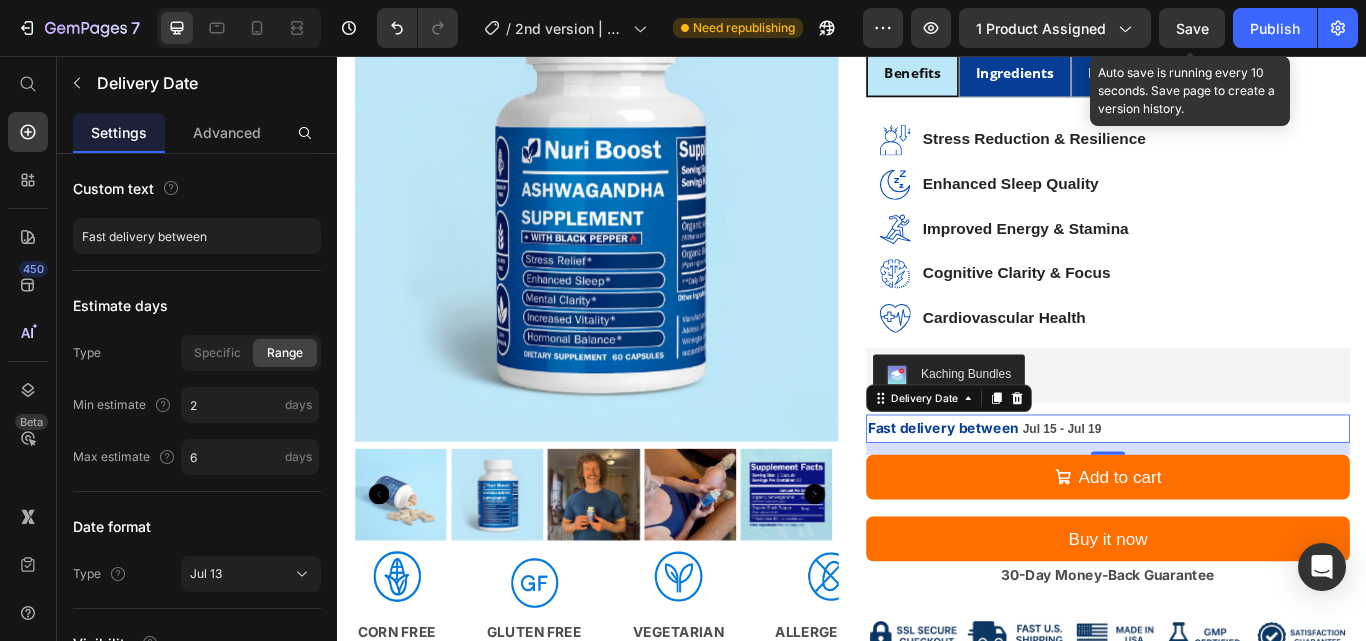 click on "Save" at bounding box center (1192, 28) 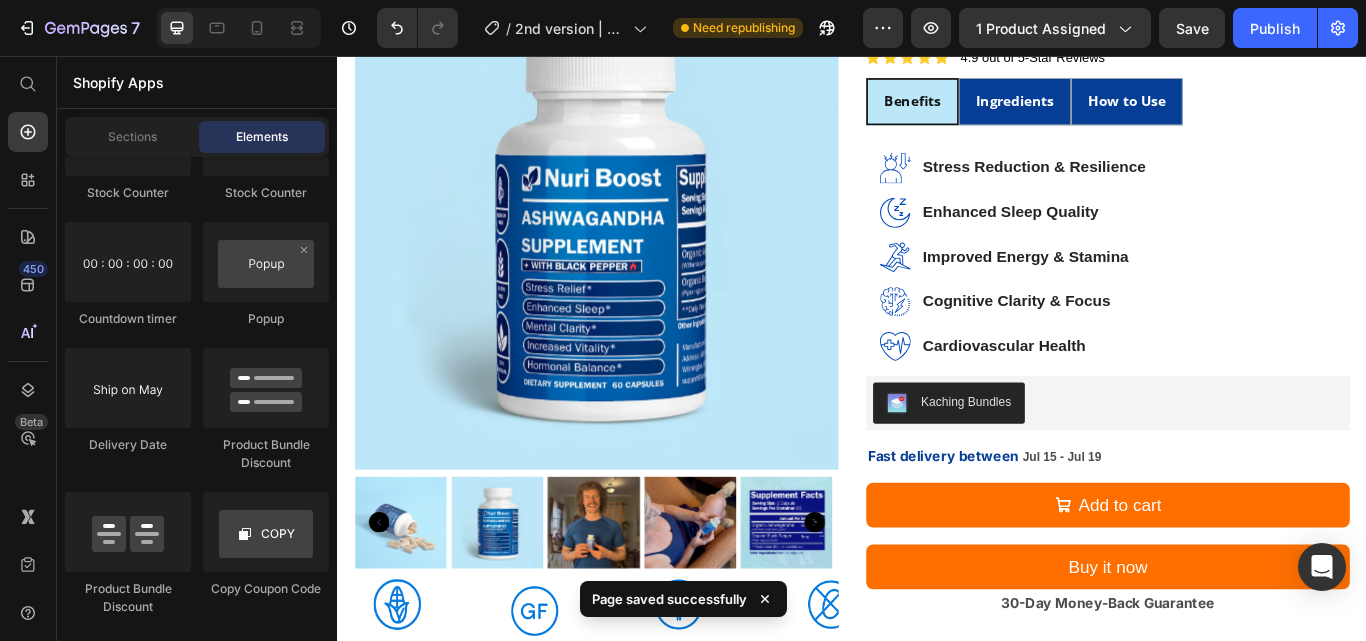 scroll, scrollTop: 169, scrollLeft: 0, axis: vertical 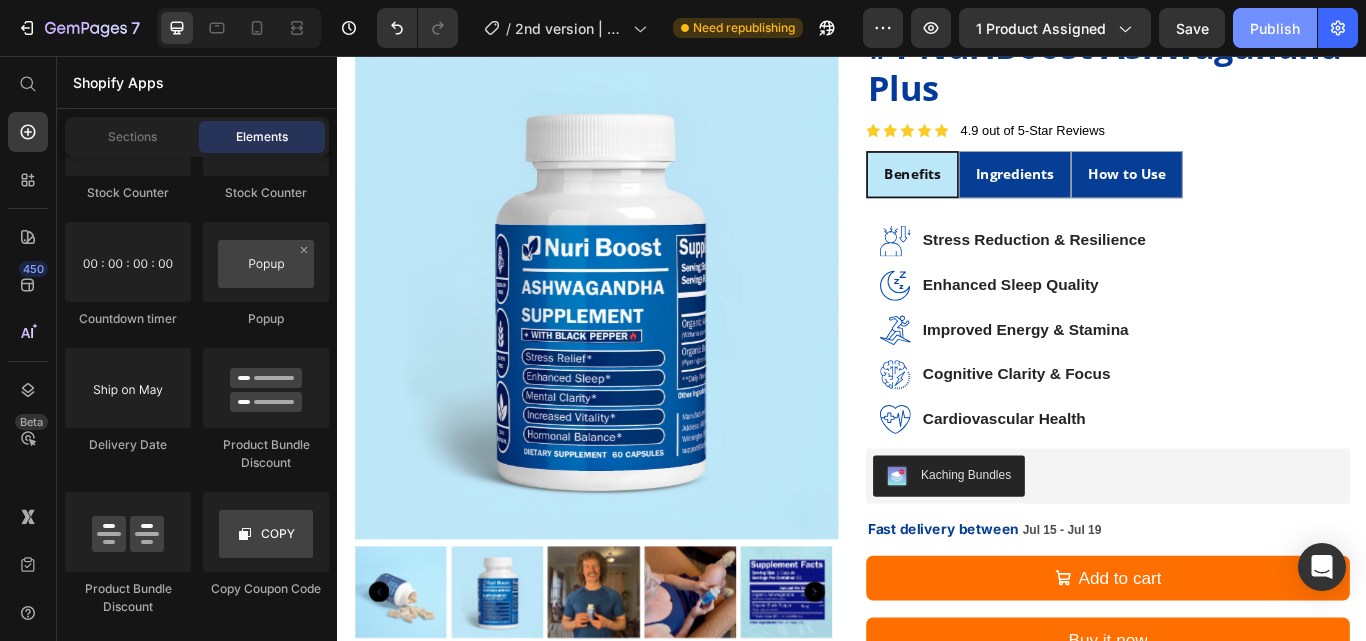 click on "Publish" at bounding box center (1275, 28) 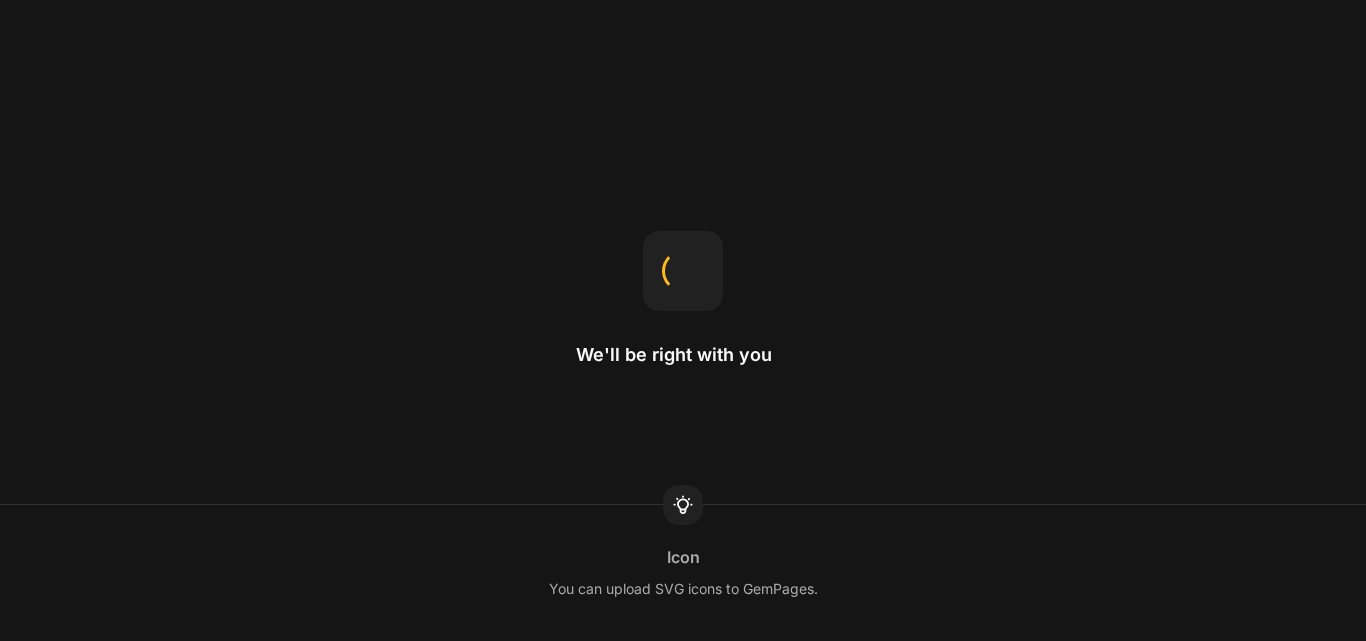 scroll, scrollTop: 0, scrollLeft: 0, axis: both 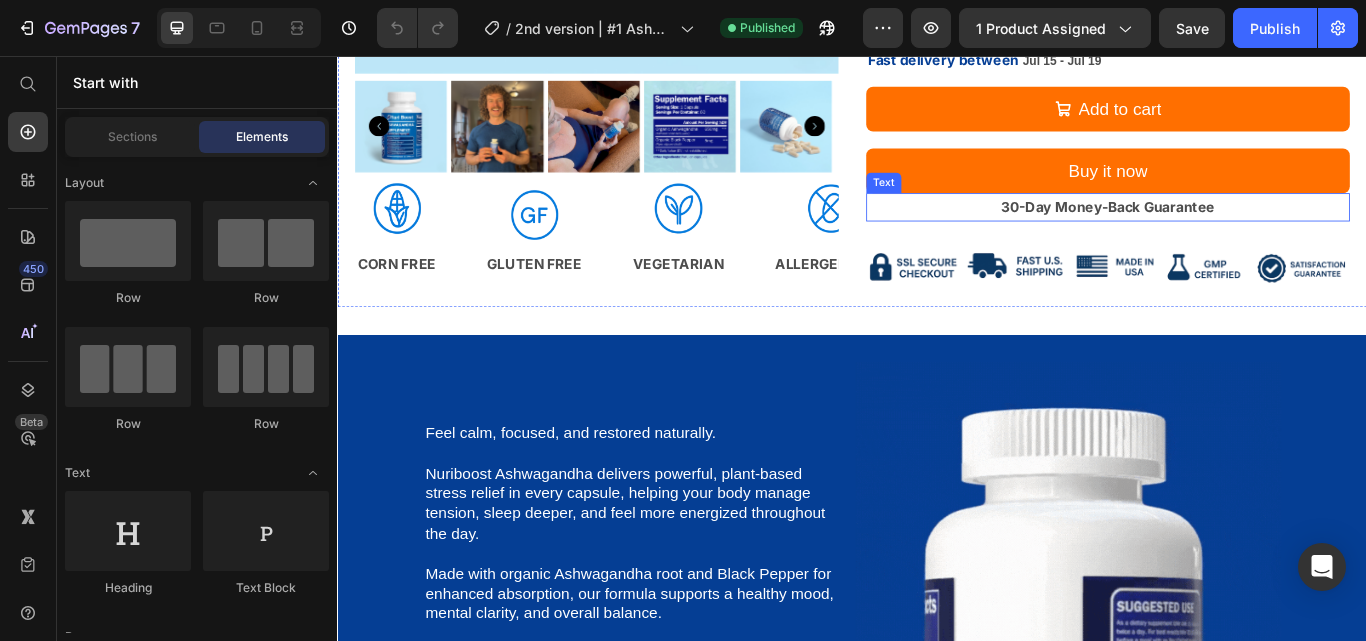 click on "30-Day Money-Back Guarantee" at bounding box center [1235, 232] 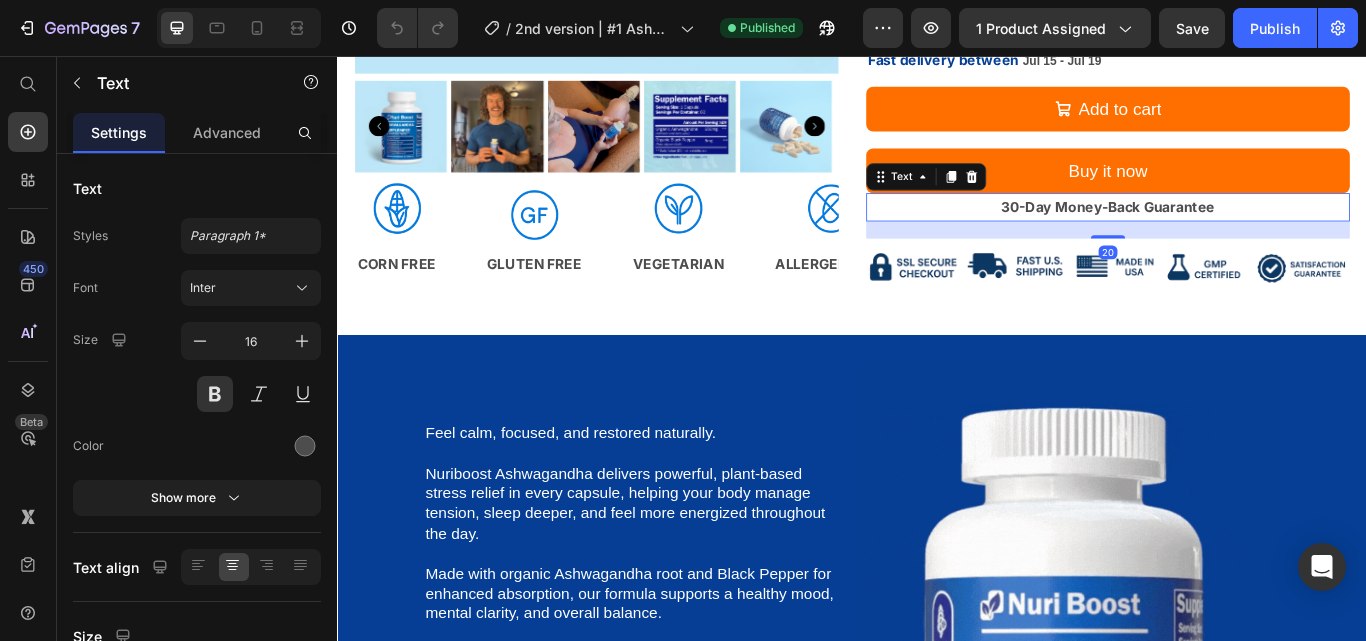 click on "30-Day Money-Back Guarantee" at bounding box center (1235, 232) 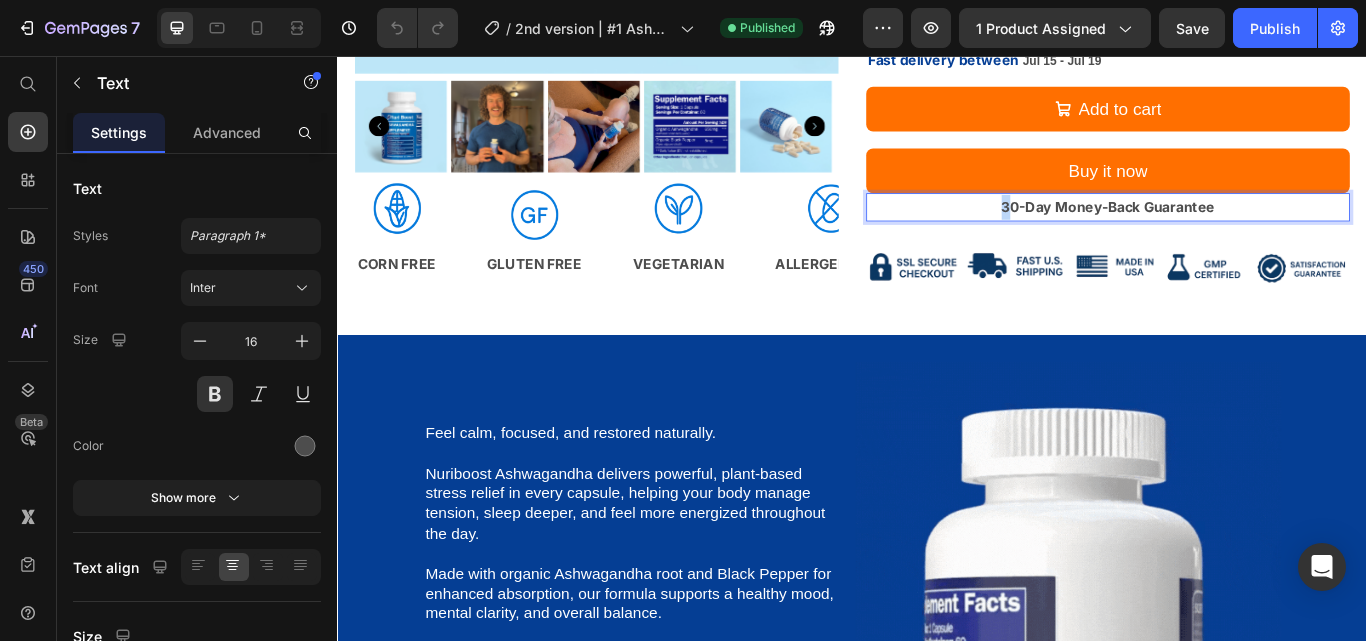 click on "30-Day Money-Back Guarantee" at bounding box center (1235, 232) 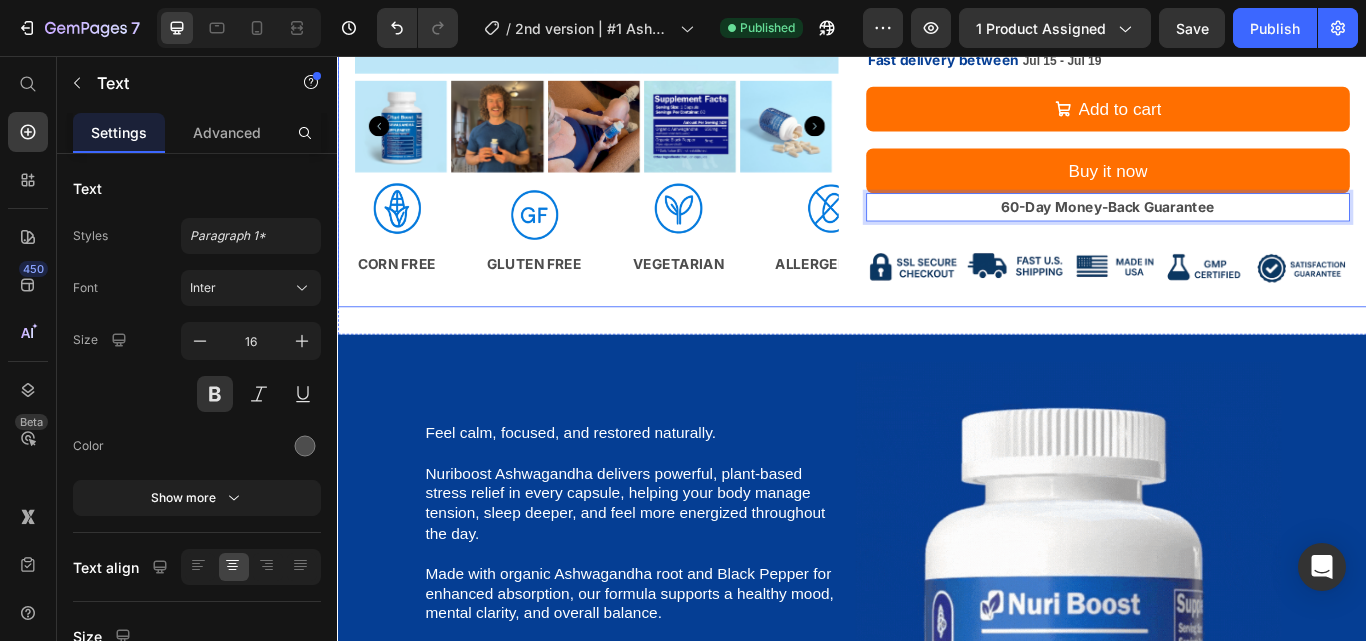 click on "#1 NuriBoost Ashwagandha Plus Product Title Icon Icon Icon Icon Icon Icon List 4.9 out of 5-Star Reviews Text Block Row Benefits Ingredients How to Use Icon Stress Reduction & Resilience Heading Row Icon Enhanced Sleep Quality Heading Row Icon Improved Energy & Stamina Heading Row Icon Cognitive Clarity & Focus Heading Row Icon Cardiovascular Health Heading Row Row Organic Ashwagandha Root A powerful adaptogen used in Ayurveda to reduce stress, boost focus, and support energy and hormone balance.* Text Block Organic Black Pepper Extract Enhances absorption and effectiveness of Ashwagandha for better results.* Text Block Pullulan Capsules Vegan, allergen-free capsules made from plants easy to digest and gentle on the stomach.* Text Block Take  1 capsule twice daily, once before breakfast and once before dinner, with an 8 oz glass of water . For best results, use consistently to support stress relief, better sleep, and overall wellness.* Text Block Tab Kaching Bundles Kaching Bundles
Text" at bounding box center [1235, -90] 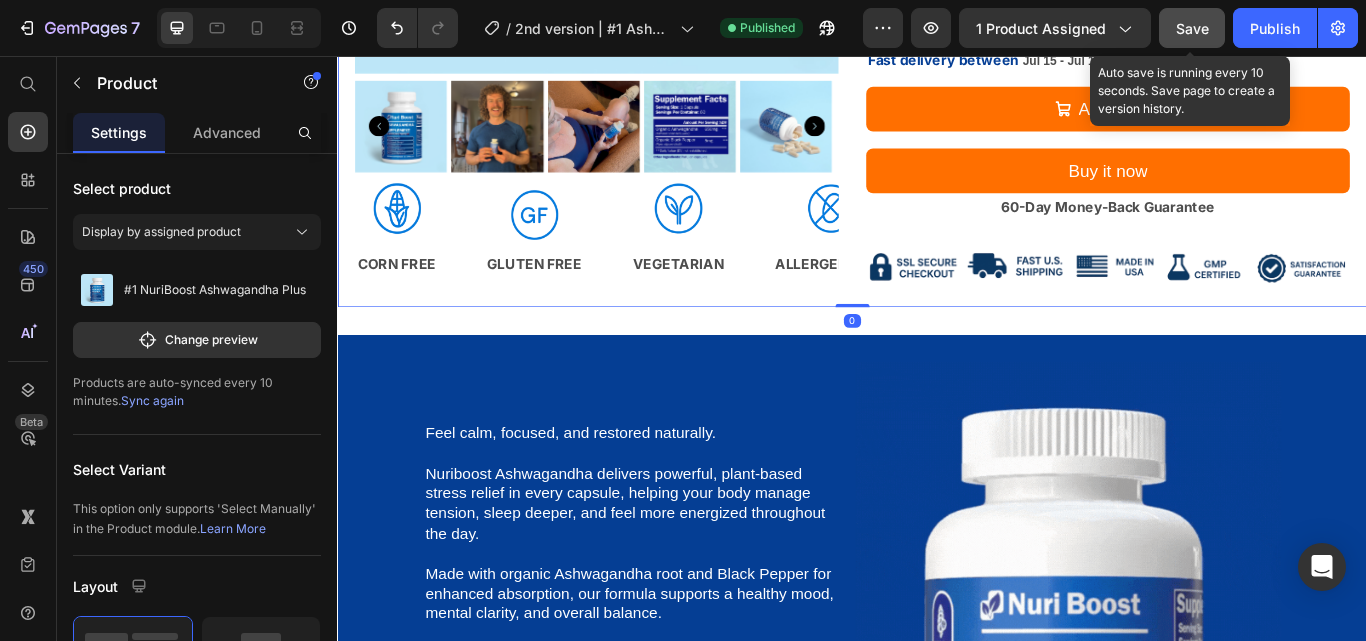 click on "Save" at bounding box center (1192, 28) 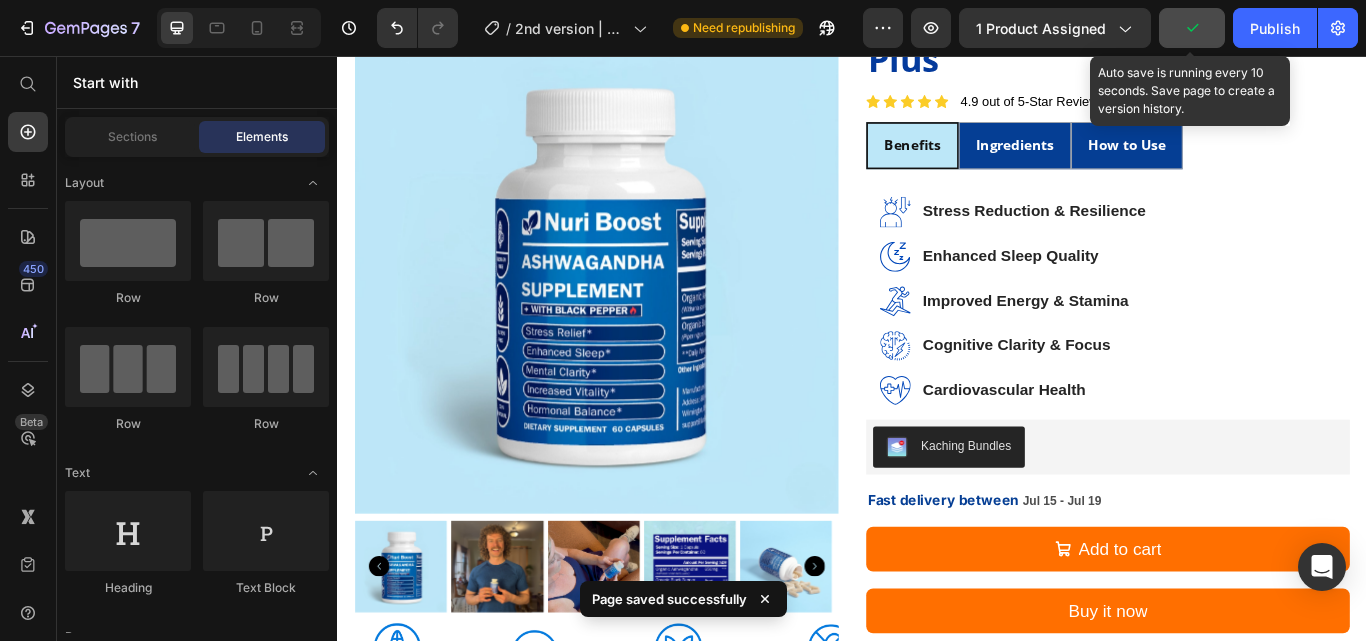 scroll, scrollTop: 0, scrollLeft: 0, axis: both 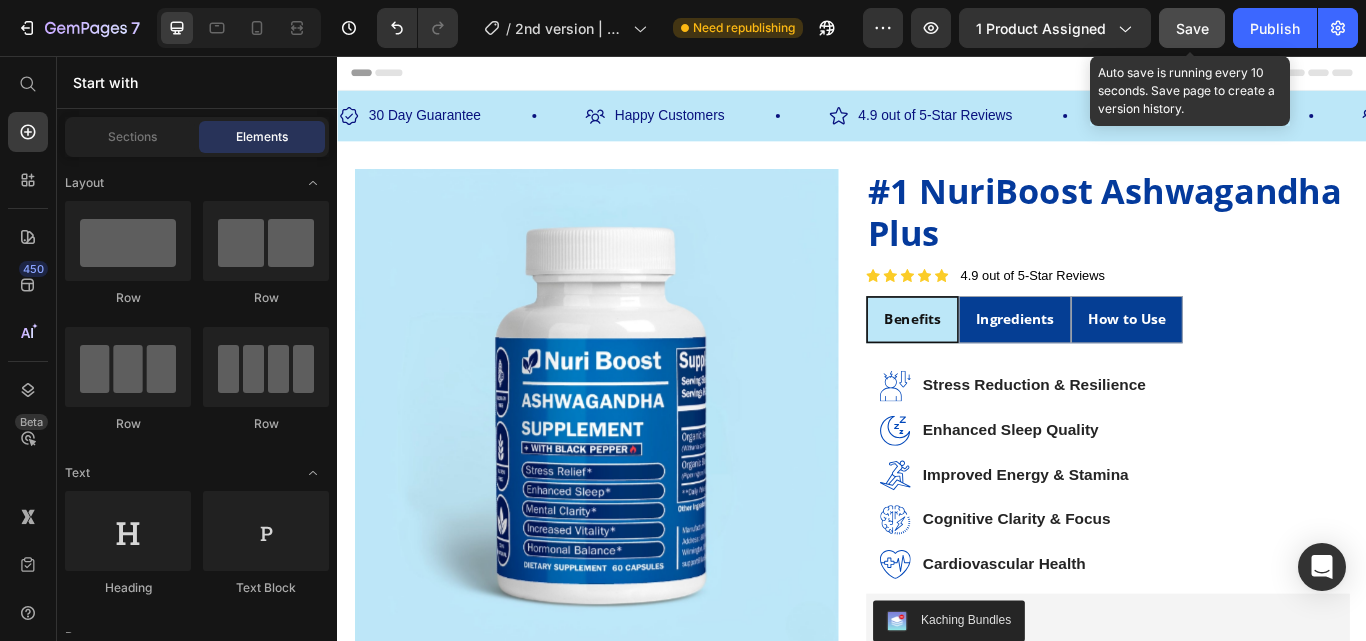 click on "Save" at bounding box center [1192, 28] 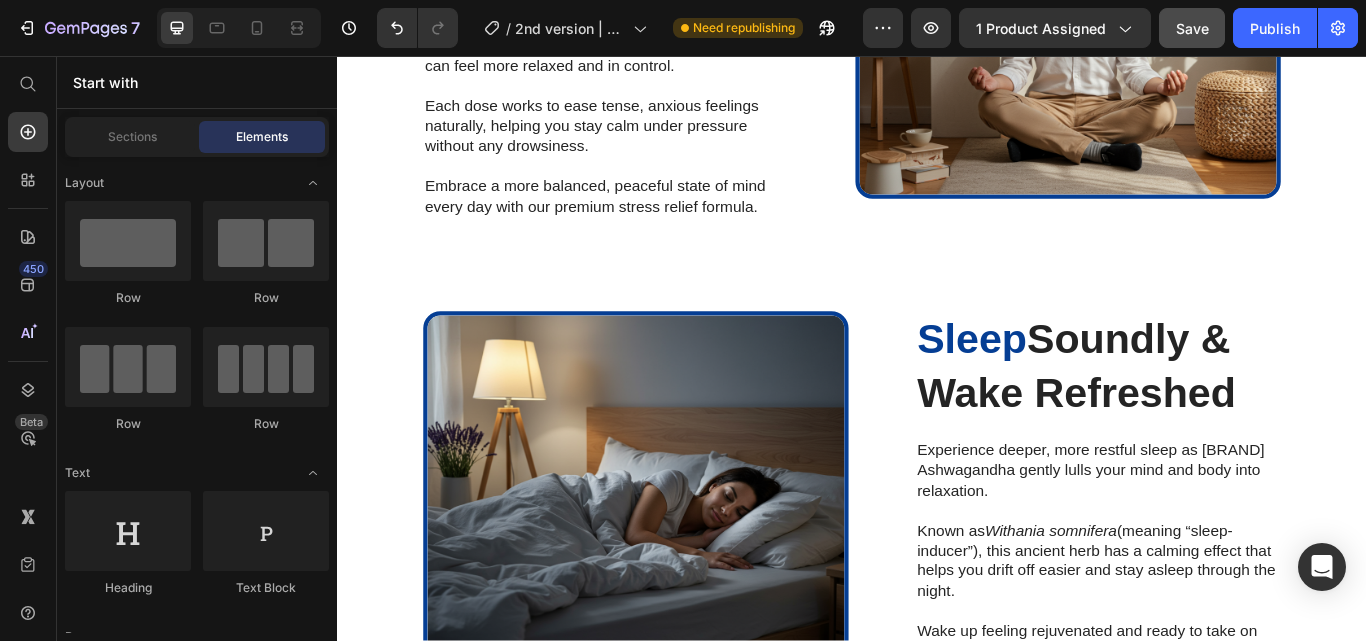 scroll, scrollTop: 2432, scrollLeft: 0, axis: vertical 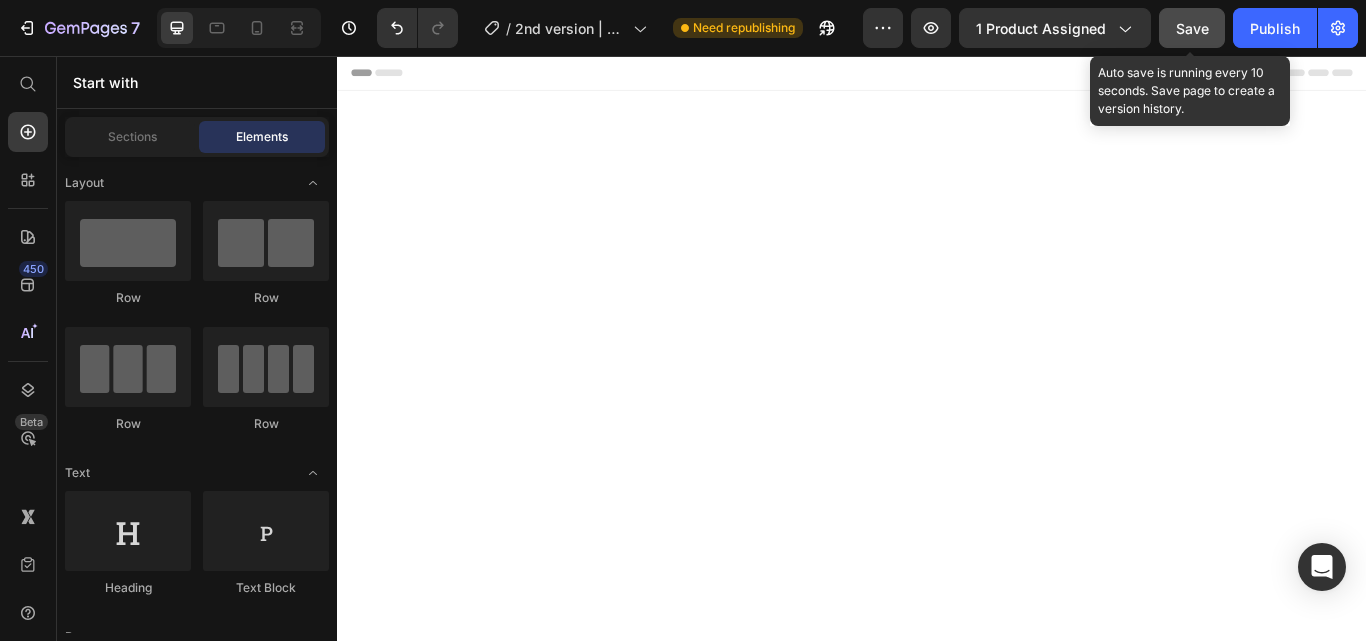 click on "Save" at bounding box center [1192, 28] 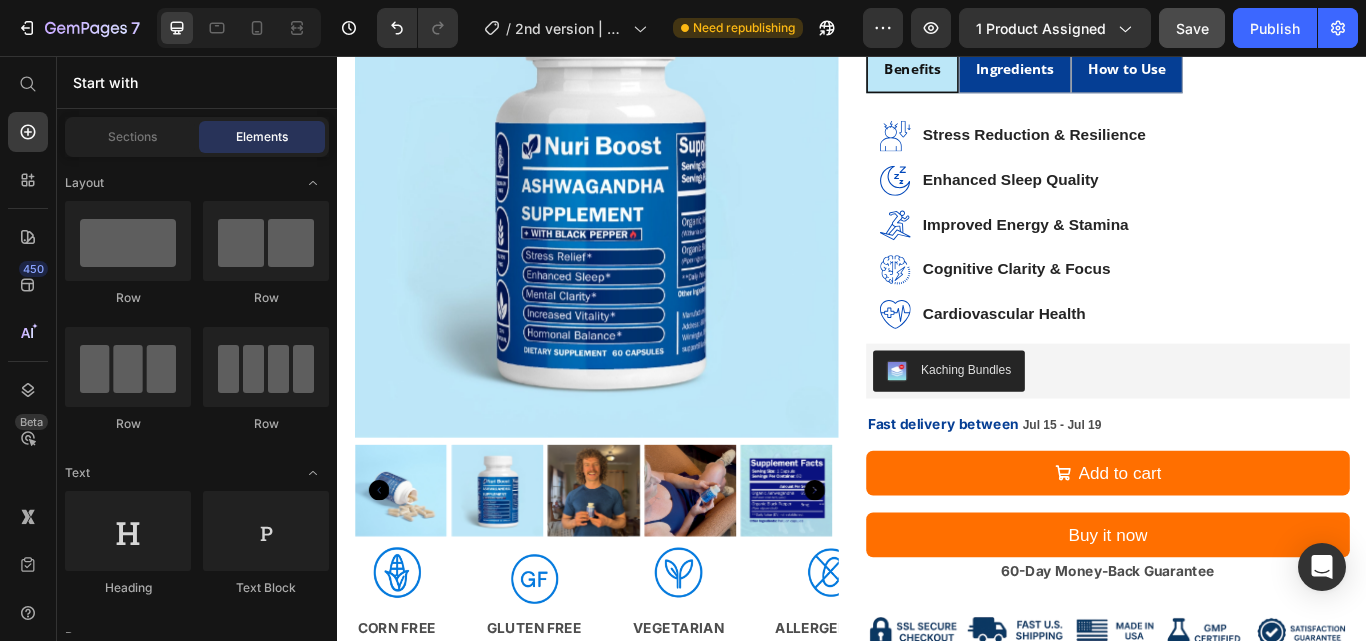 scroll, scrollTop: 308, scrollLeft: 0, axis: vertical 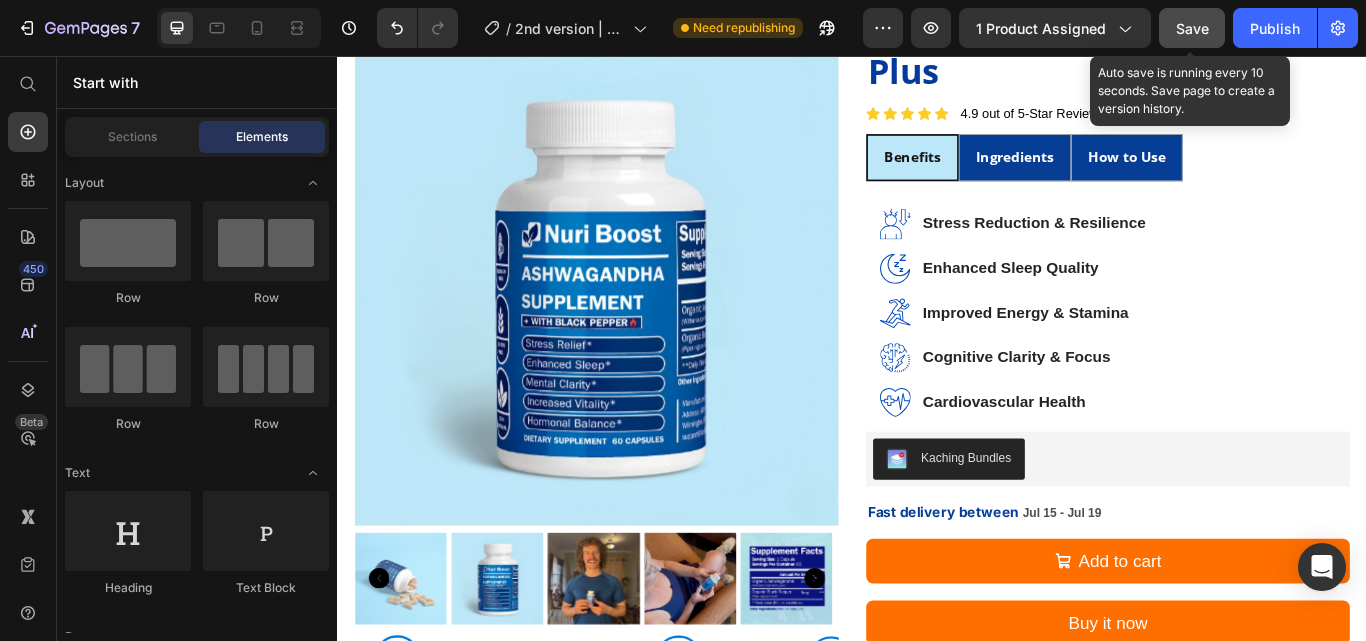 click on "Save" 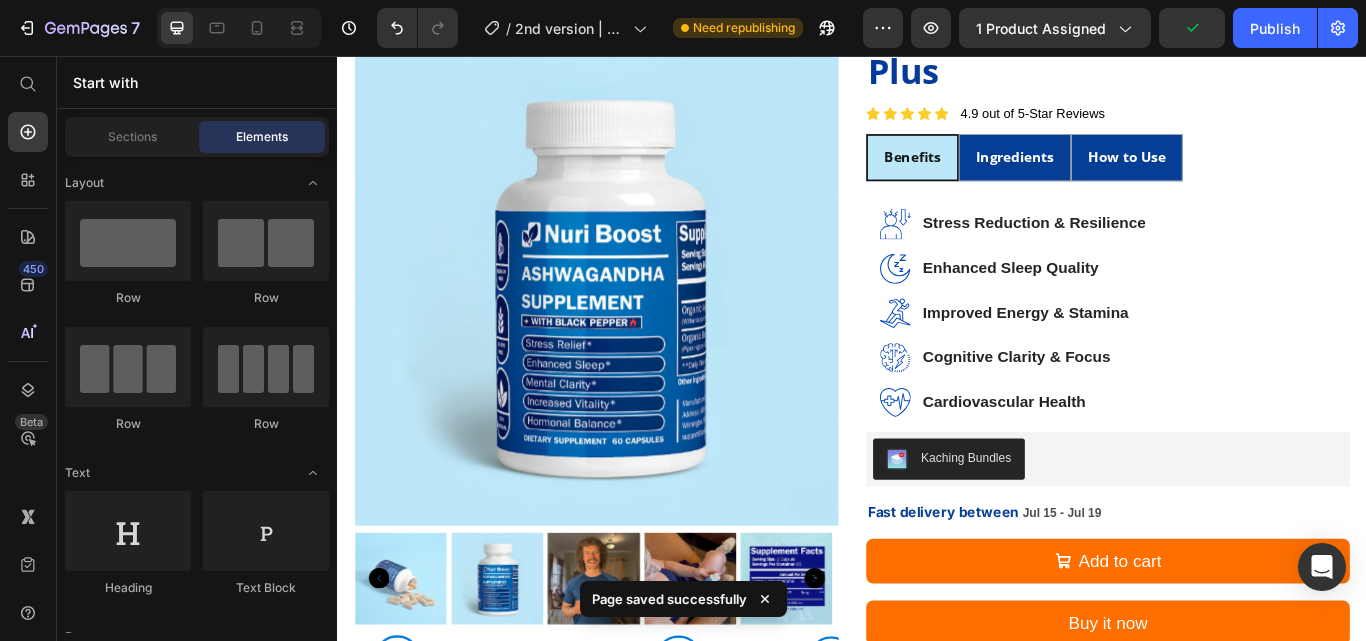 scroll, scrollTop: 0, scrollLeft: 0, axis: both 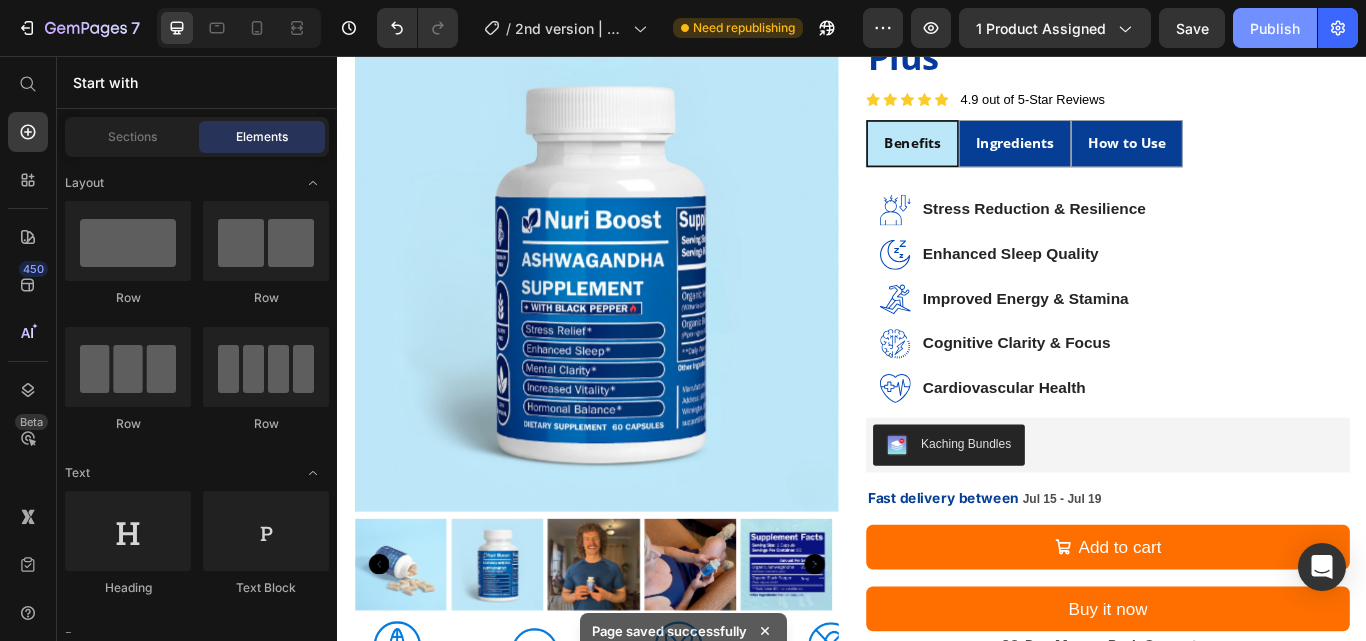 click on "Publish" at bounding box center [1275, 28] 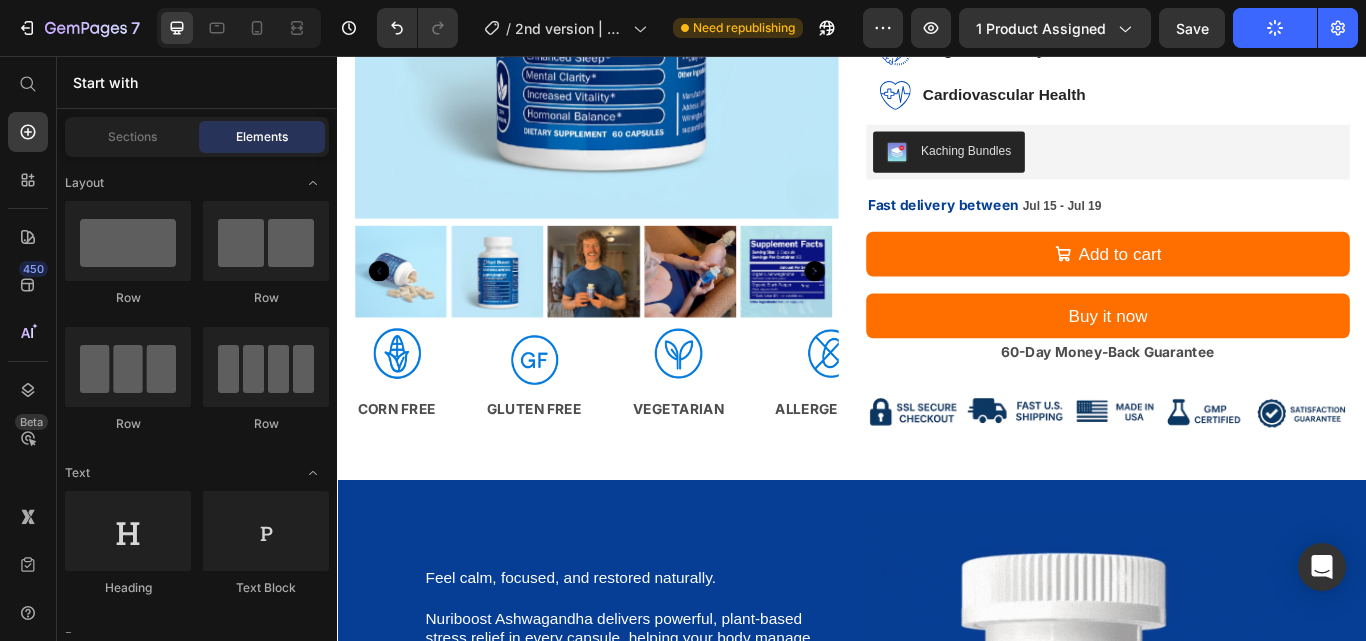 scroll, scrollTop: 562, scrollLeft: 0, axis: vertical 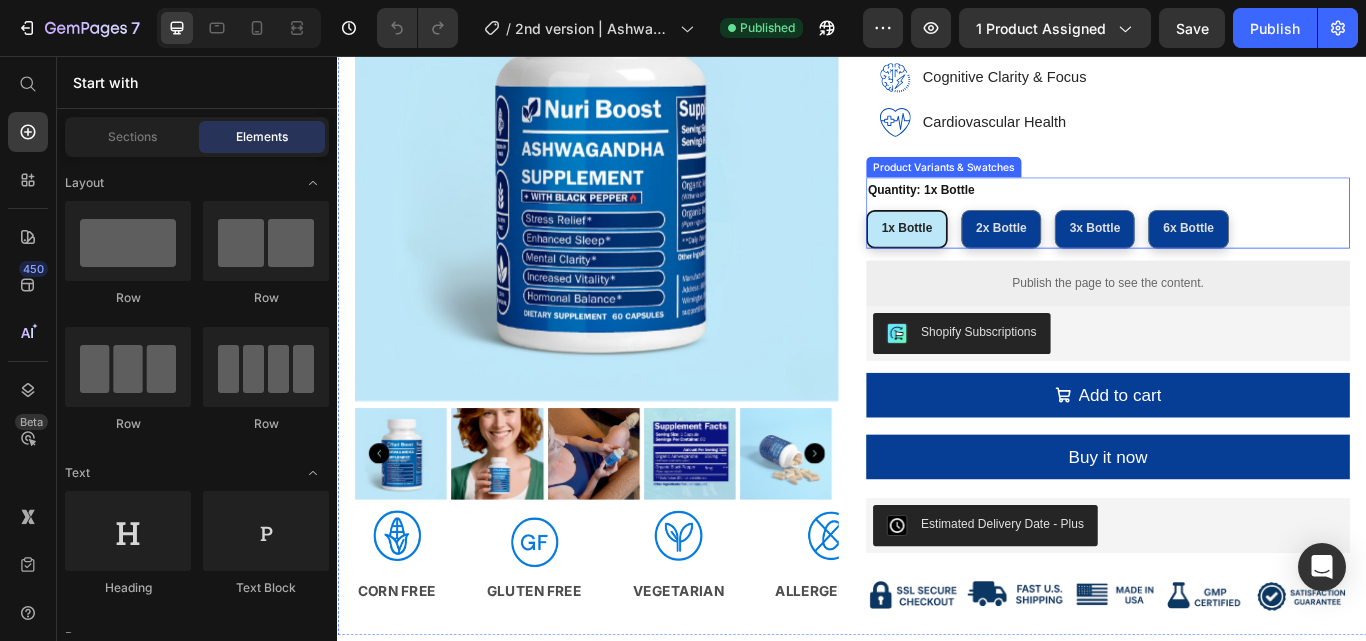 click on "1x Bottle 1x Bottle 1x Bottle 2x Bottle 2x Bottle 2x Bottle 3x Bottle 3x Bottle 3x Bottle 6x Bottle 6x Bottle 6x Bottle" at bounding box center (1235, 258) 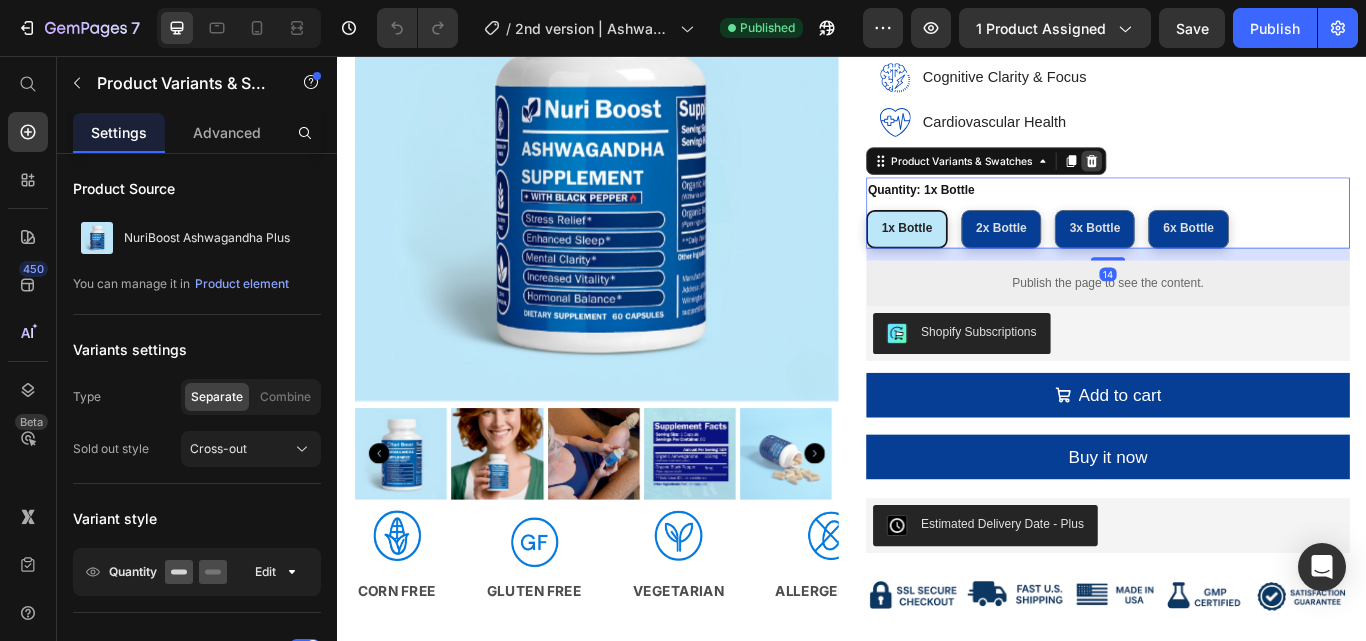 click 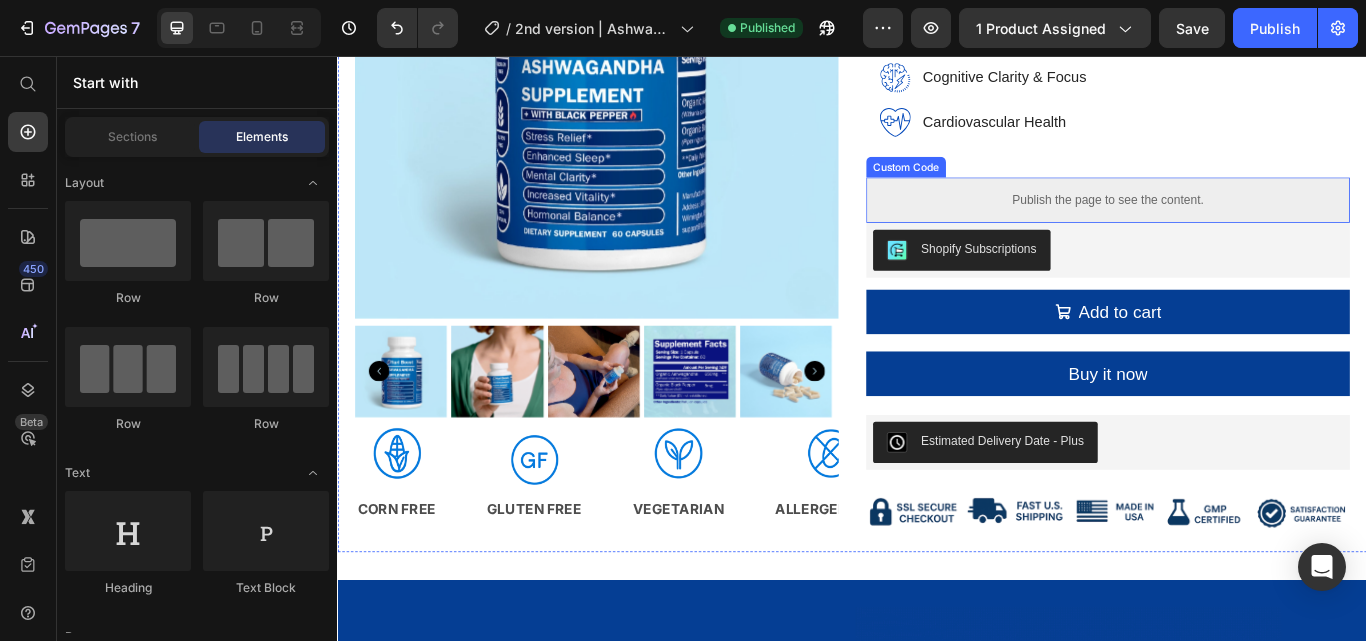 click on "Publish the page to see the content." at bounding box center [1235, 224] 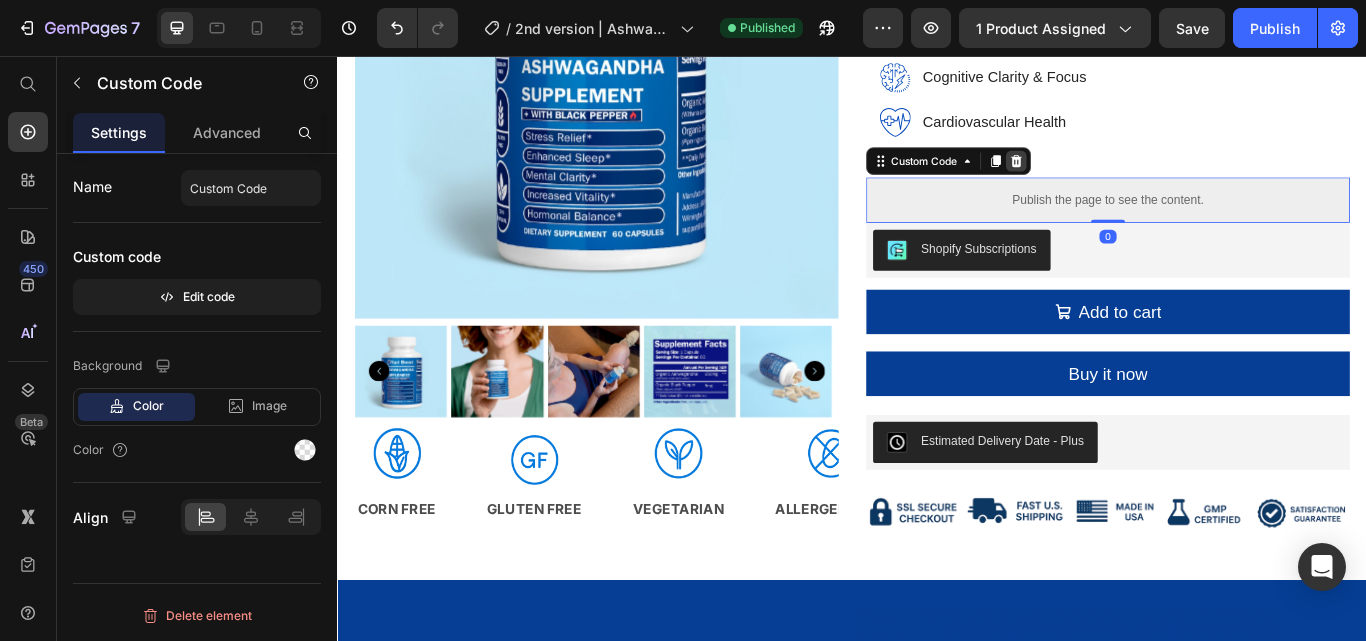 click at bounding box center [1128, 179] 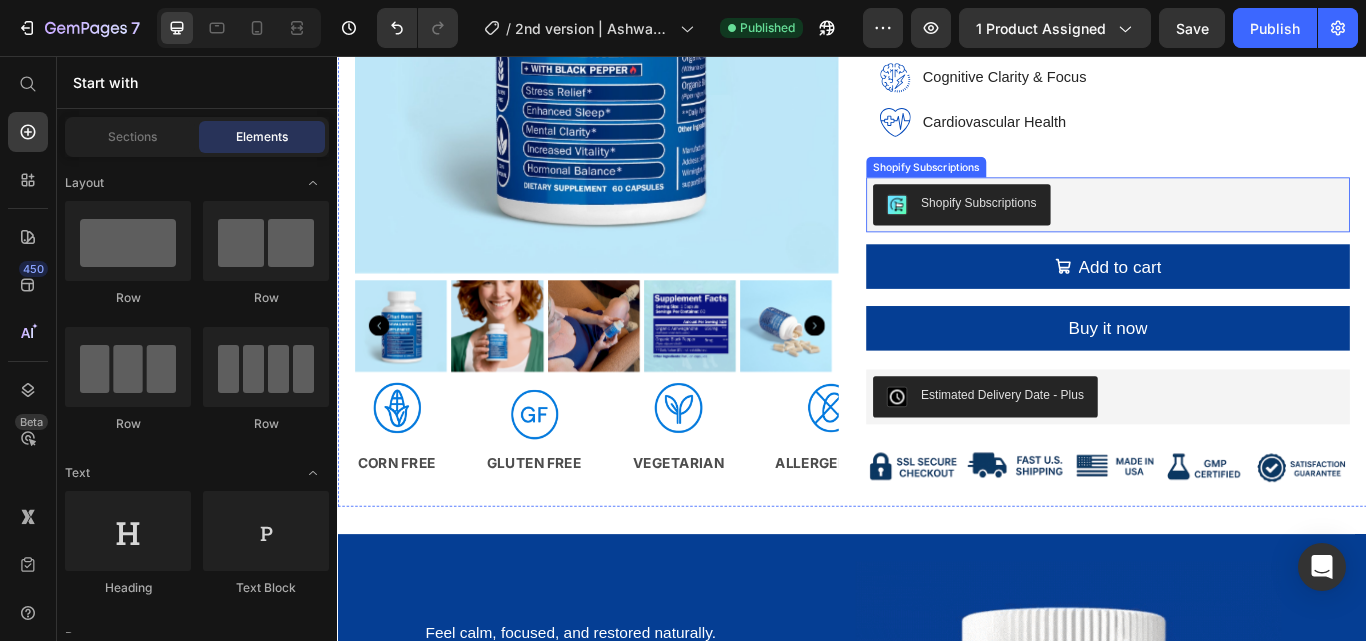 click on "Shopify Subscriptions" at bounding box center [1235, 230] 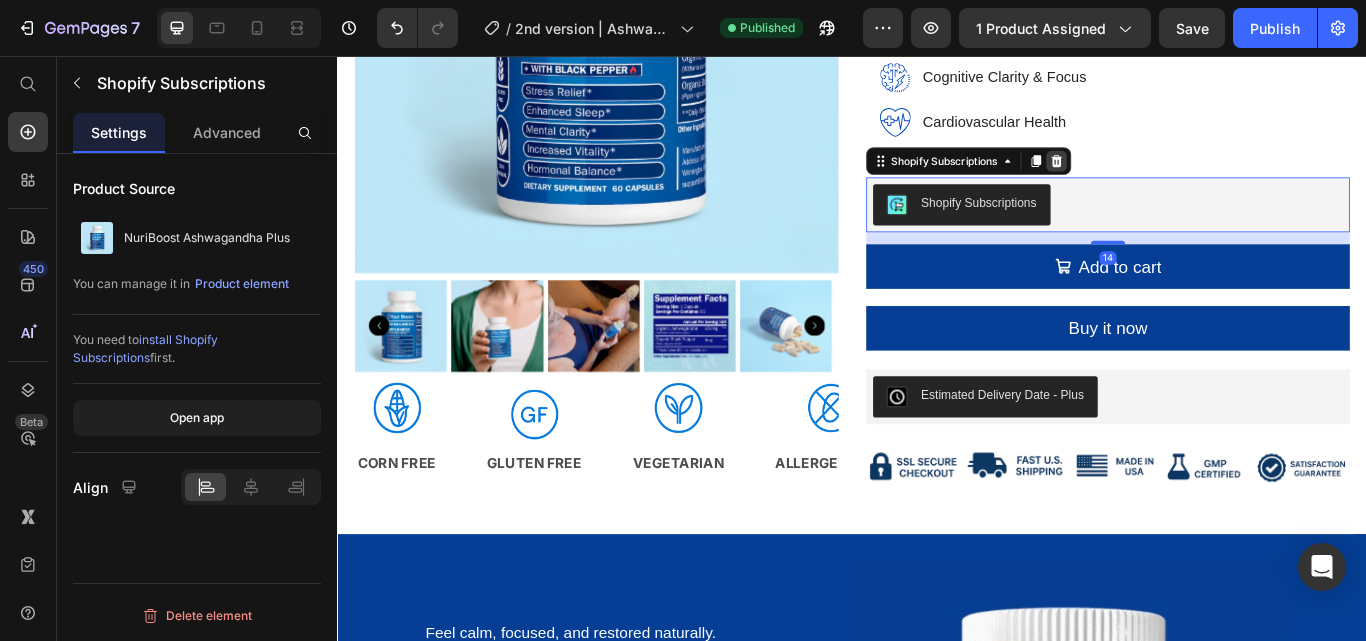 click 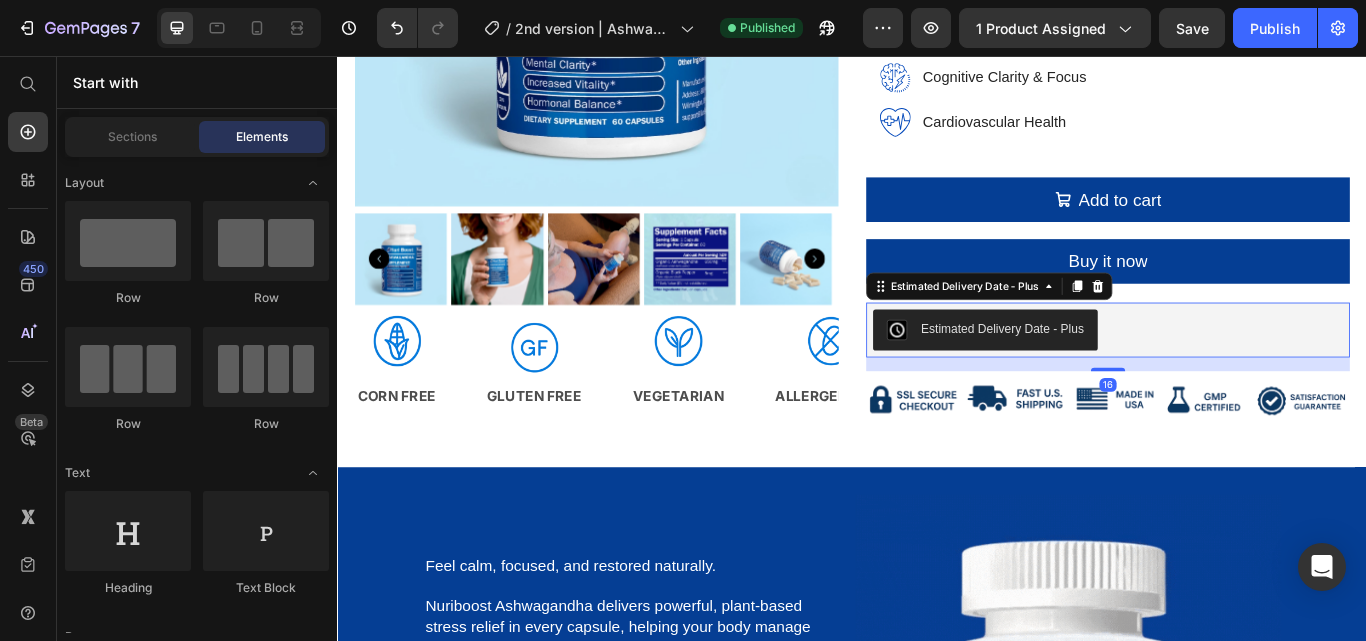 click on "Estimated Delivery Date ‑ Plus" at bounding box center [1235, 376] 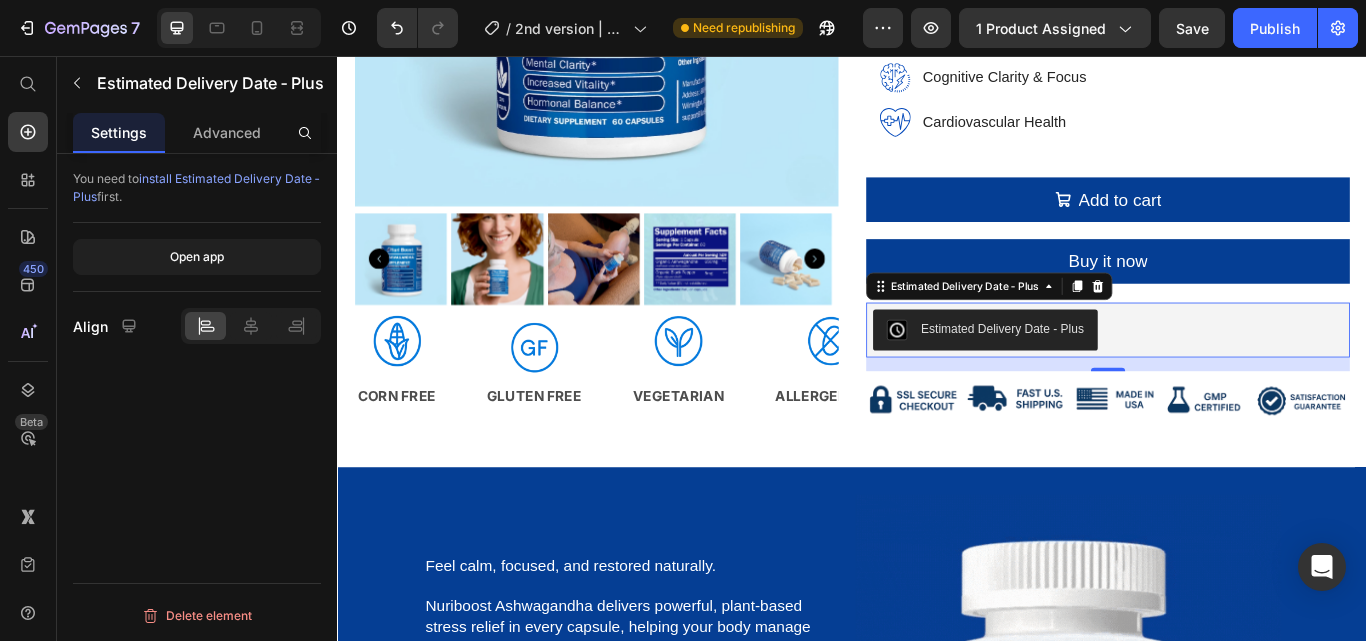 click on "Estimated Delivery Date ‑ Plus" at bounding box center (1235, 376) 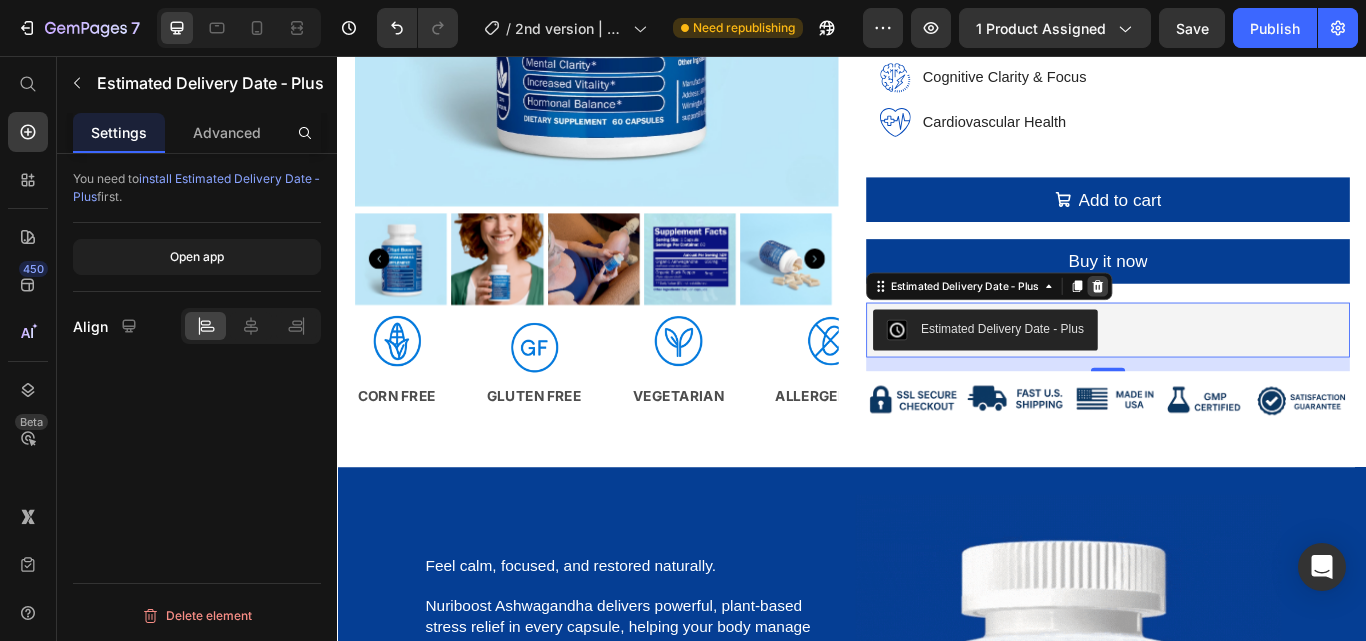 click 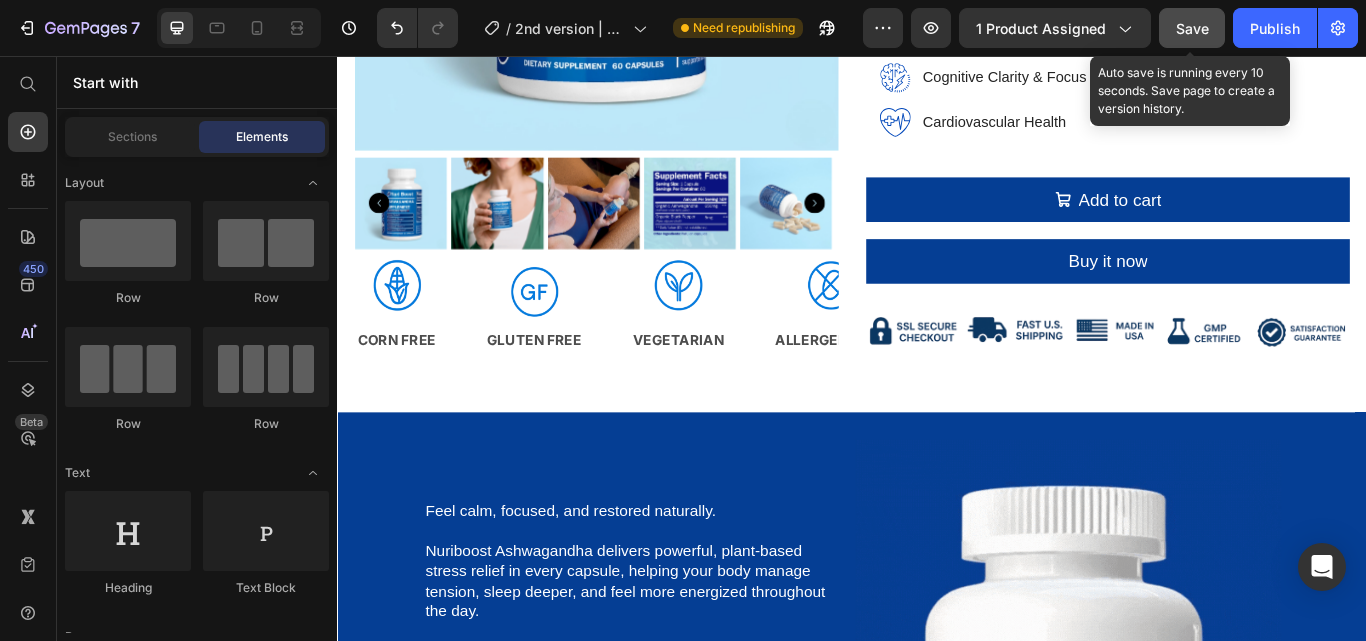 click on "Save" 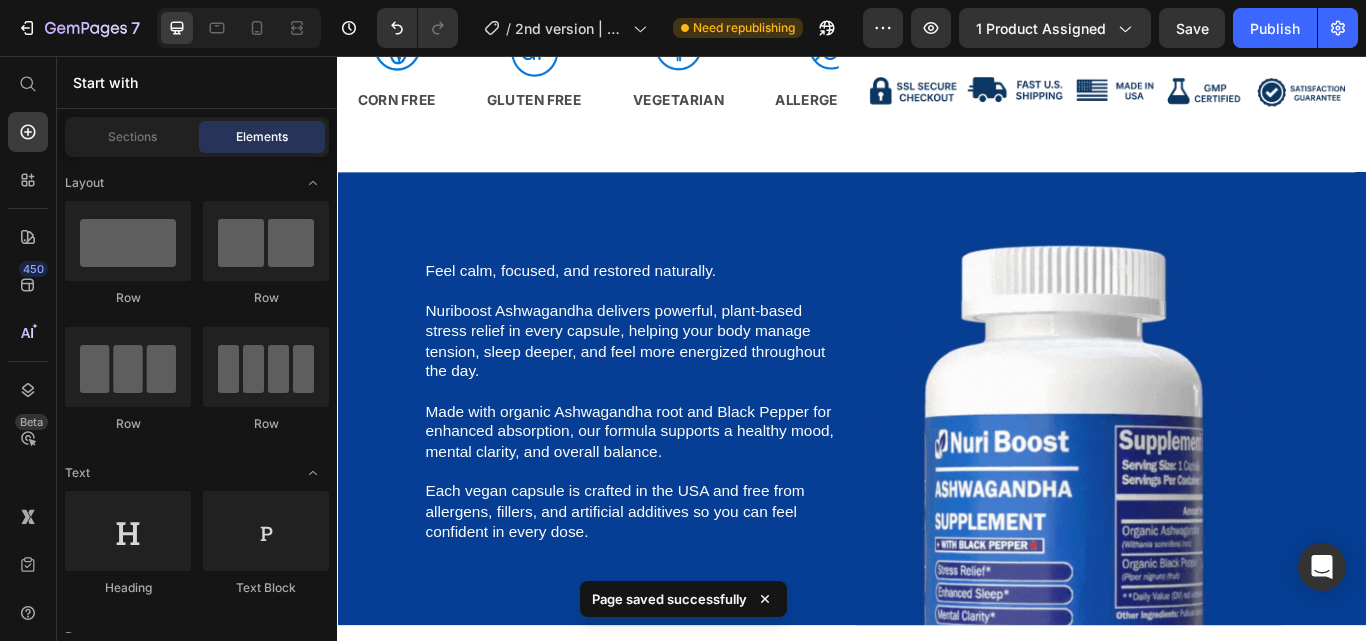scroll, scrollTop: 499, scrollLeft: 0, axis: vertical 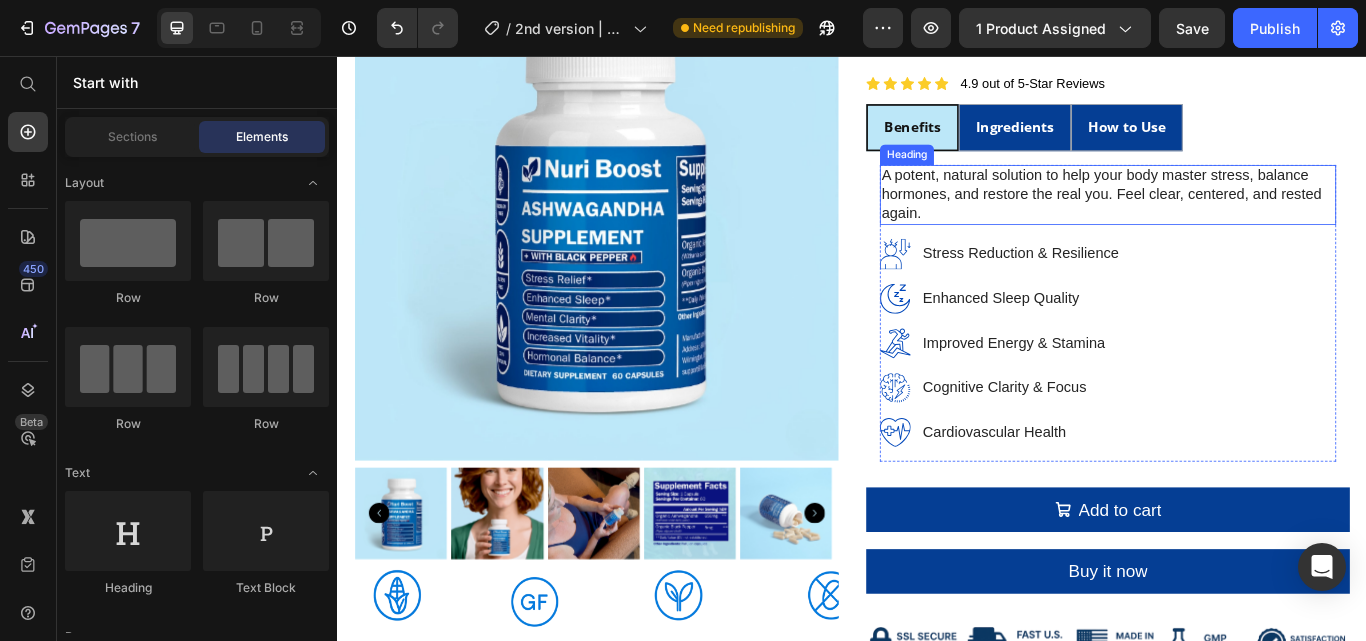 click on "A potent, natural solution to help your body master stress, balance hormones, and restore the real you. Feel clear, centered, and rested again." at bounding box center (1235, 218) 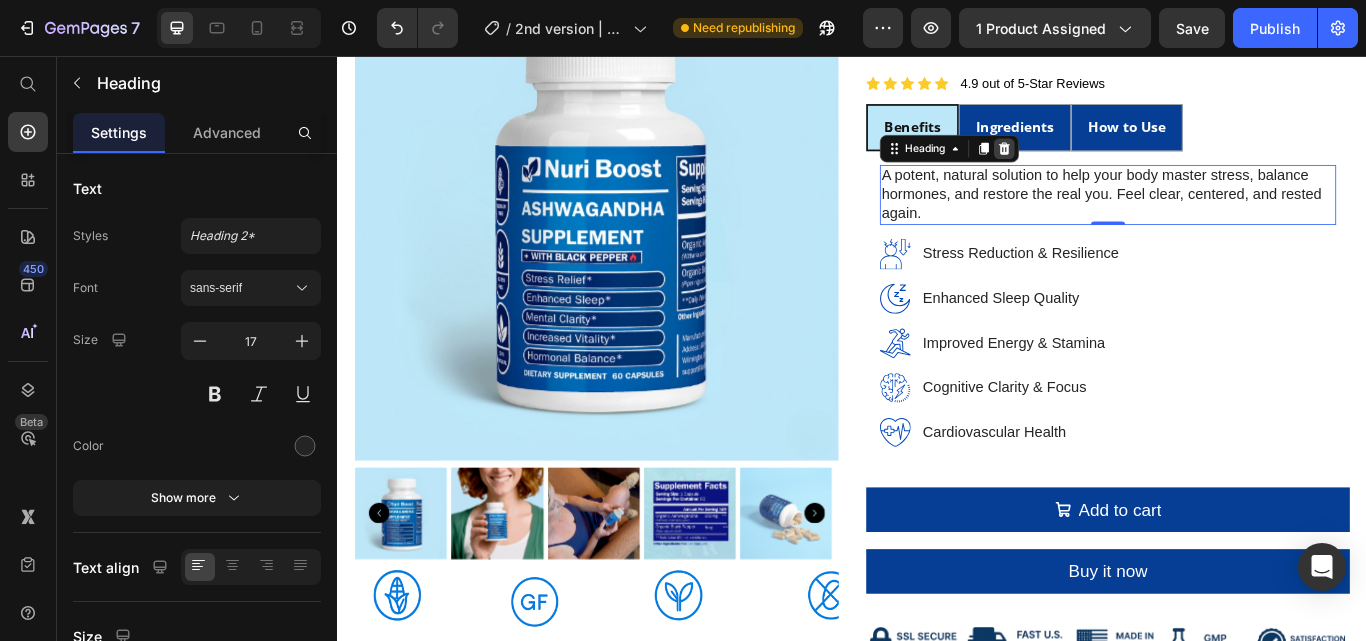 click 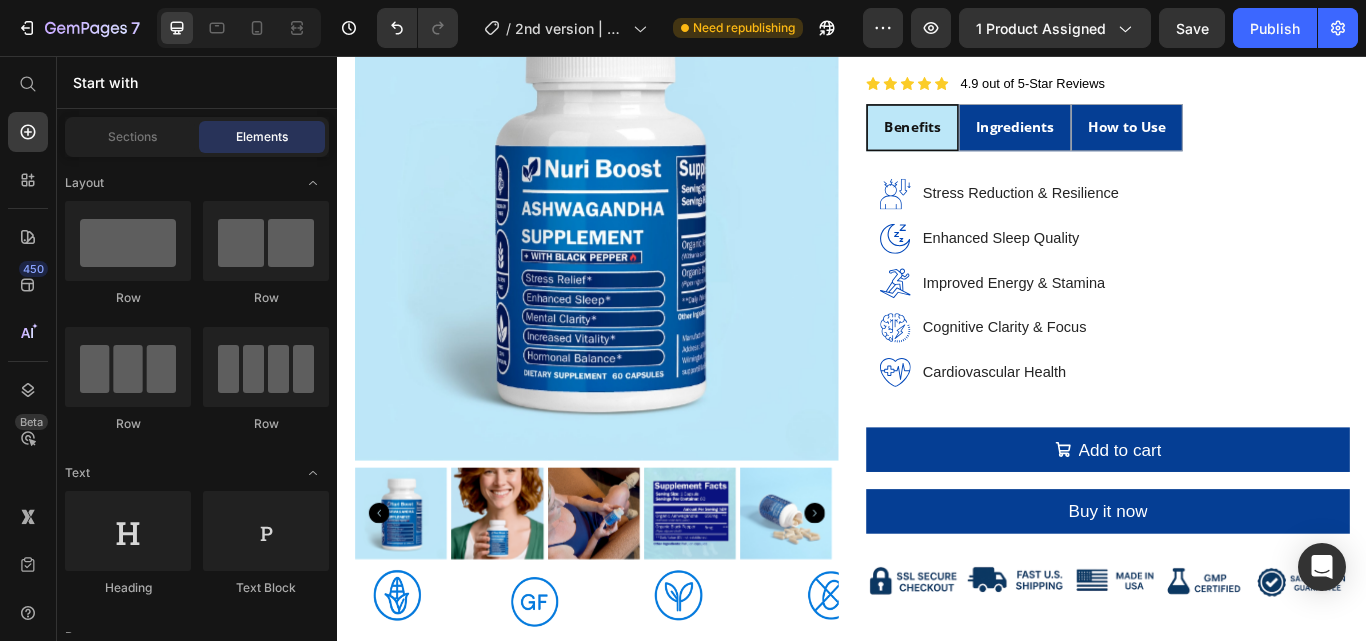 scroll, scrollTop: 78, scrollLeft: 0, axis: vertical 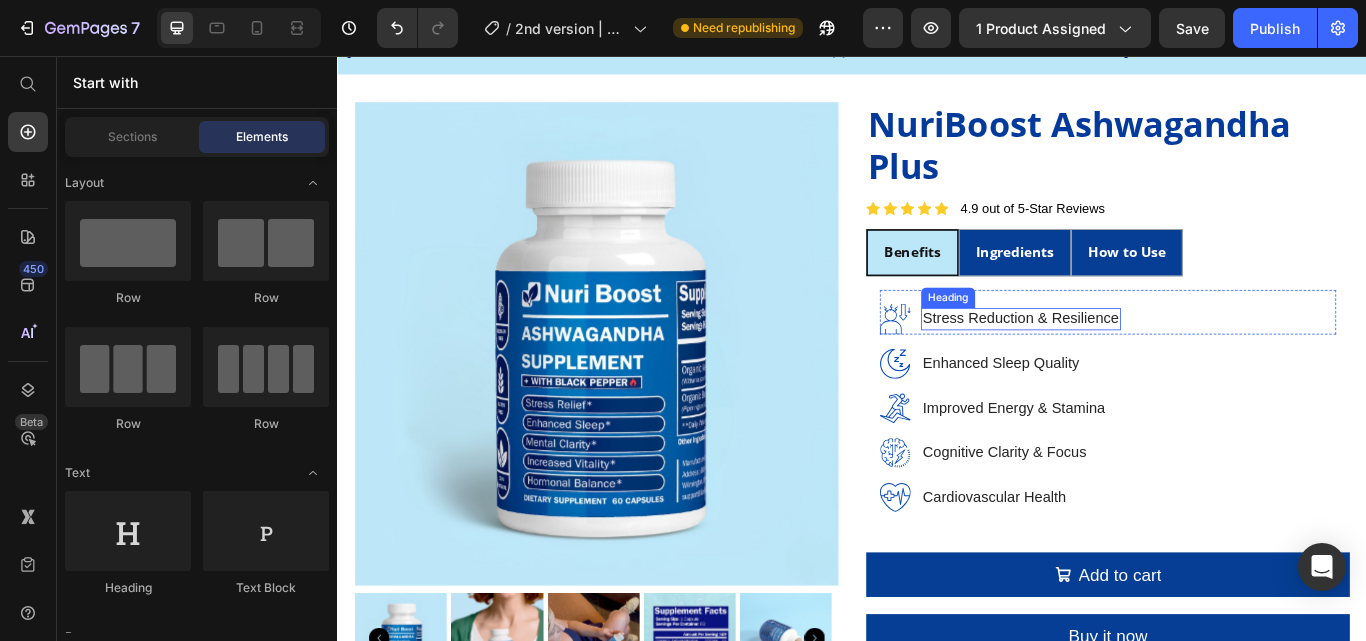 click on "Stress Reduction & Resilience" at bounding box center (1133, 363) 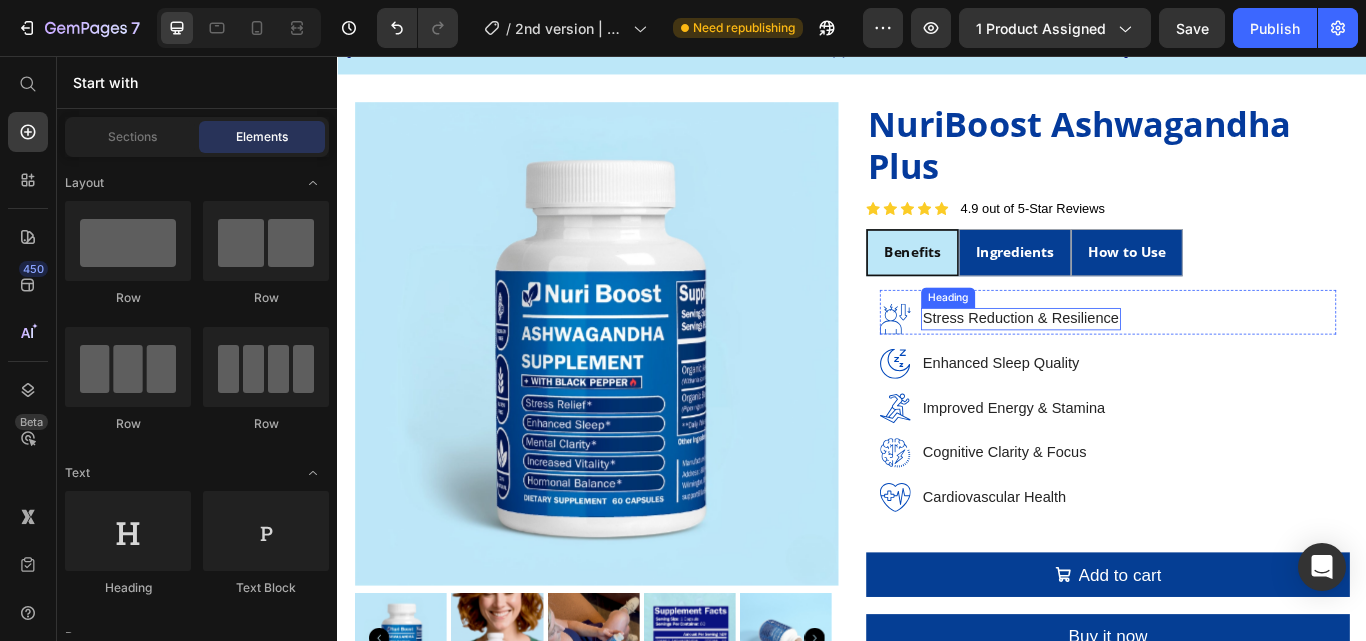 click on "Stress Reduction & Resilience" at bounding box center [1133, 363] 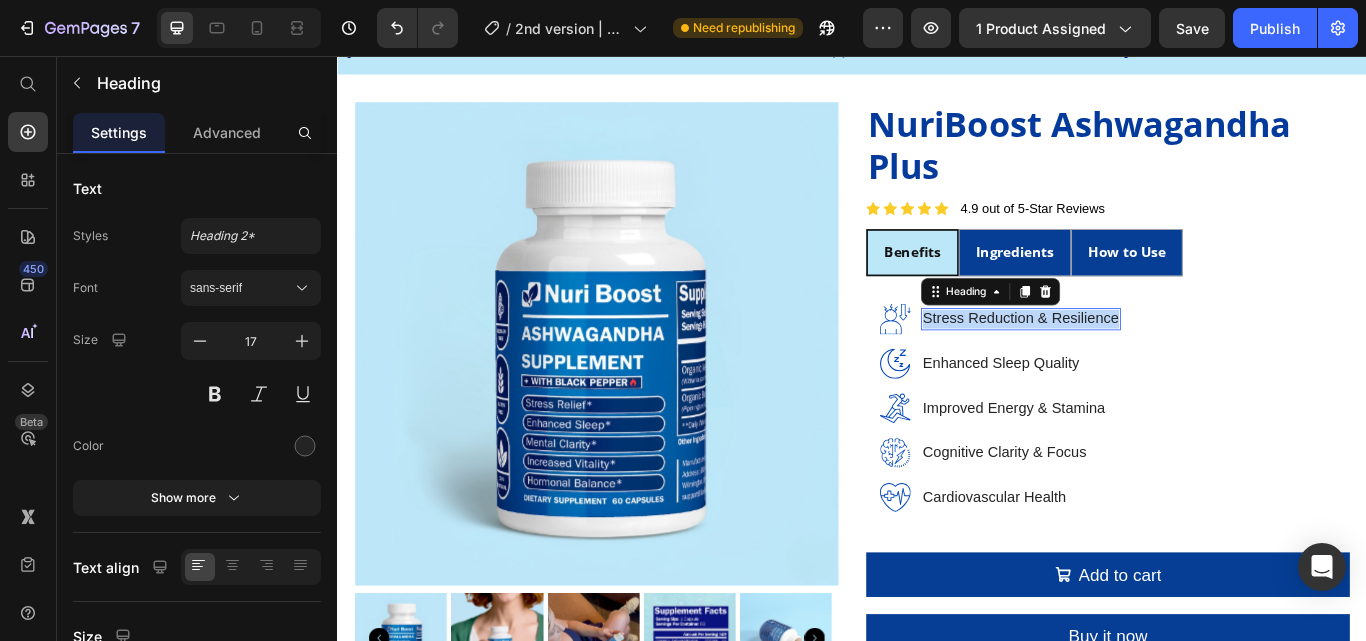 click on "Stress Reduction & Resilience" at bounding box center [1133, 363] 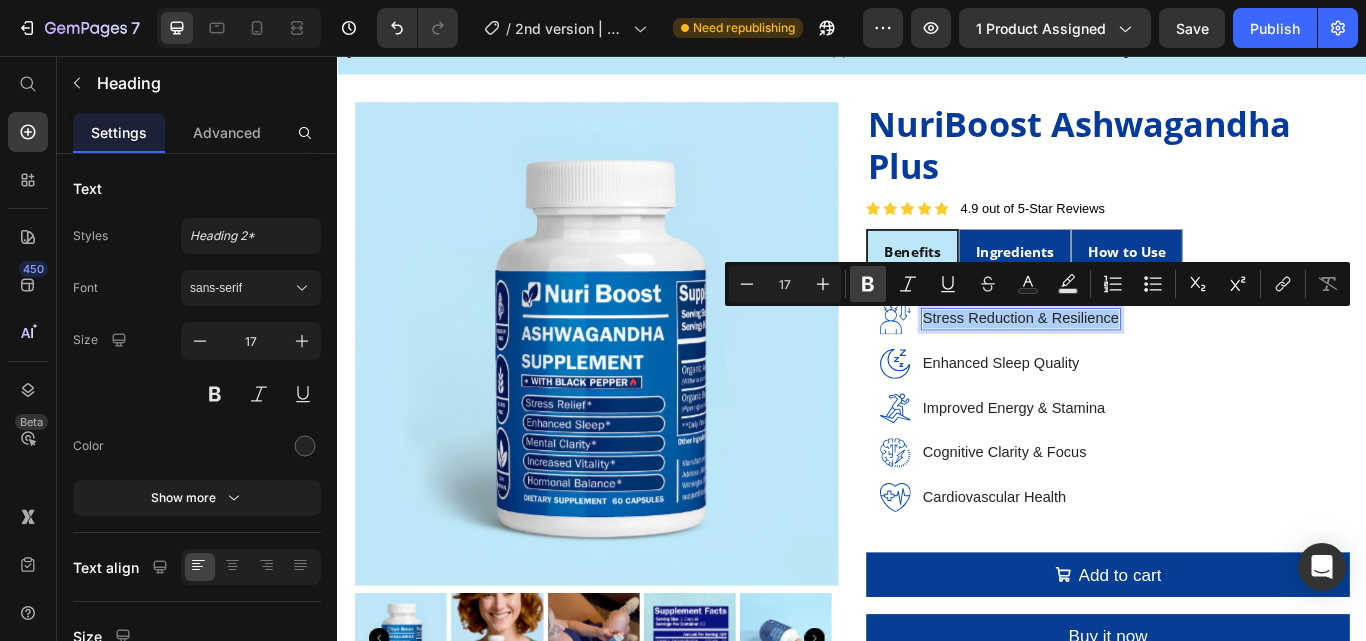click 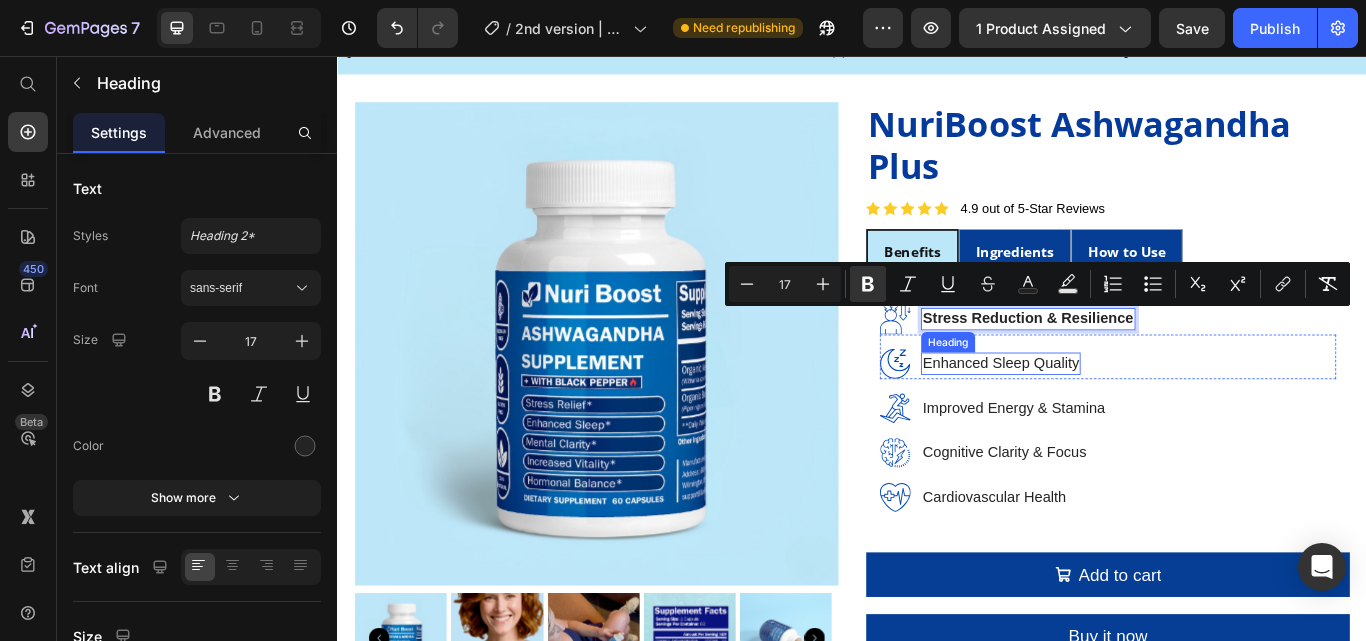 click on "Enhanced Sleep Quality" at bounding box center (1110, 415) 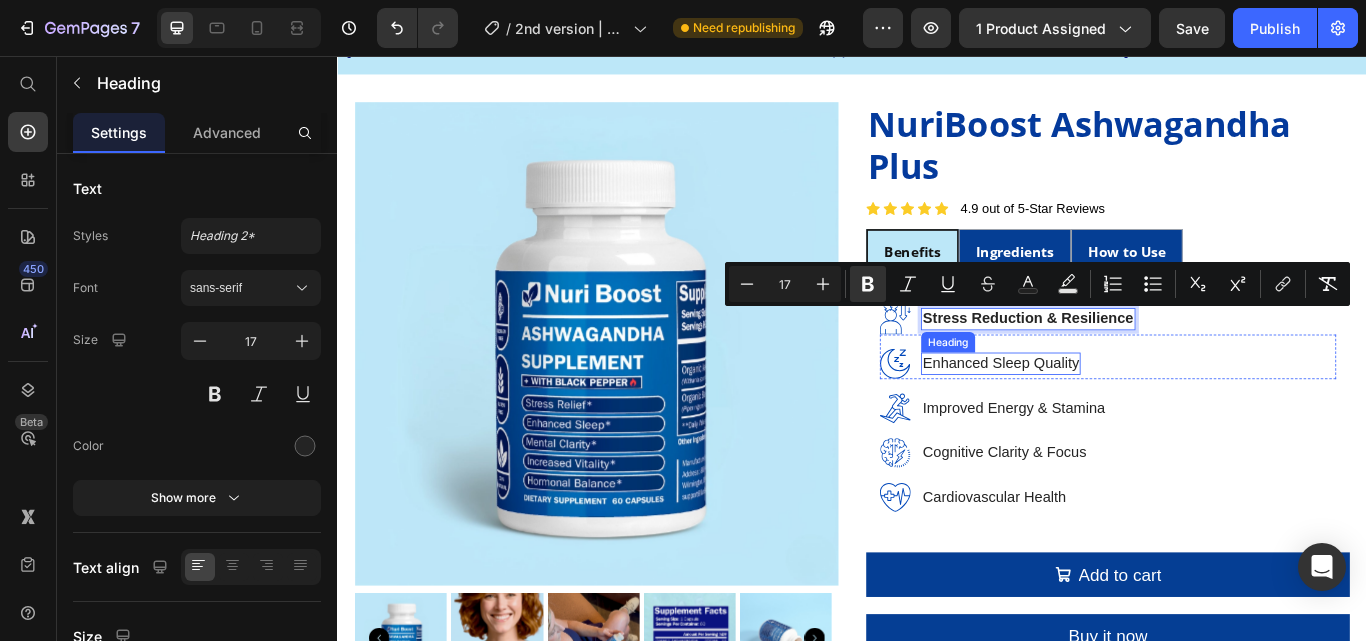 click on "Enhanced Sleep Quality" at bounding box center (1110, 415) 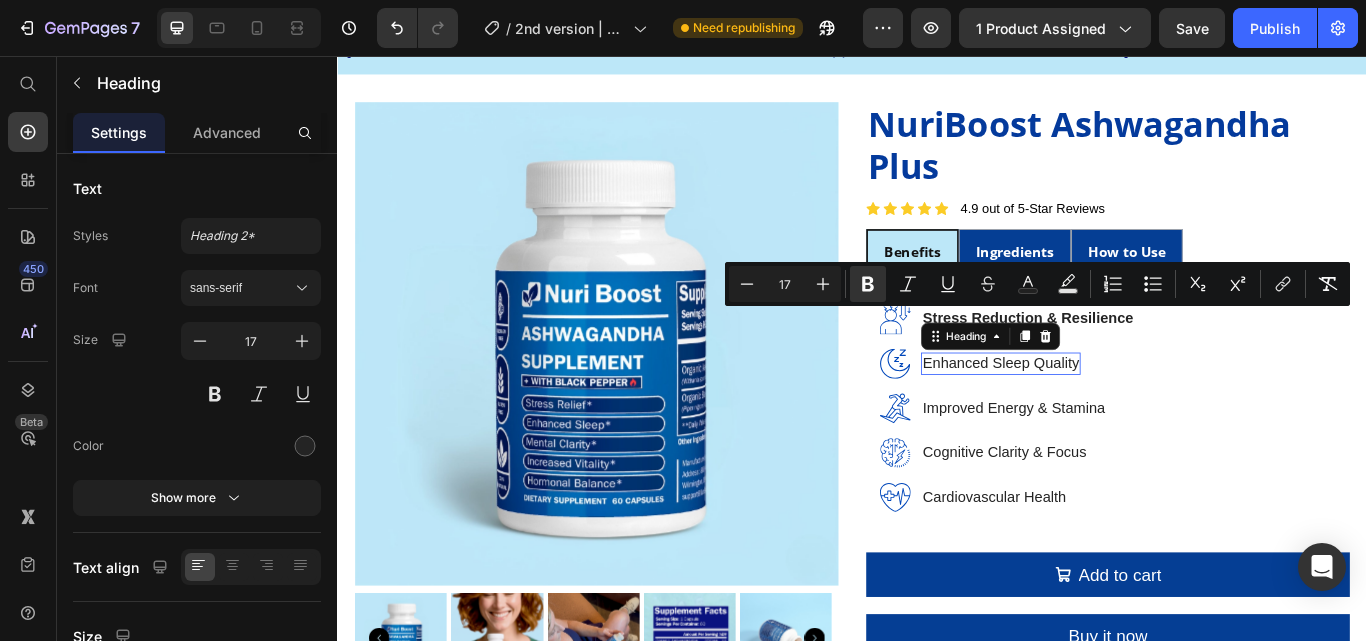 click on "Enhanced Sleep Quality" at bounding box center (1110, 415) 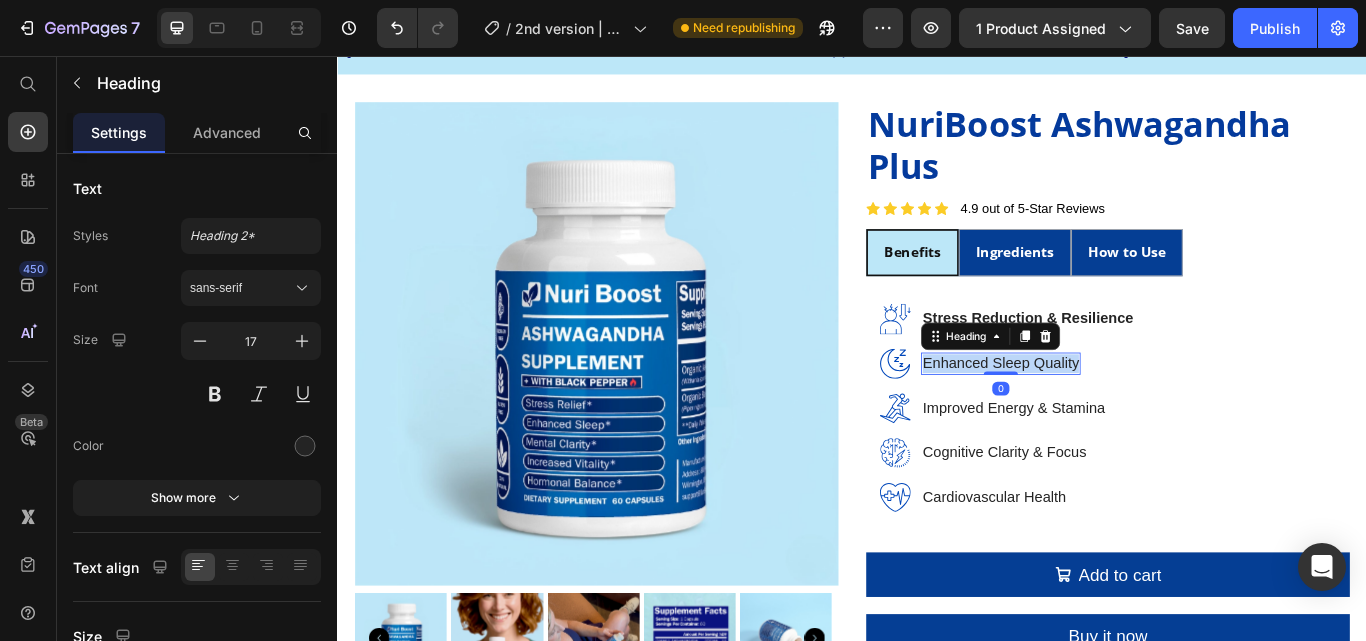 click on "Enhanced Sleep Quality" at bounding box center (1110, 415) 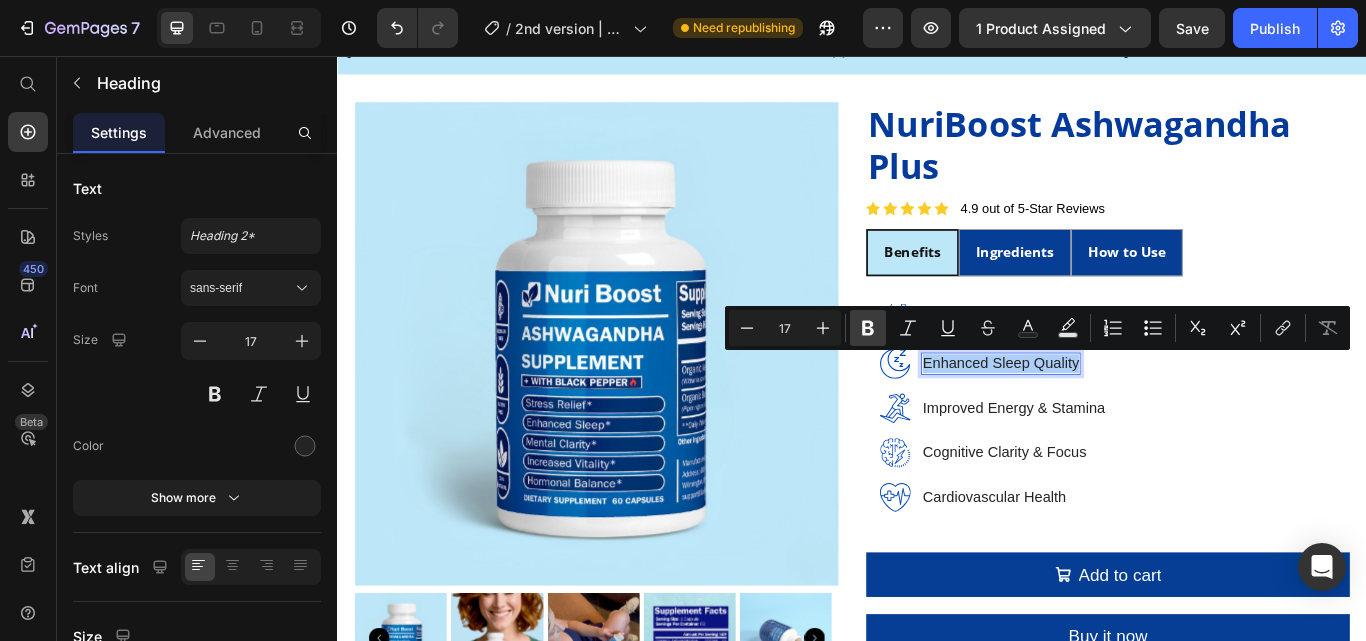 click 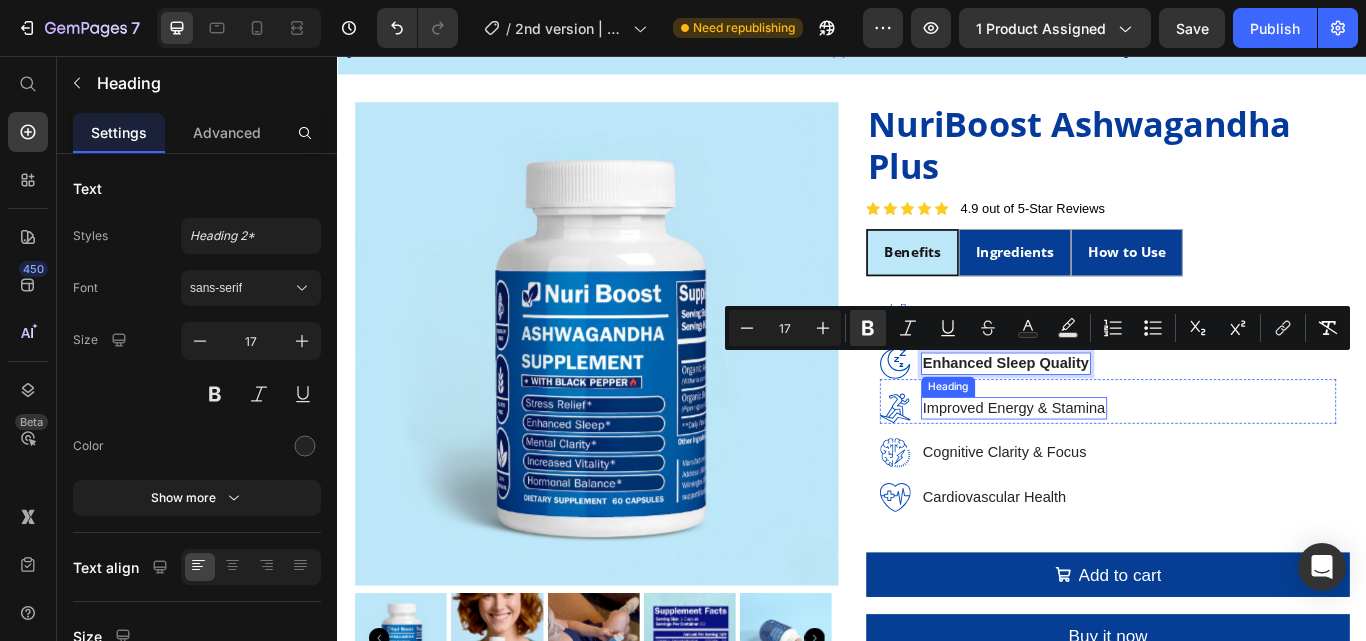 click on "Improved Energy & Stamina" at bounding box center [1125, 467] 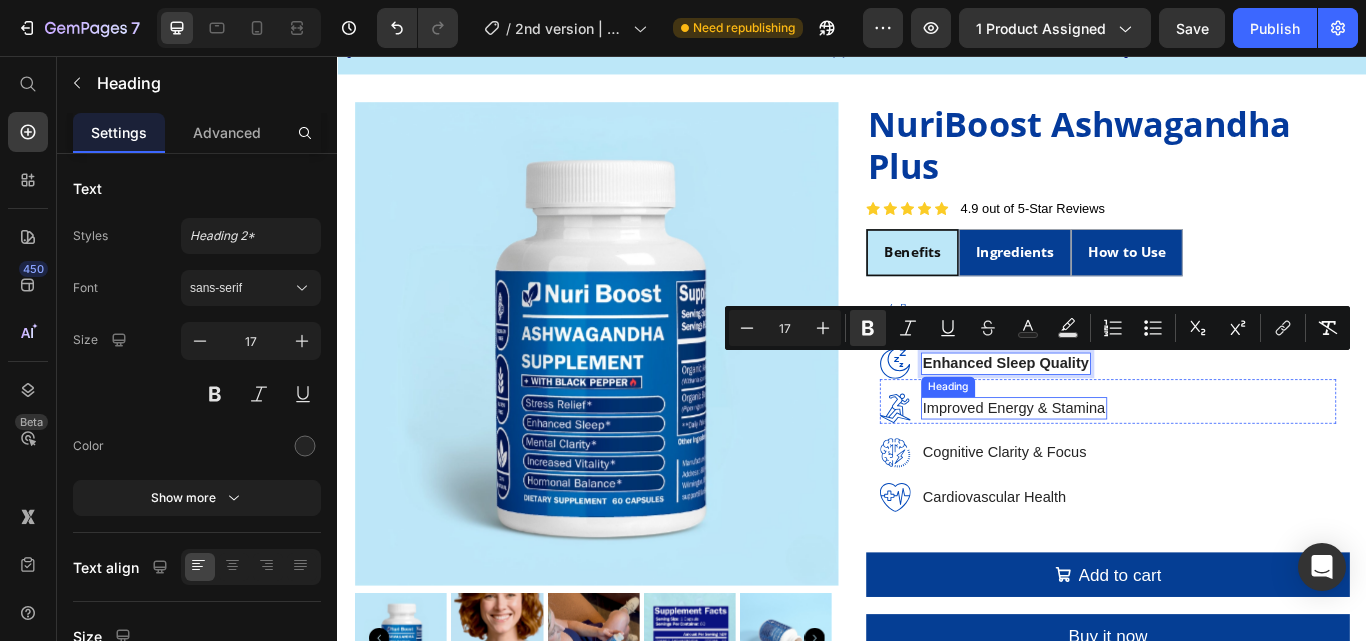 click on "Improved Energy & Stamina" at bounding box center [1125, 467] 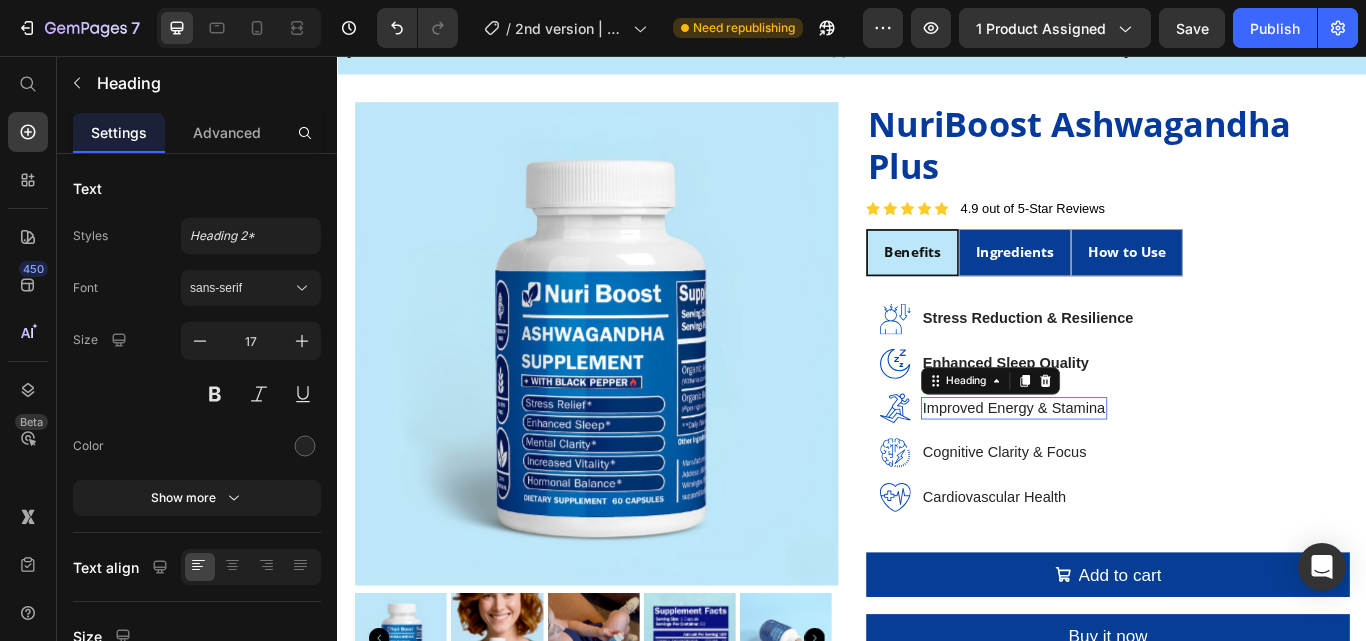 click on "Improved Energy & Stamina" at bounding box center [1125, 467] 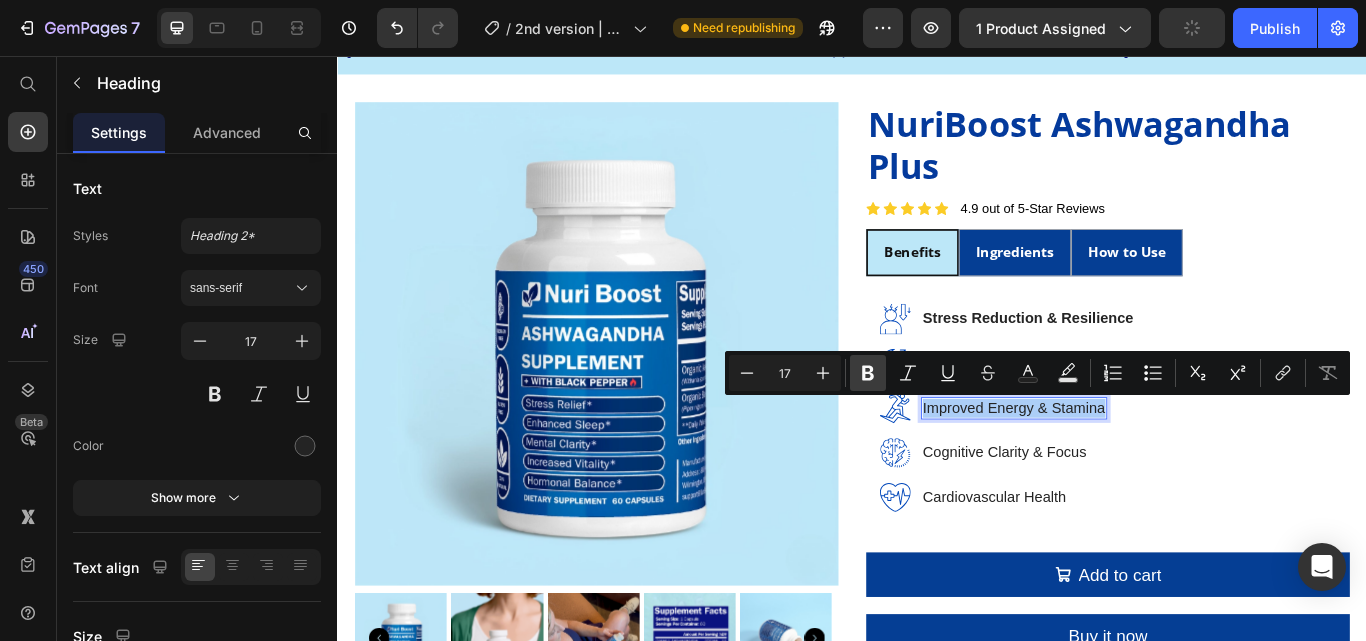 click 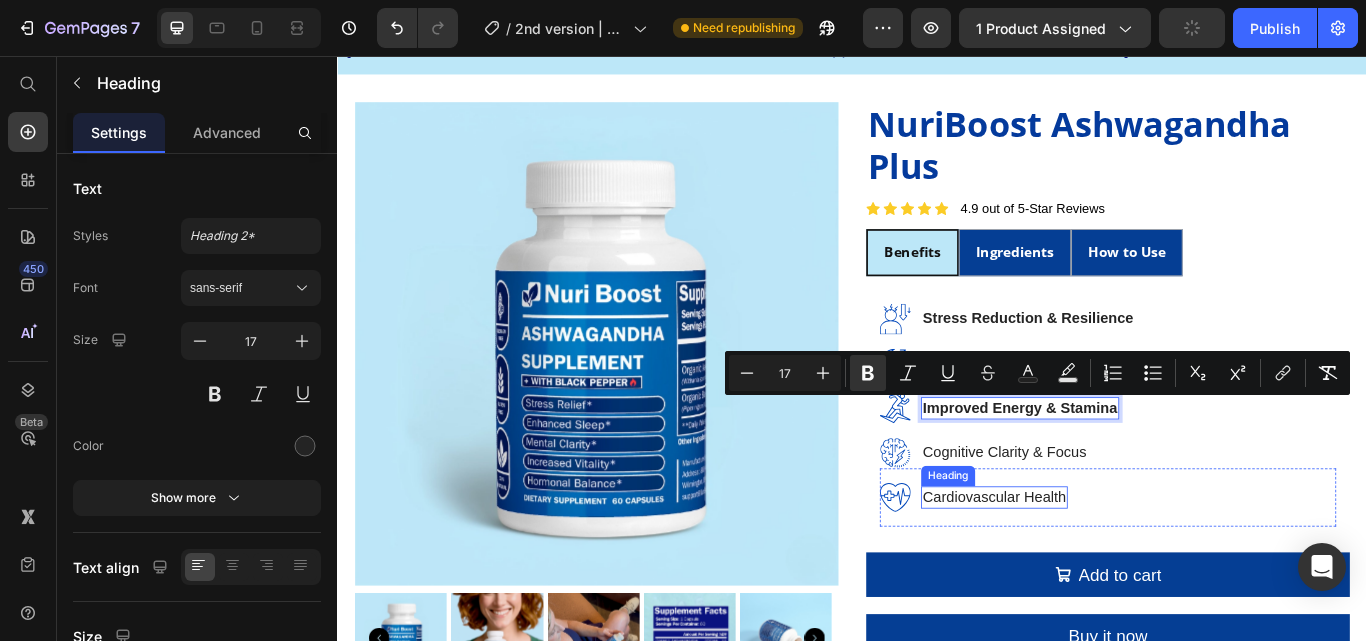 click on "Cardiovascular Health" at bounding box center (1102, 571) 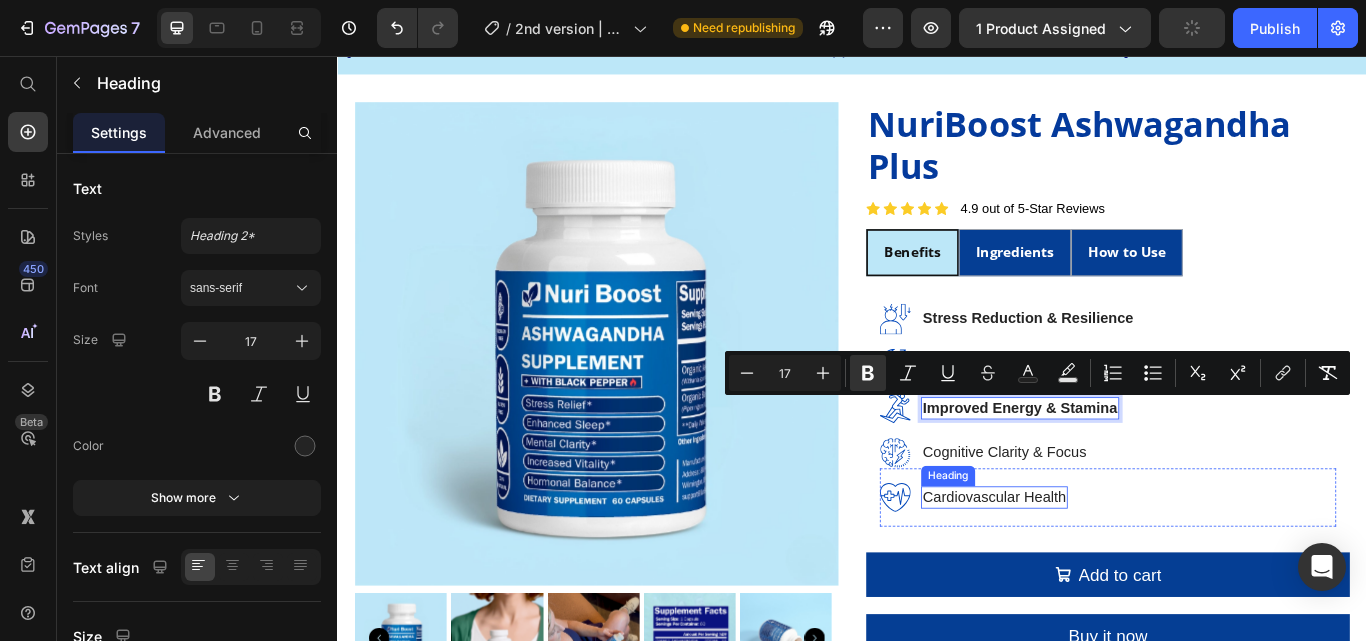 click on "Cardiovascular Health" at bounding box center (1102, 571) 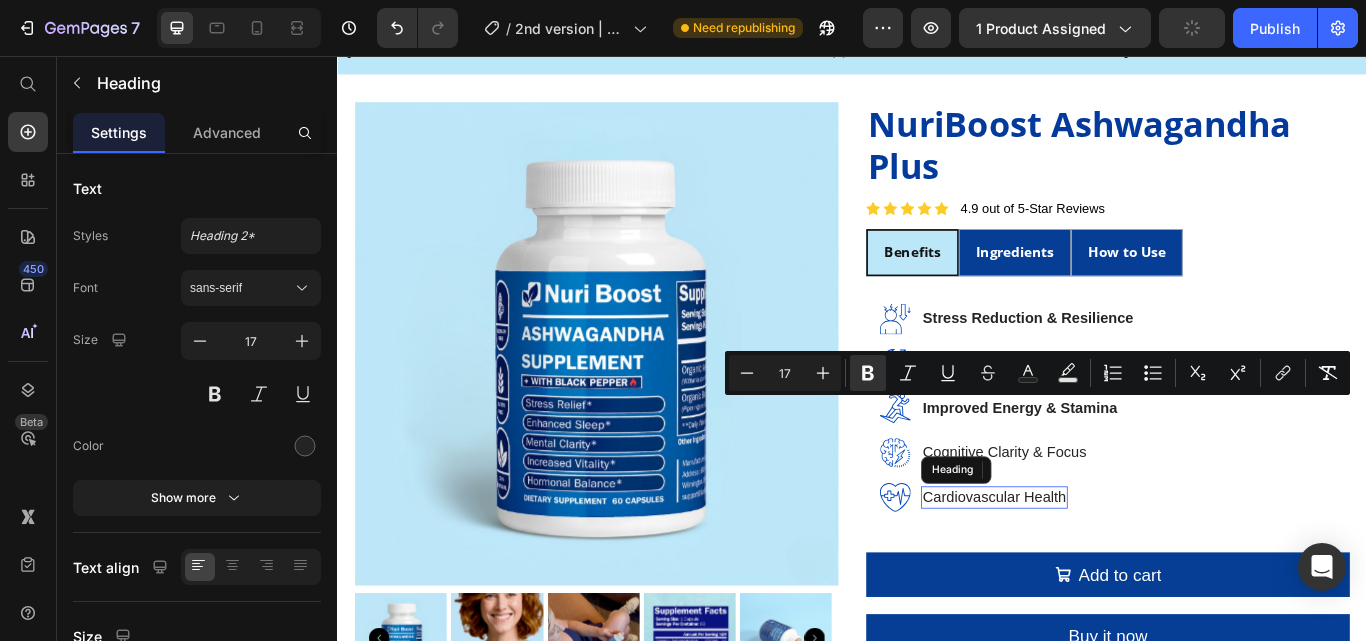click on "Cardiovascular Health" at bounding box center [1102, 571] 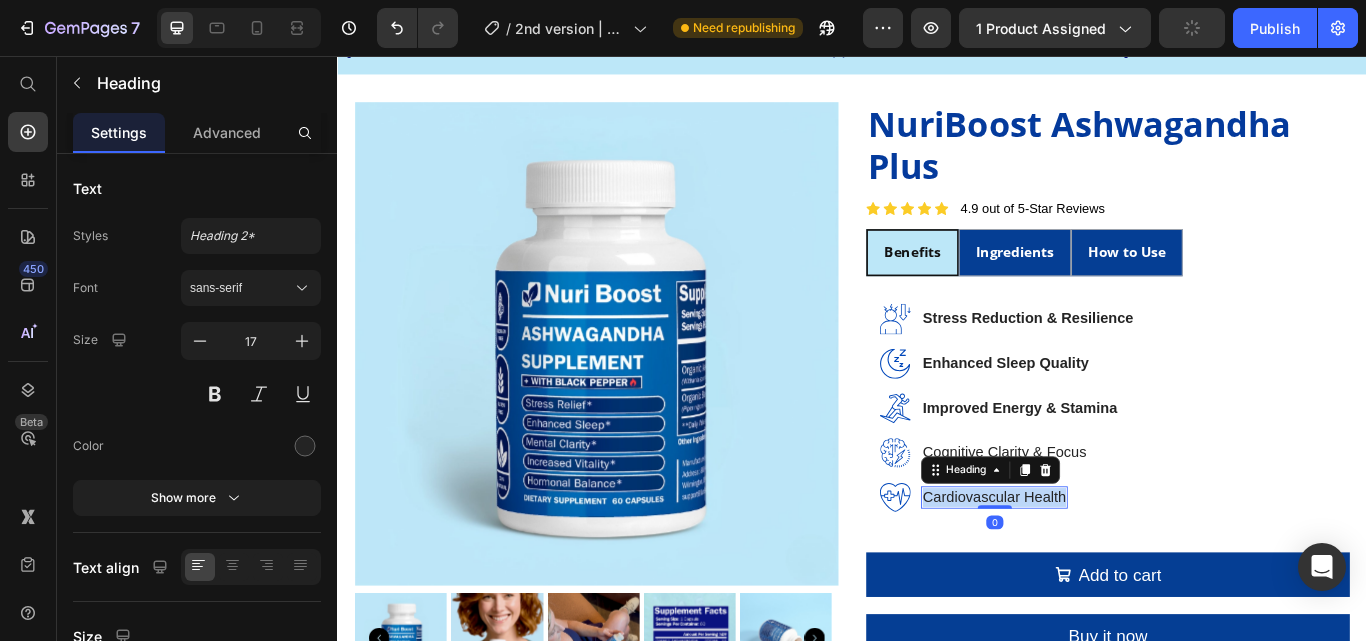 click on "Cardiovascular Health" at bounding box center (1102, 571) 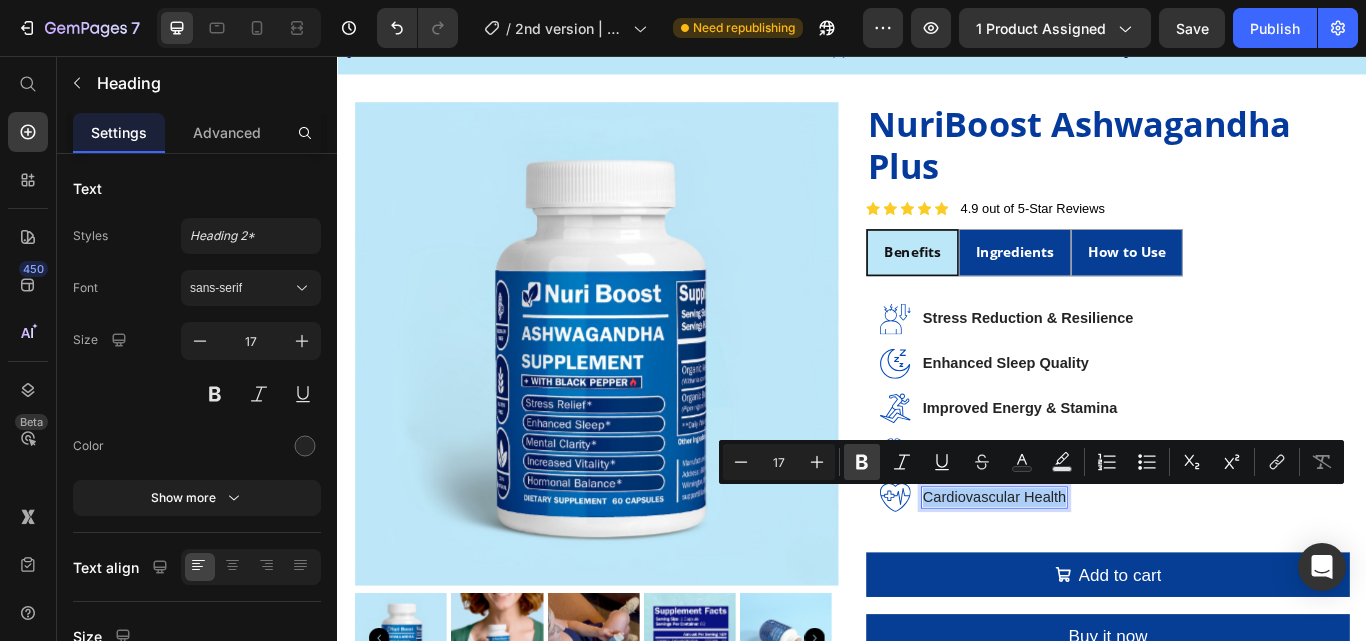 click 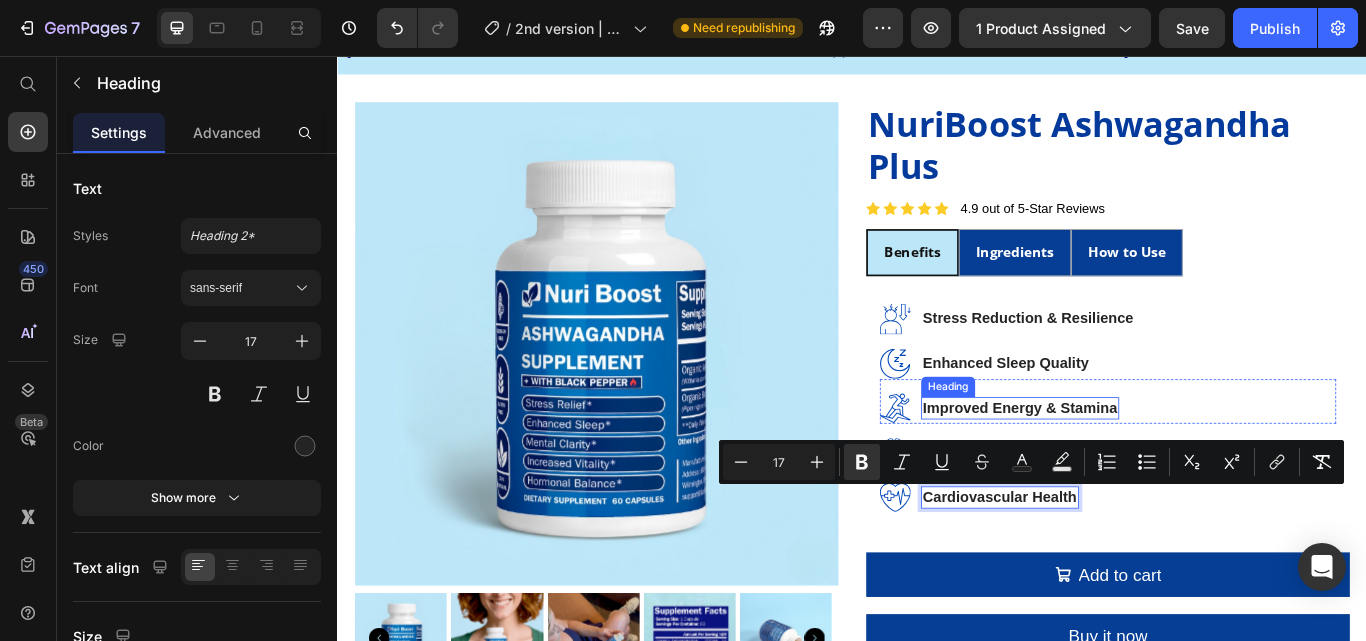click on "Improved Energy & Stamina" at bounding box center (1132, 466) 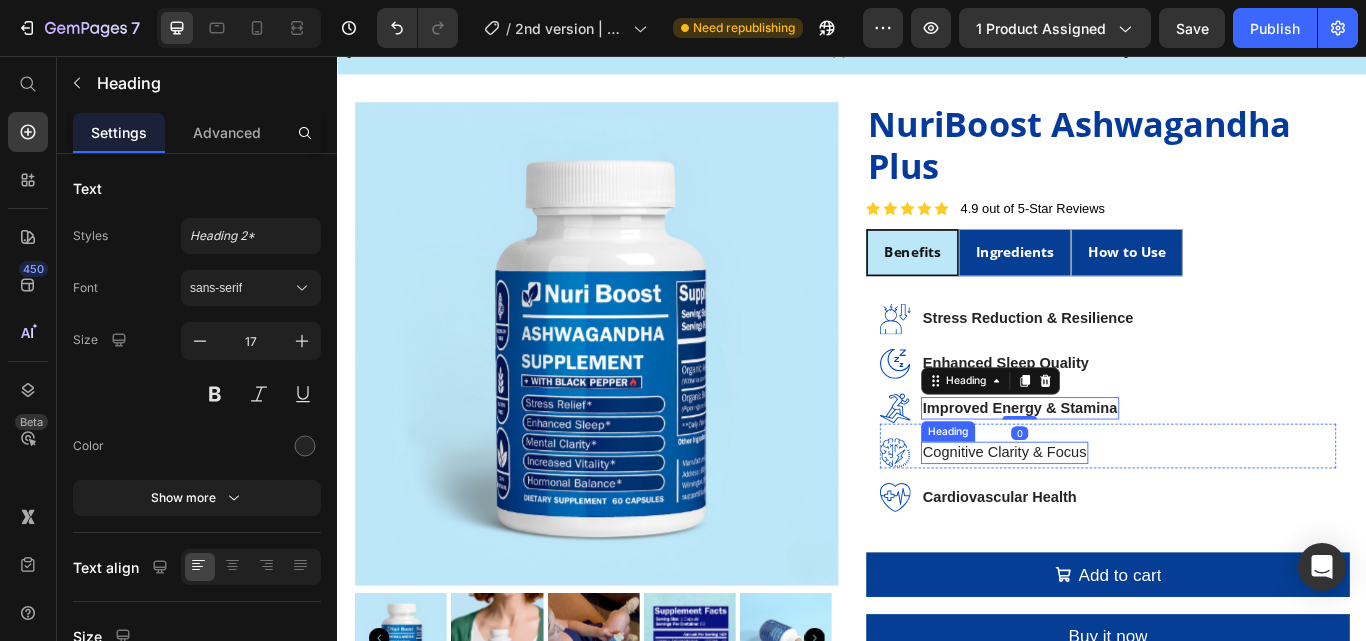 click on "Cognitive Clarity & Focus" at bounding box center (1114, 519) 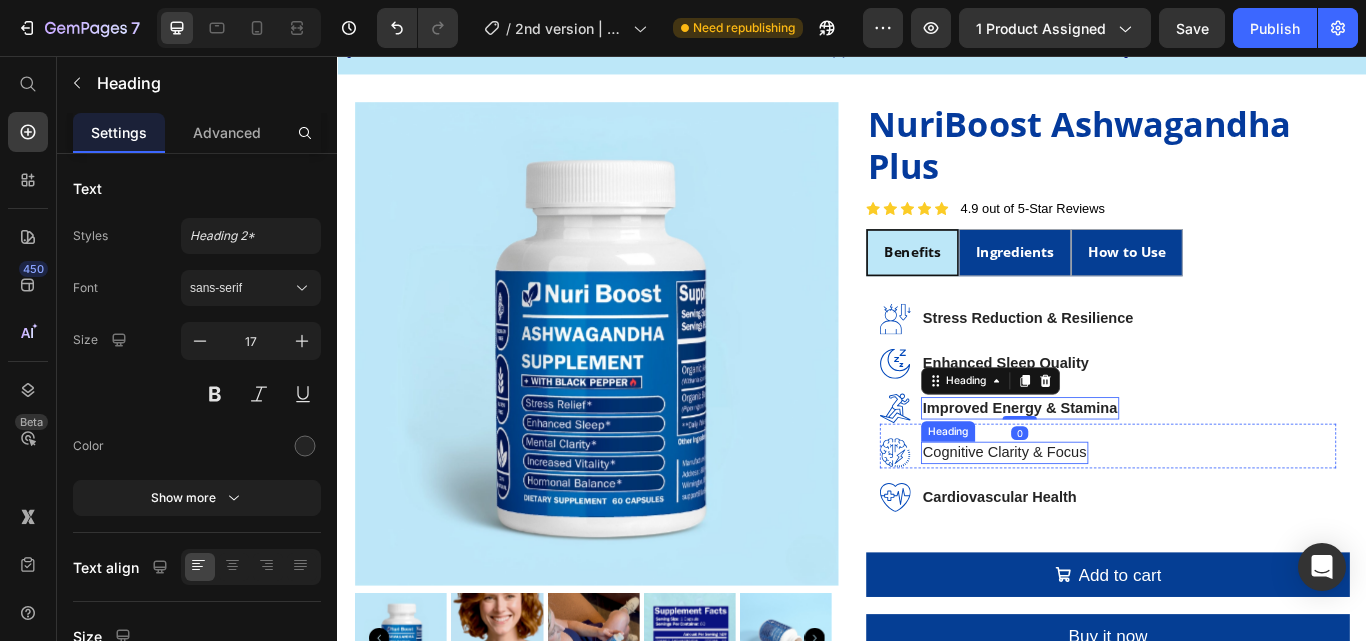 click on "Cognitive Clarity & Focus" at bounding box center [1114, 519] 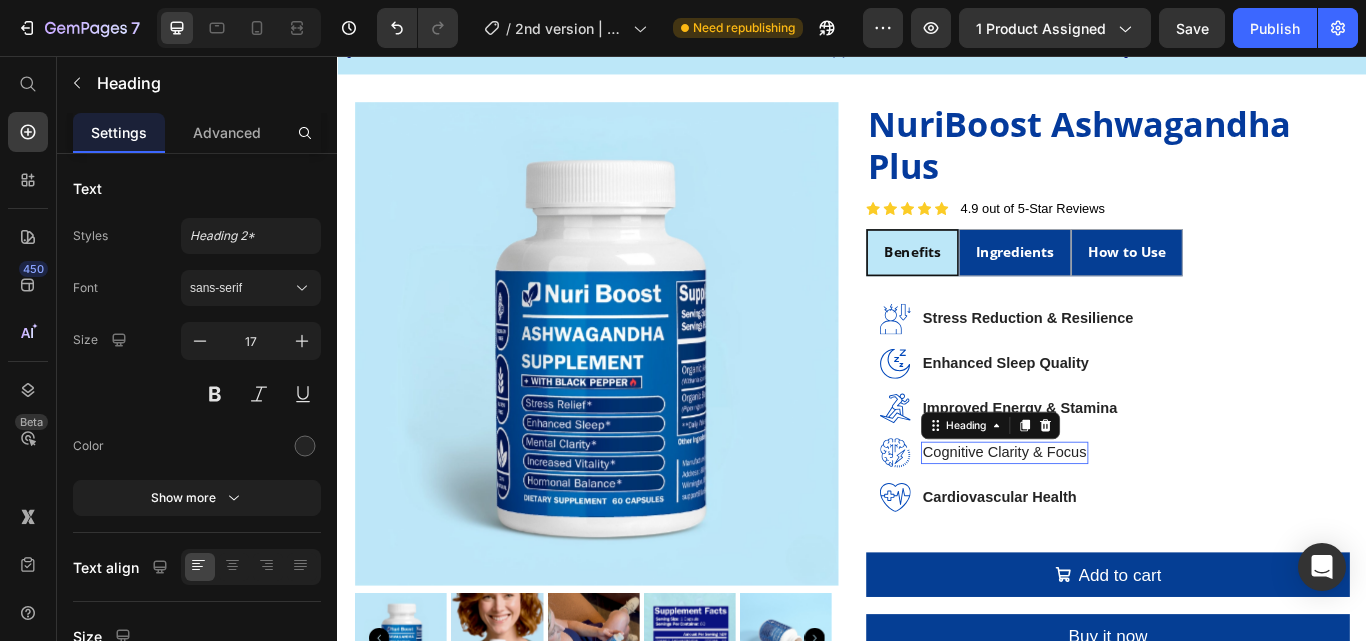 click on "Cognitive Clarity & Focus" at bounding box center (1114, 519) 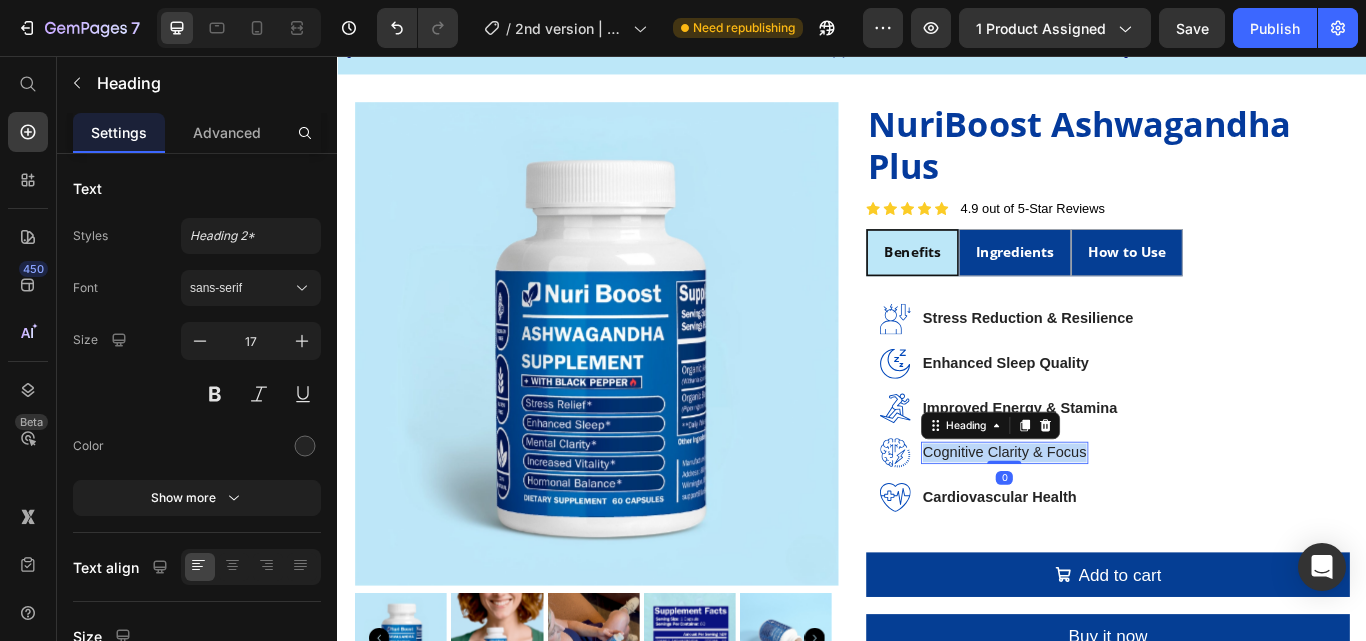 click on "Cognitive Clarity & Focus" at bounding box center [1114, 519] 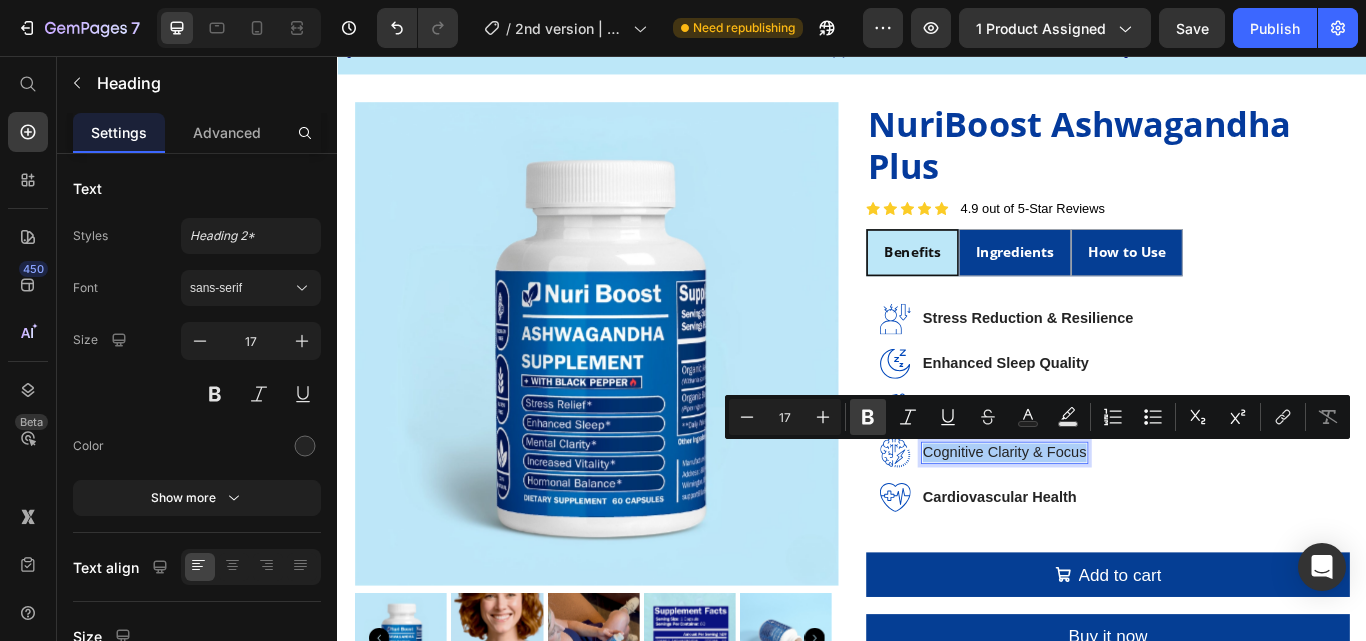click 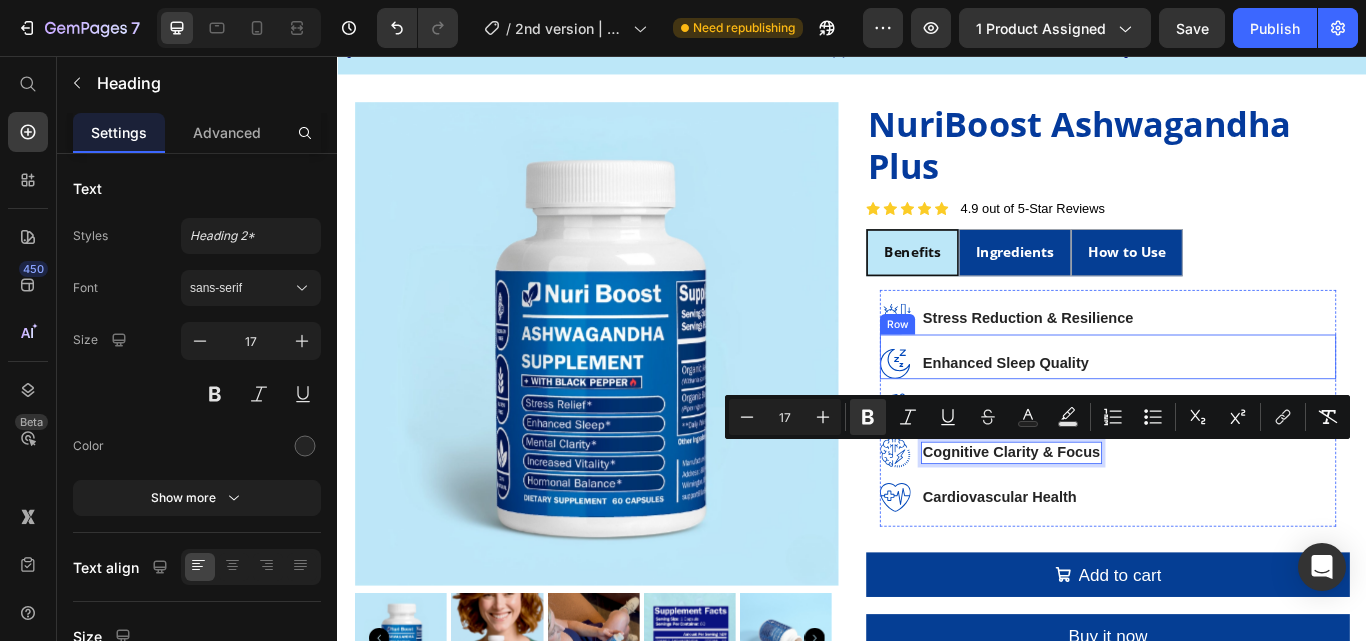 click on "Icon ⁠⁠⁠⁠⁠⁠⁠ Enhanced Sleep Quality Heading Row" at bounding box center [1235, 407] 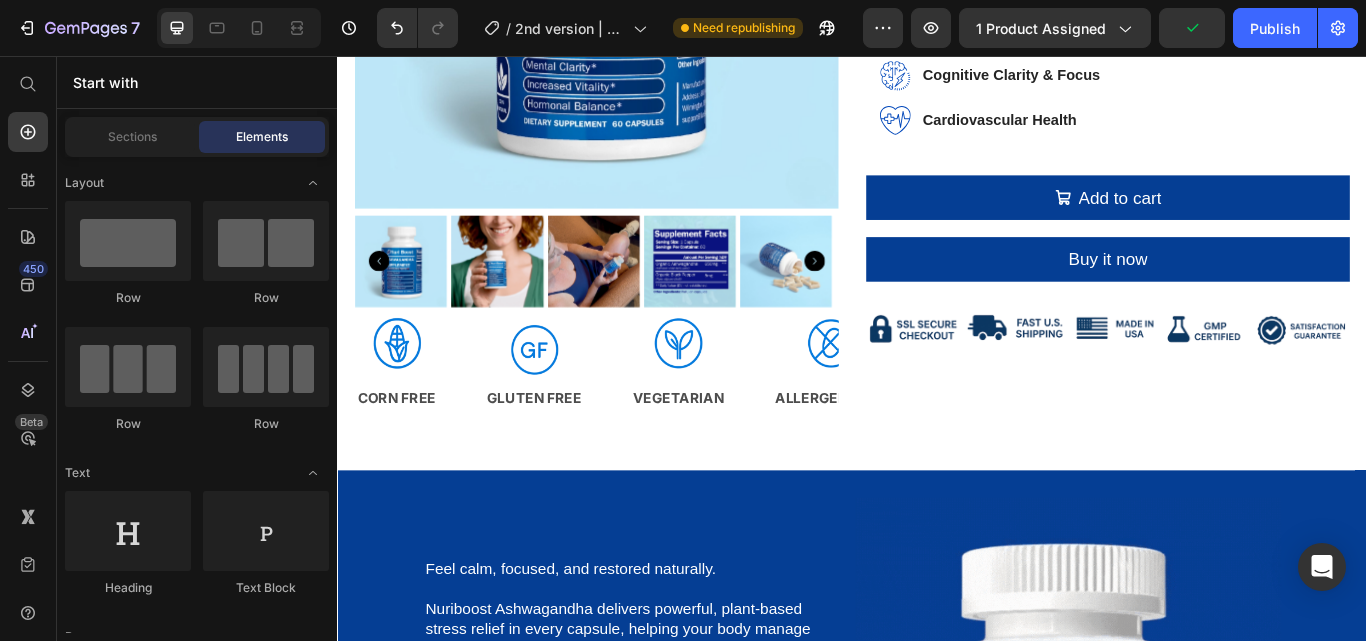 scroll, scrollTop: 552, scrollLeft: 0, axis: vertical 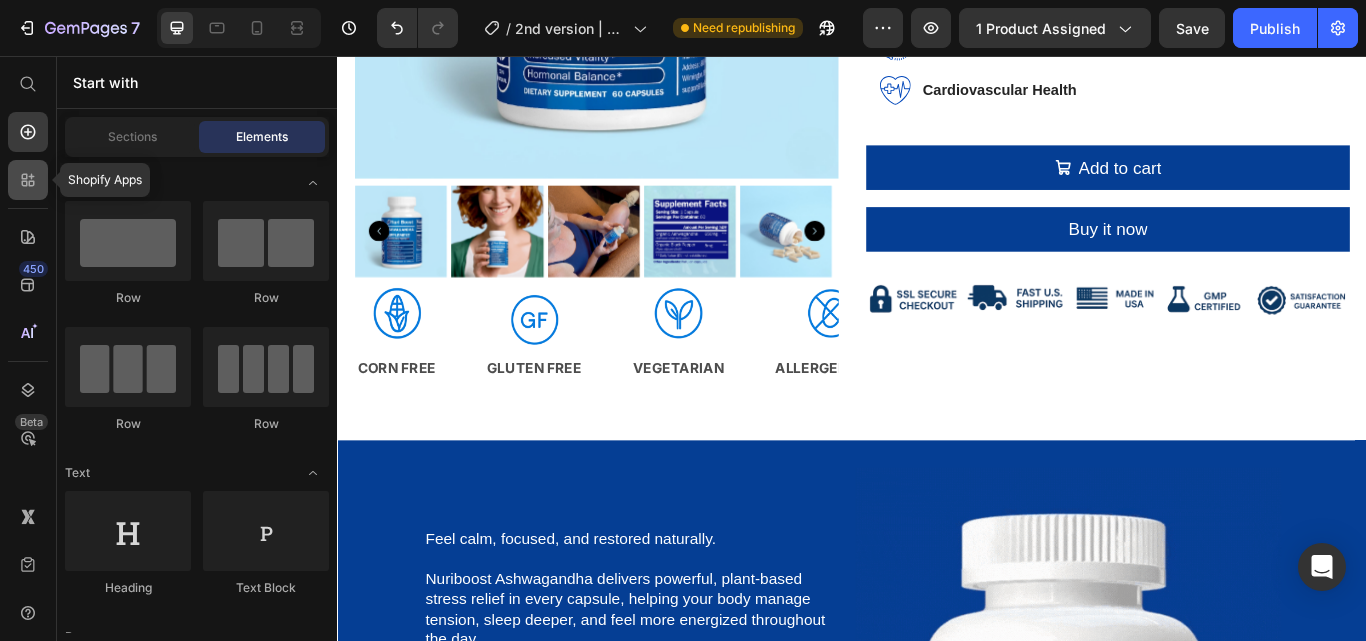click 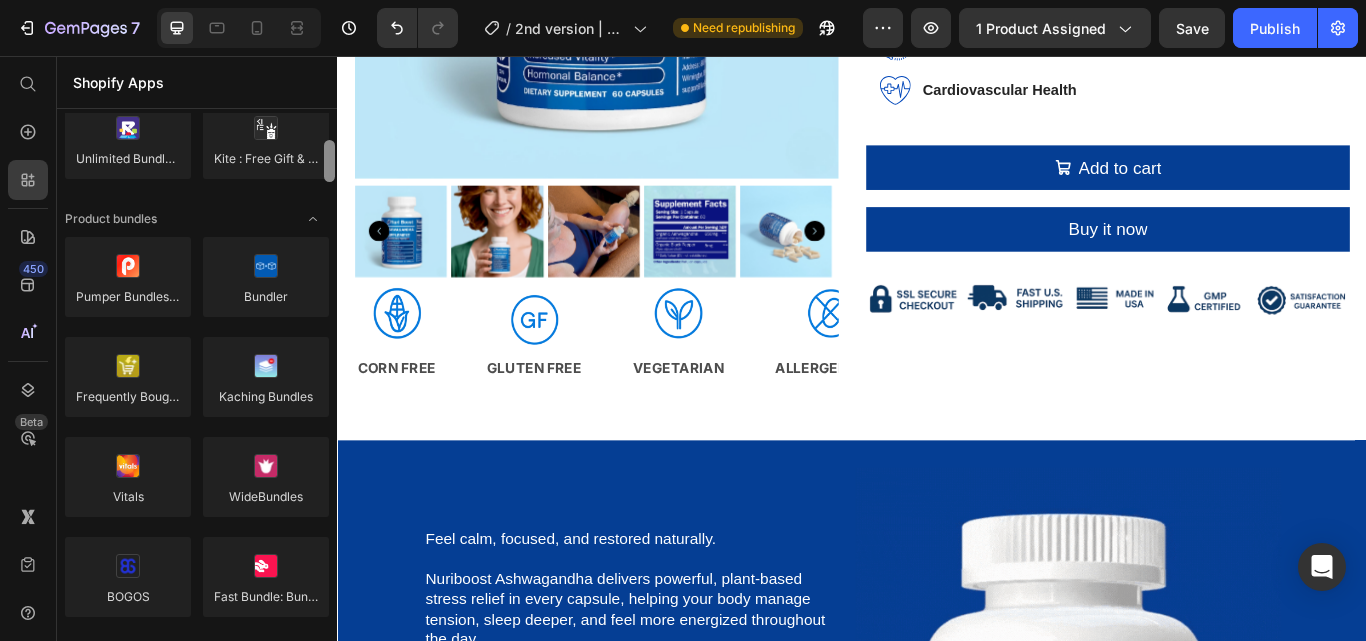 scroll, scrollTop: 1332, scrollLeft: 0, axis: vertical 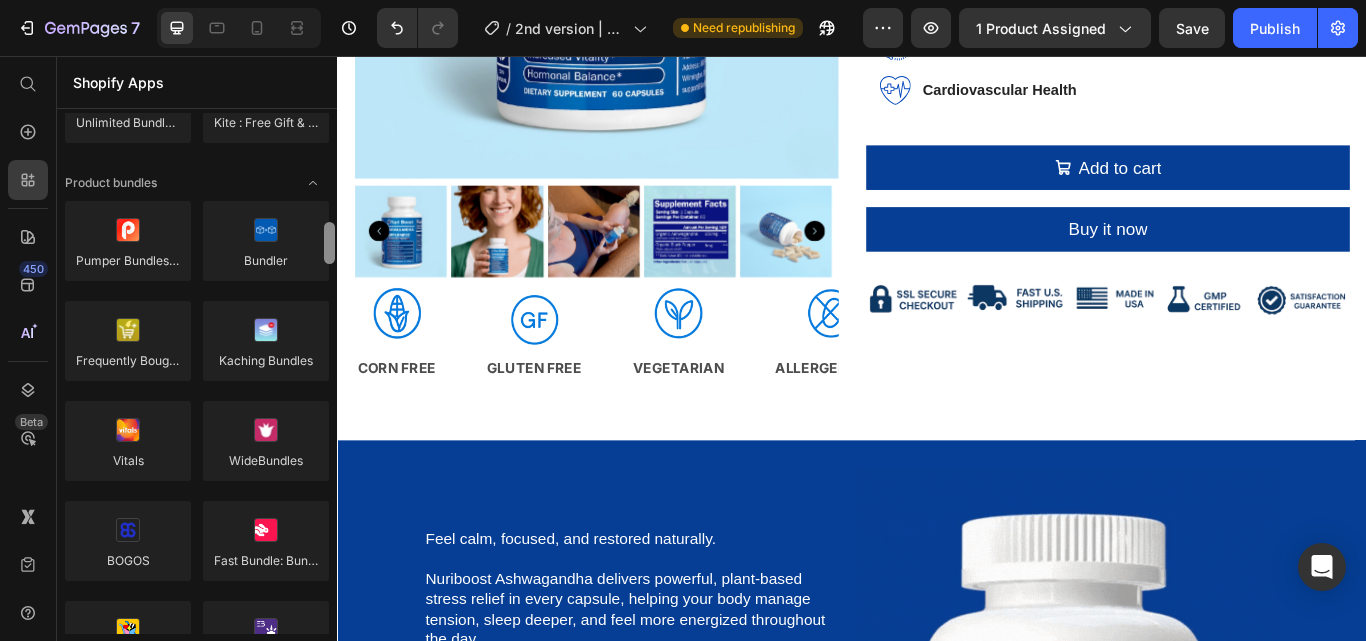 drag, startPoint x: 331, startPoint y: 145, endPoint x: 329, endPoint y: 255, distance: 110.01818 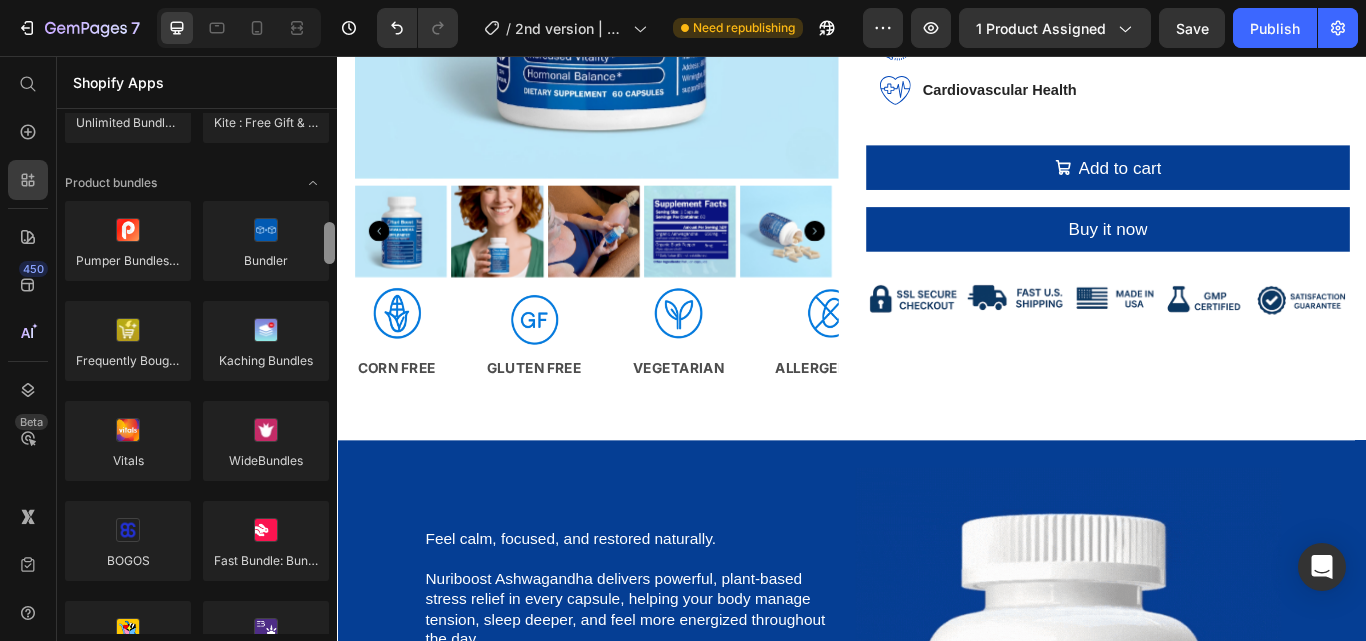 click at bounding box center (329, 243) 